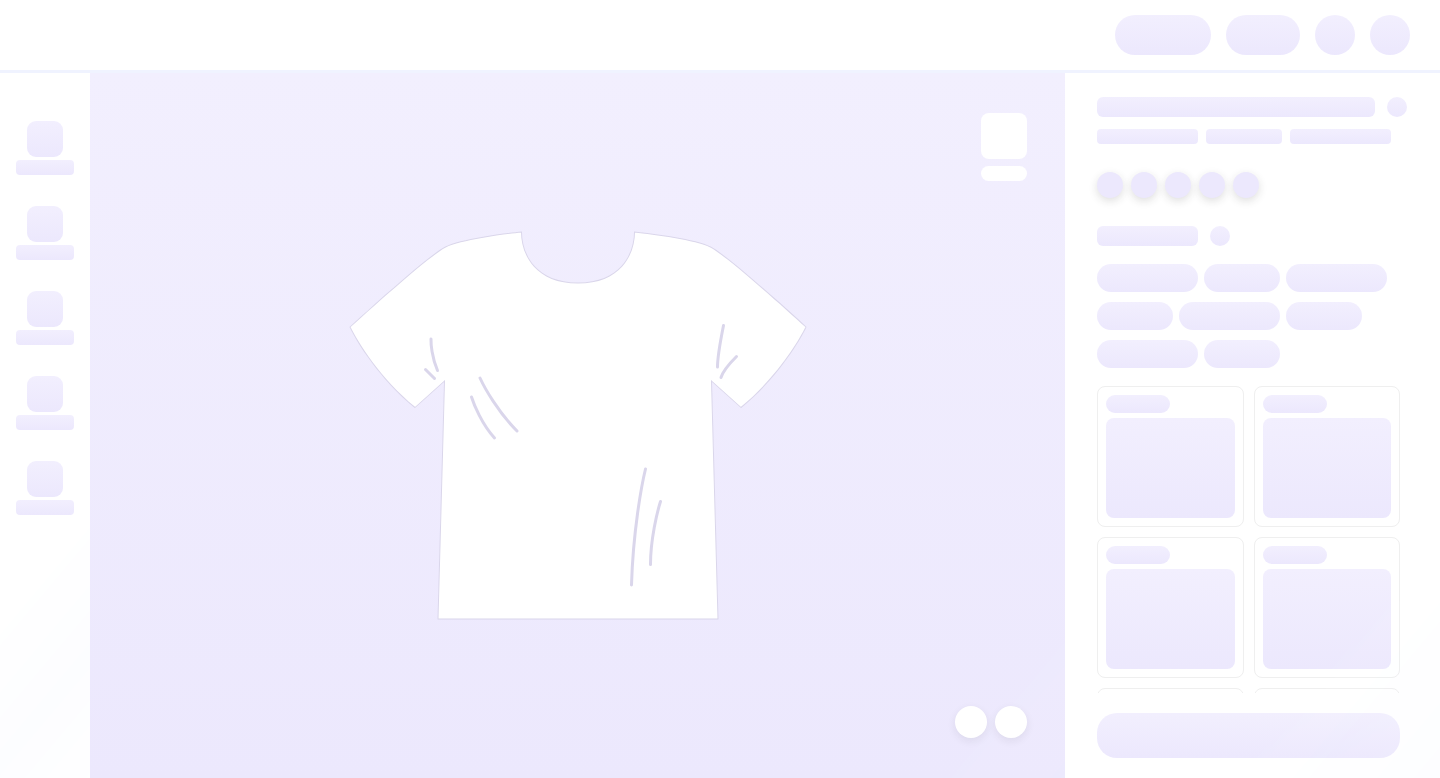 scroll, scrollTop: 0, scrollLeft: 0, axis: both 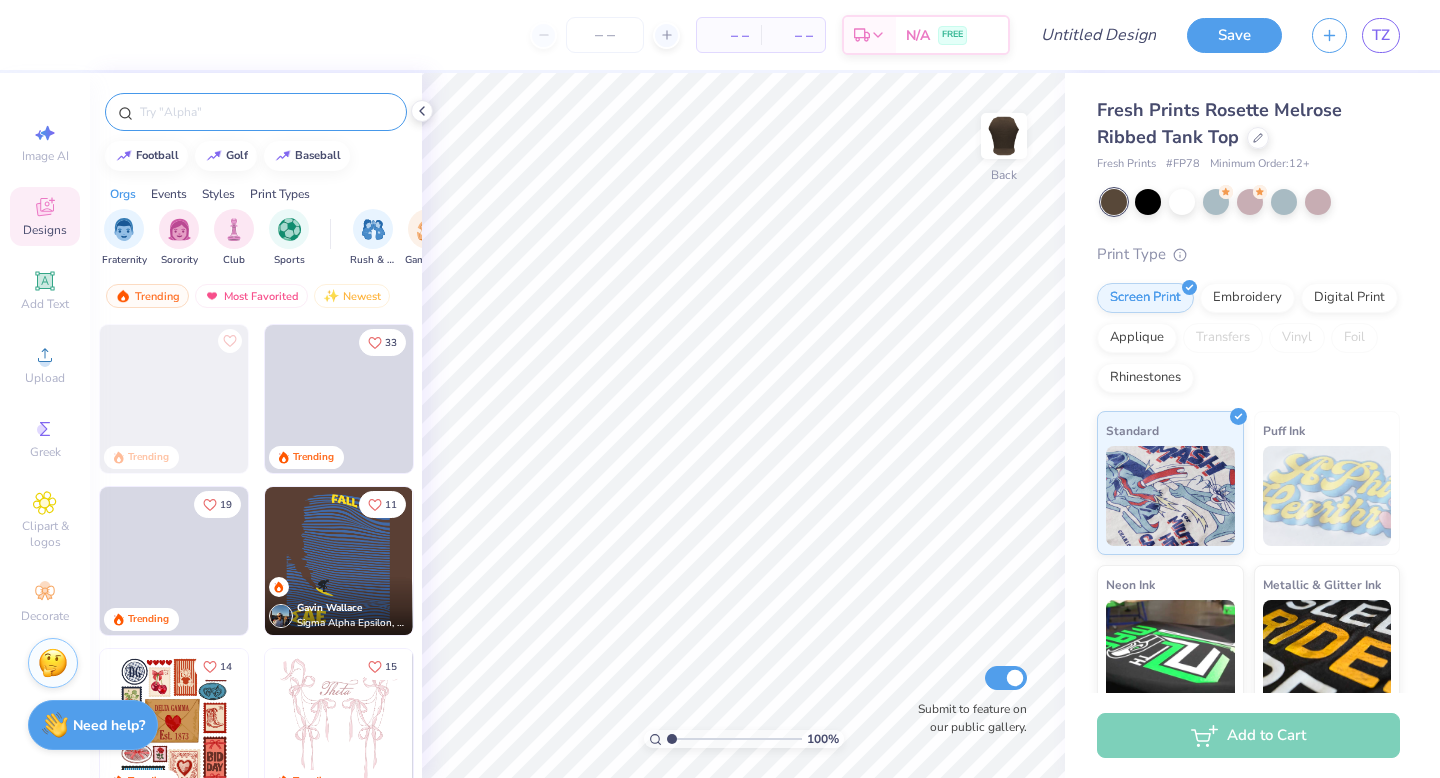 click at bounding box center (266, 112) 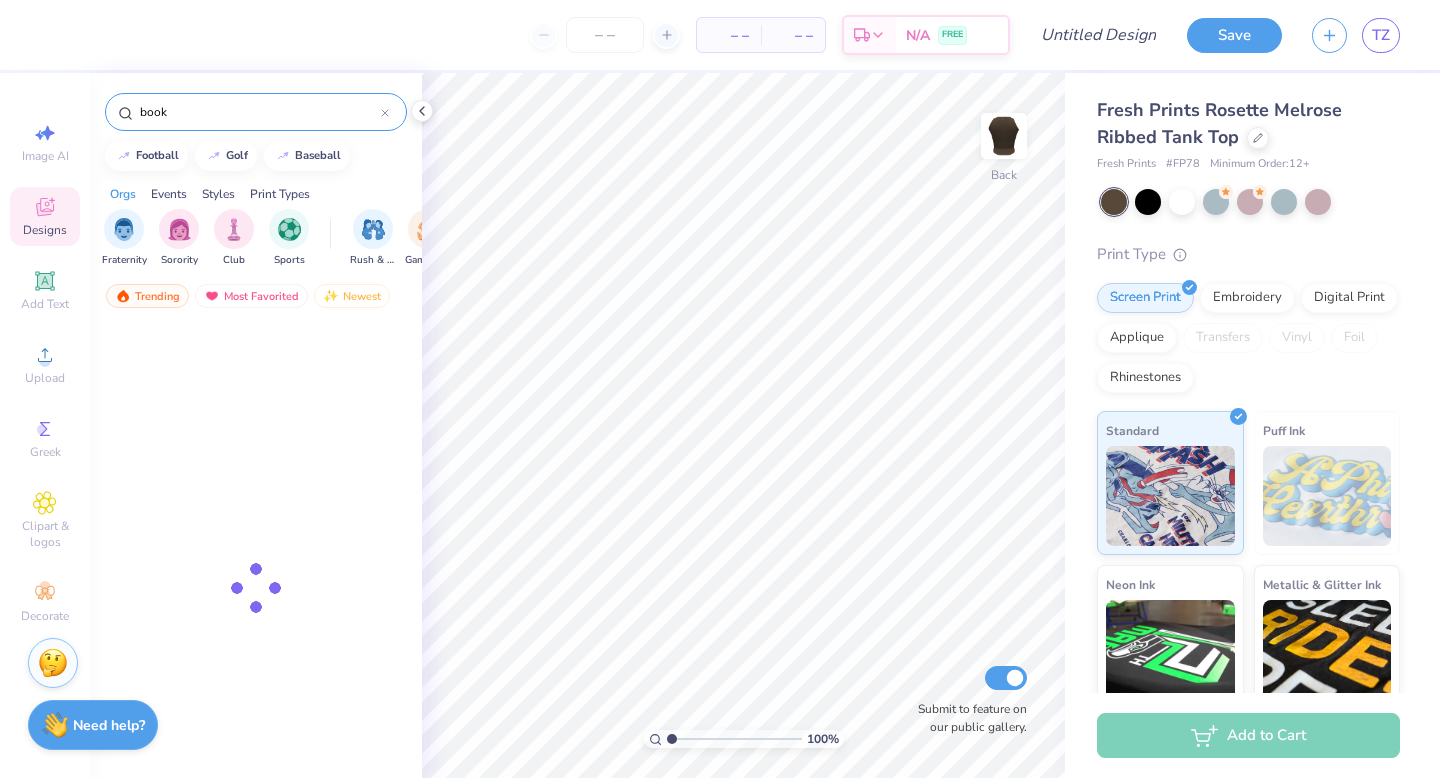 type on "book" 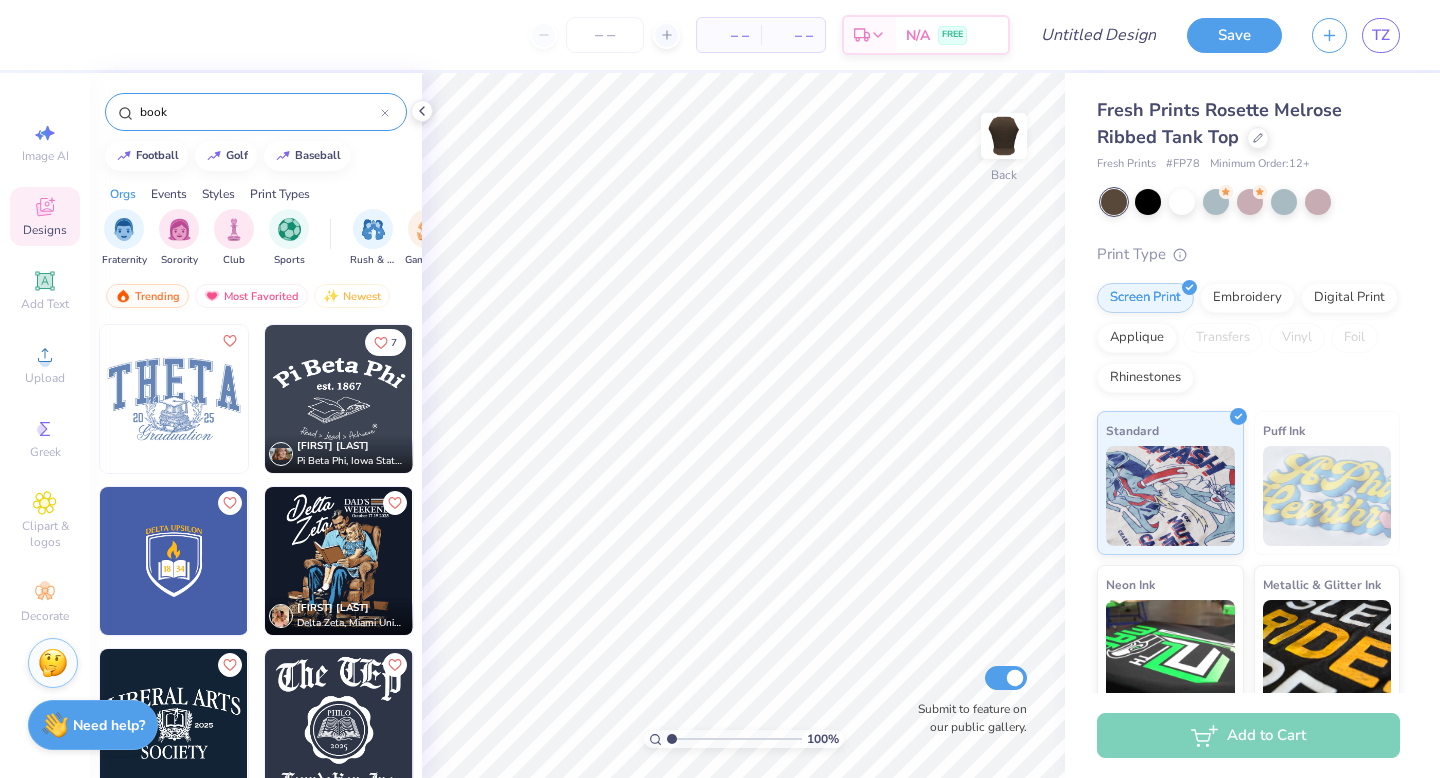 click at bounding box center (339, 399) 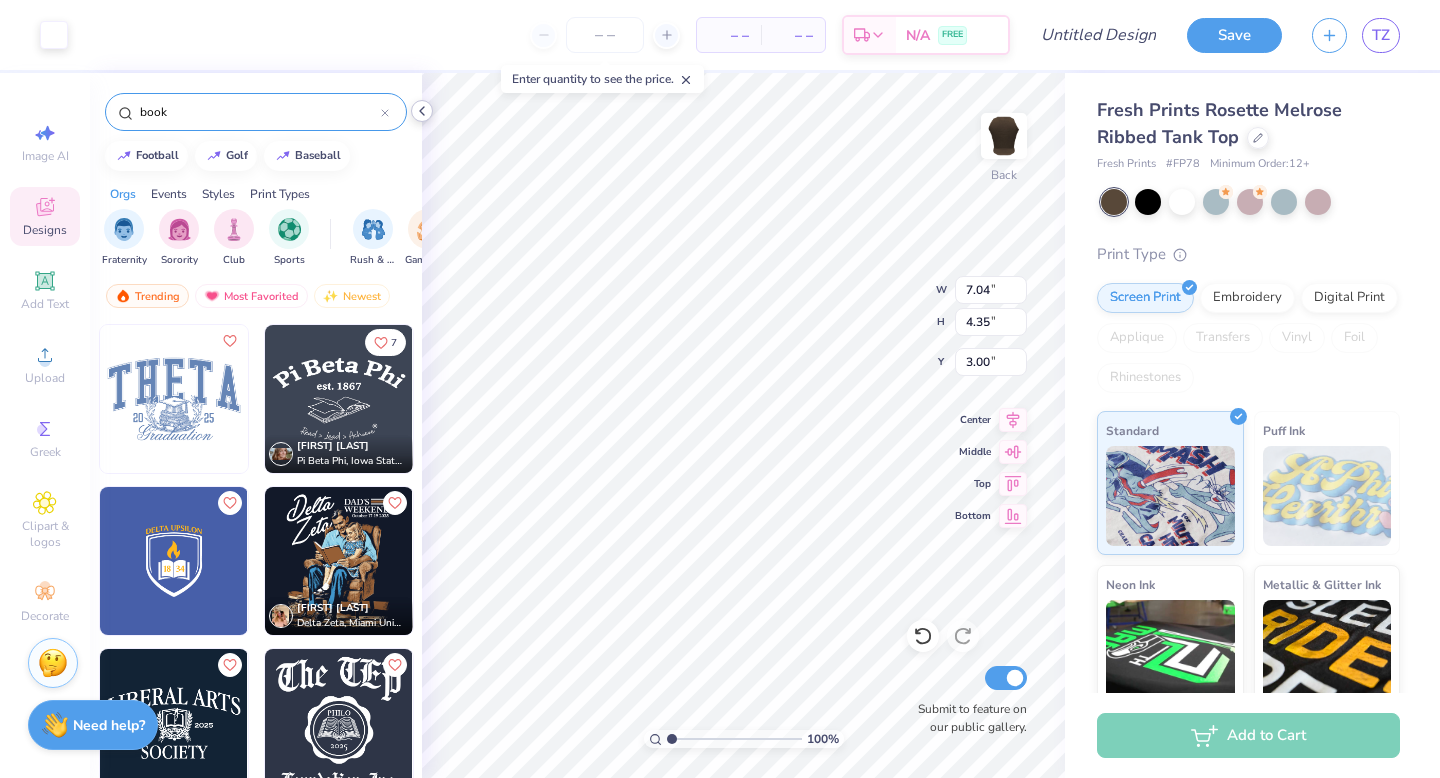 click 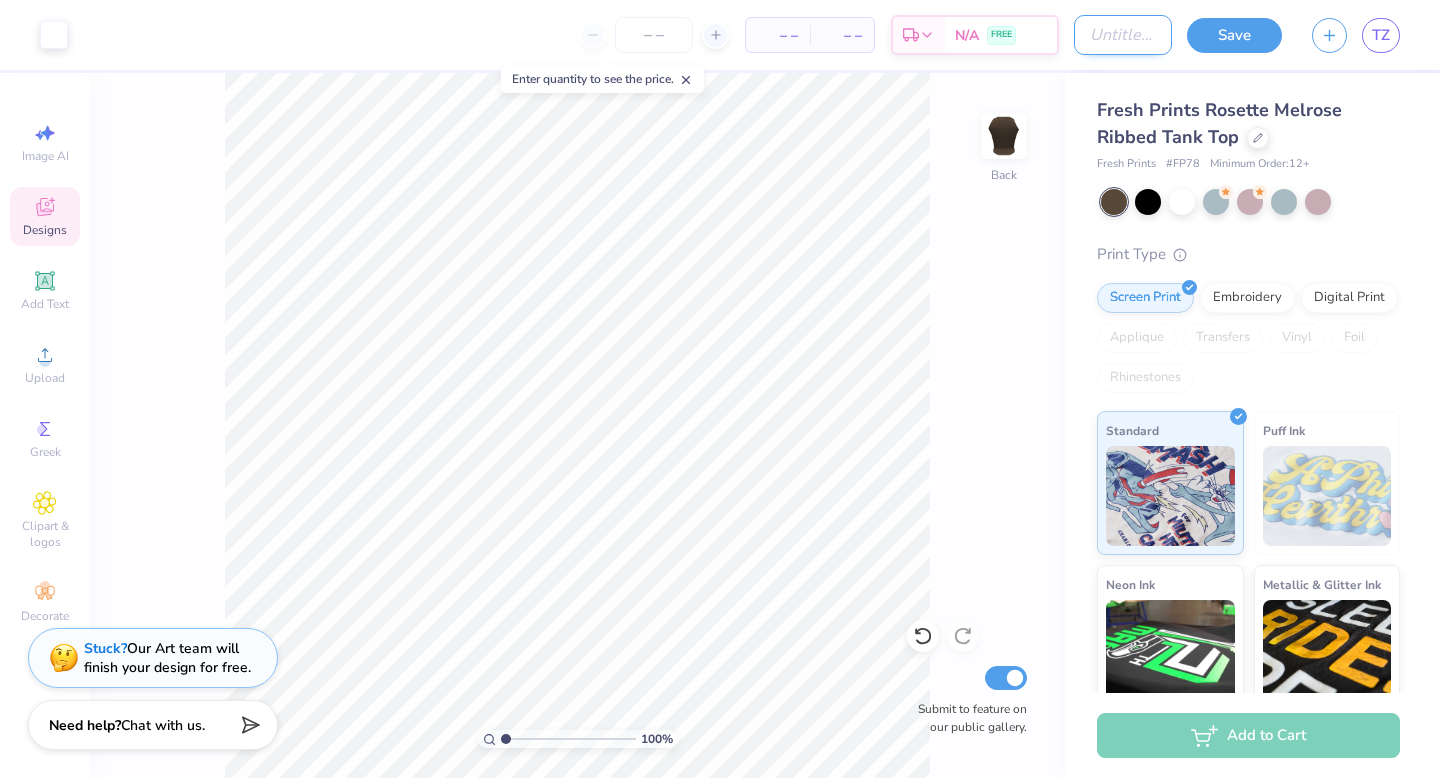 click on "Design Title" at bounding box center [1123, 35] 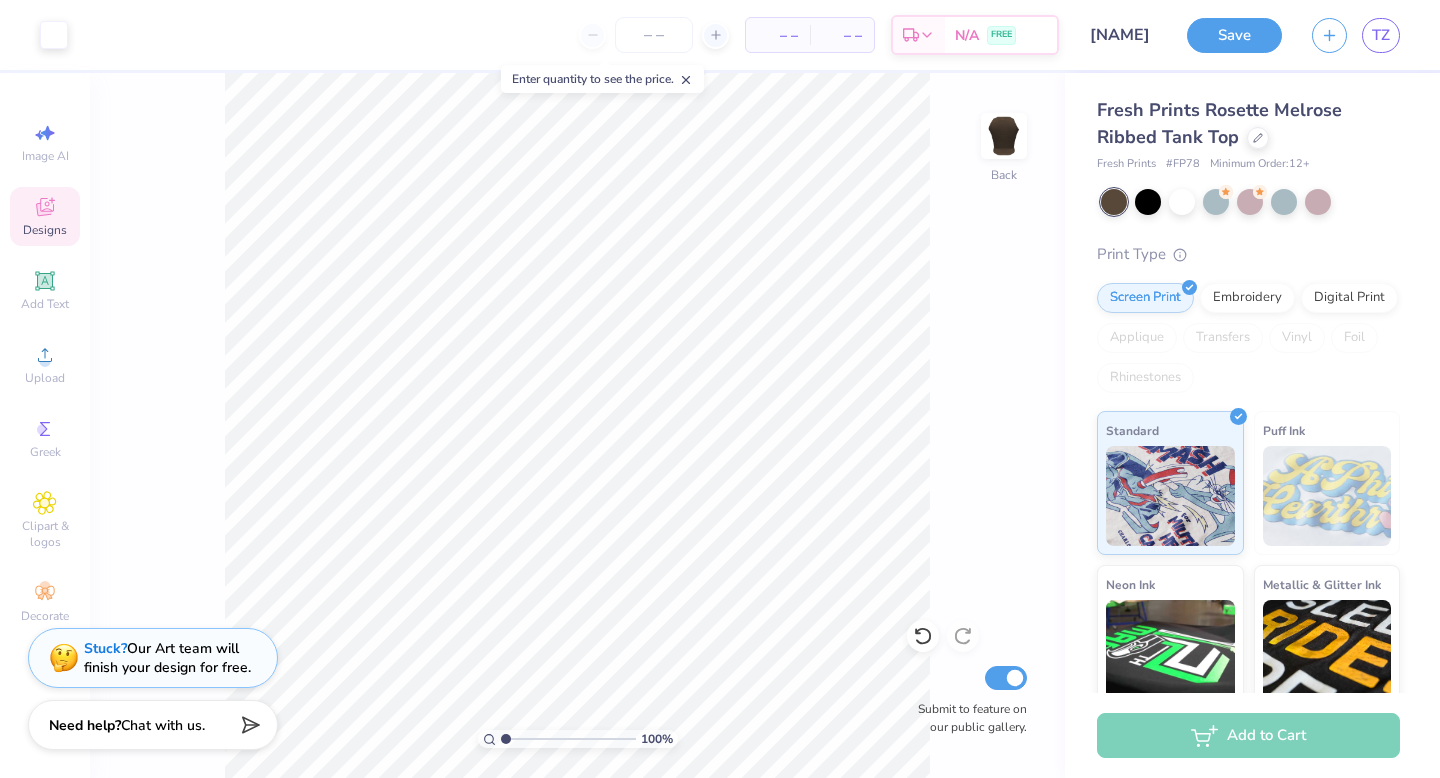 scroll, scrollTop: 0, scrollLeft: 0, axis: both 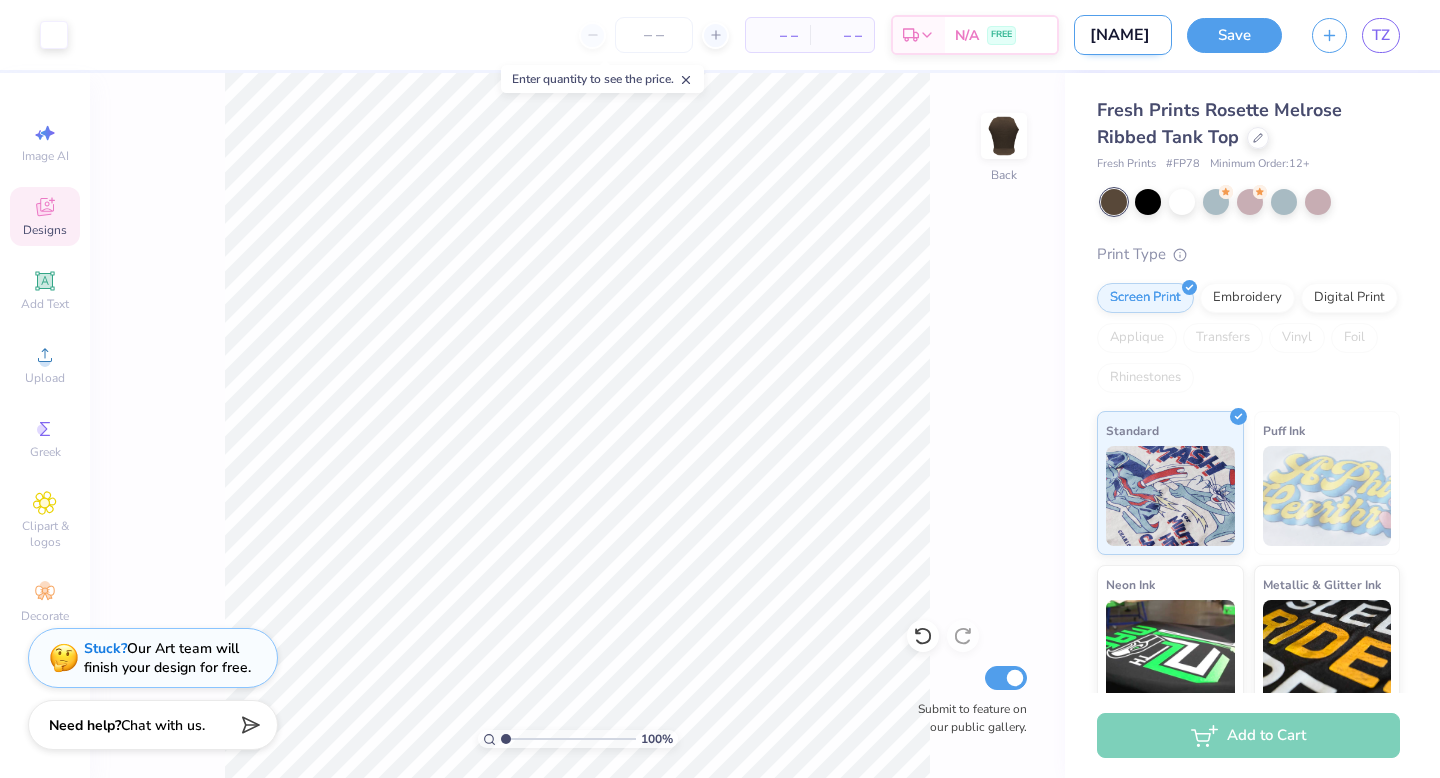 click on "Philanthr" at bounding box center [1123, 35] 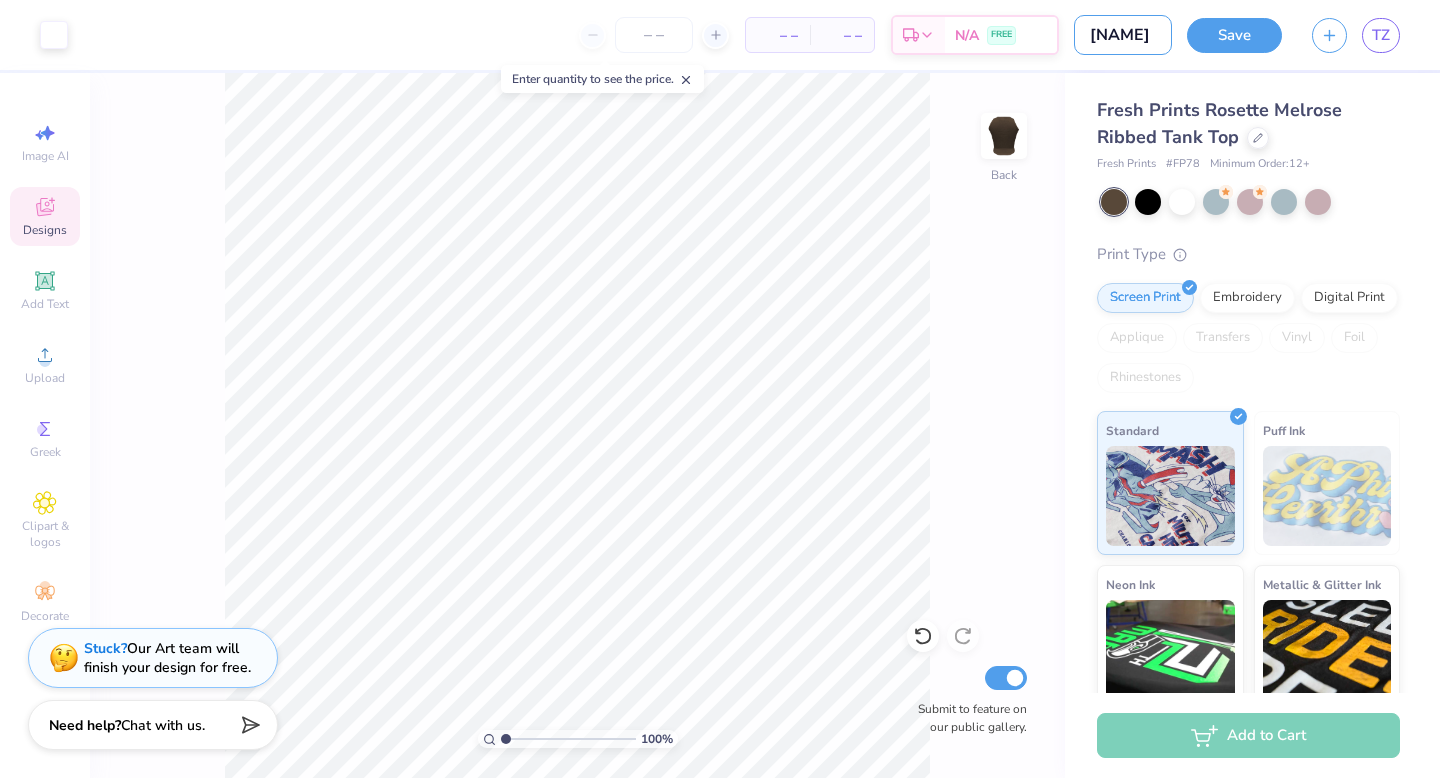 type on "Philanthropy Tank" 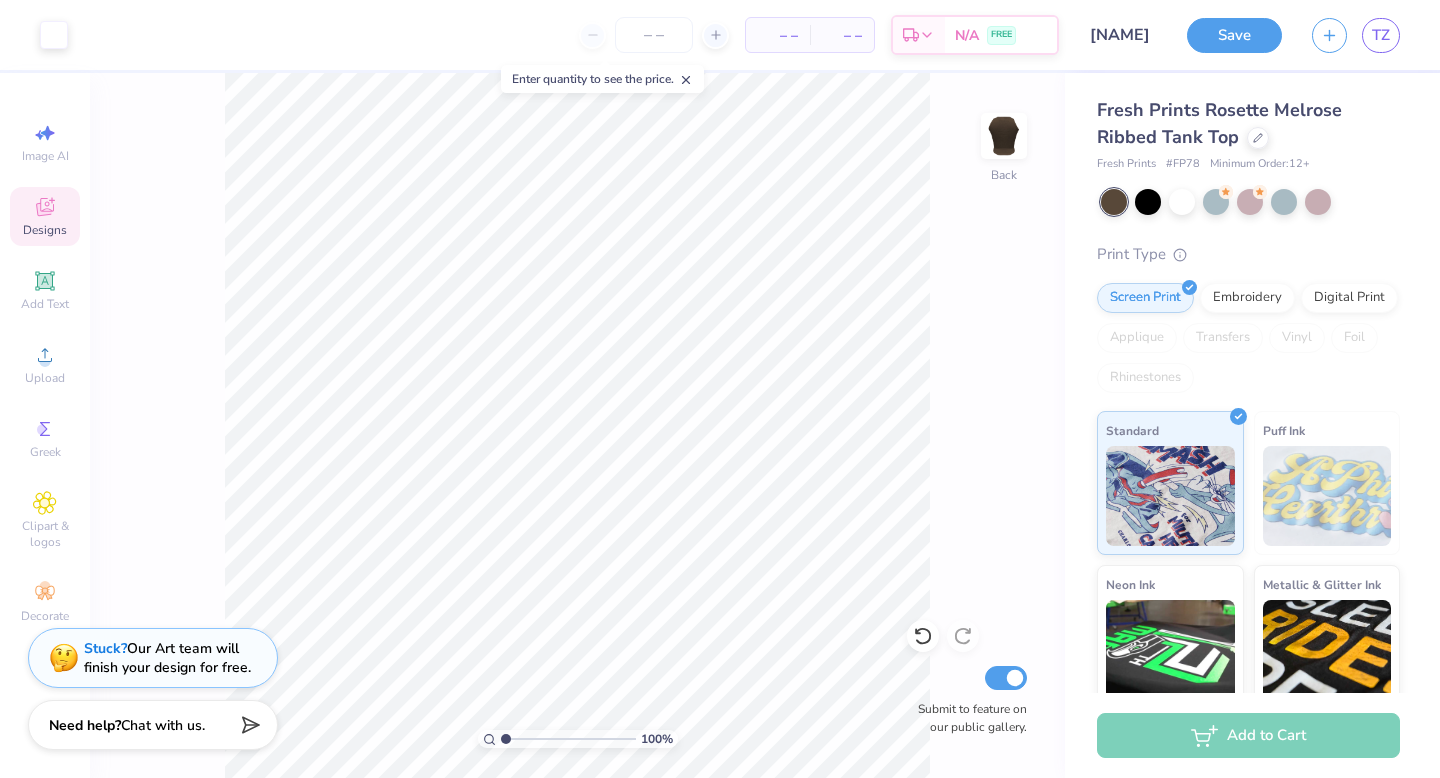 scroll, scrollTop: 0, scrollLeft: 0, axis: both 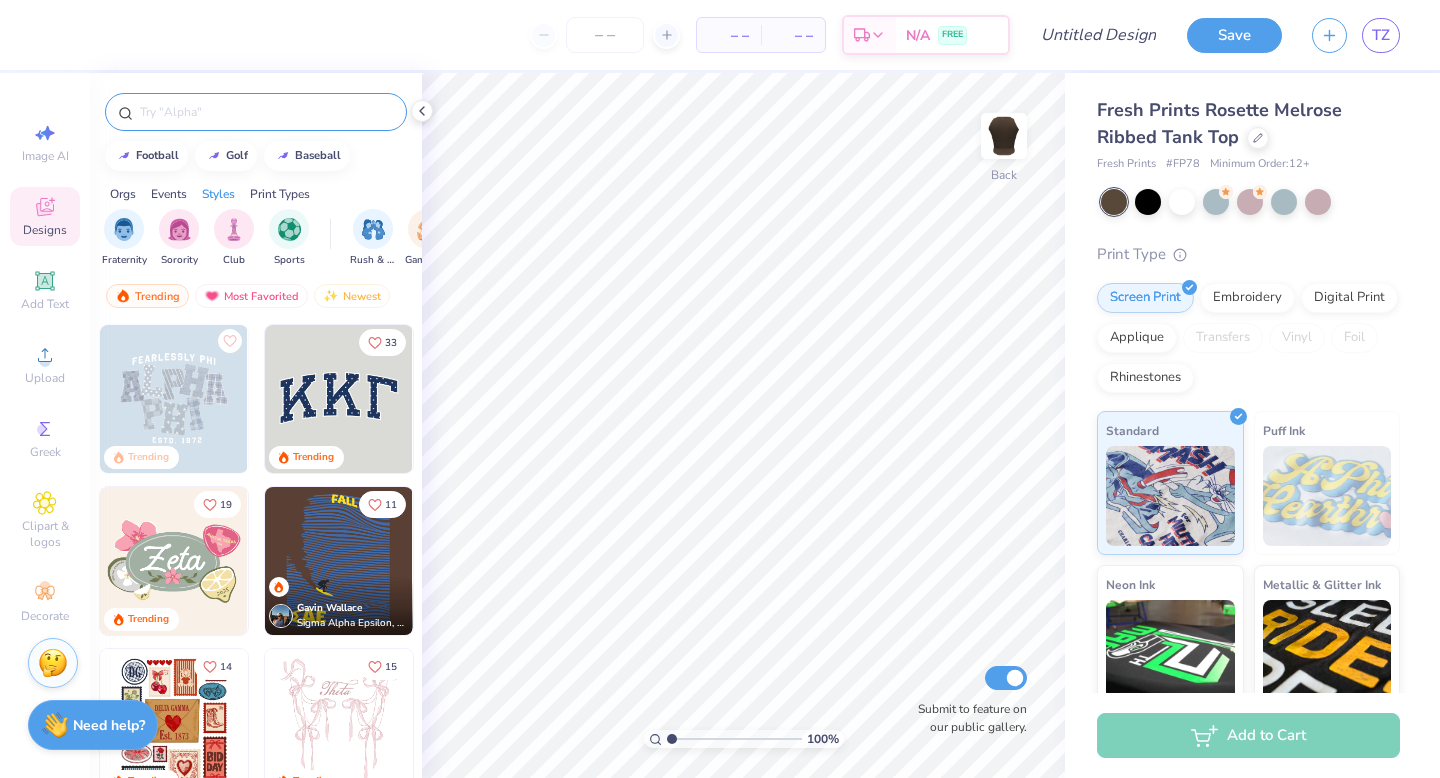 click at bounding box center (266, 112) 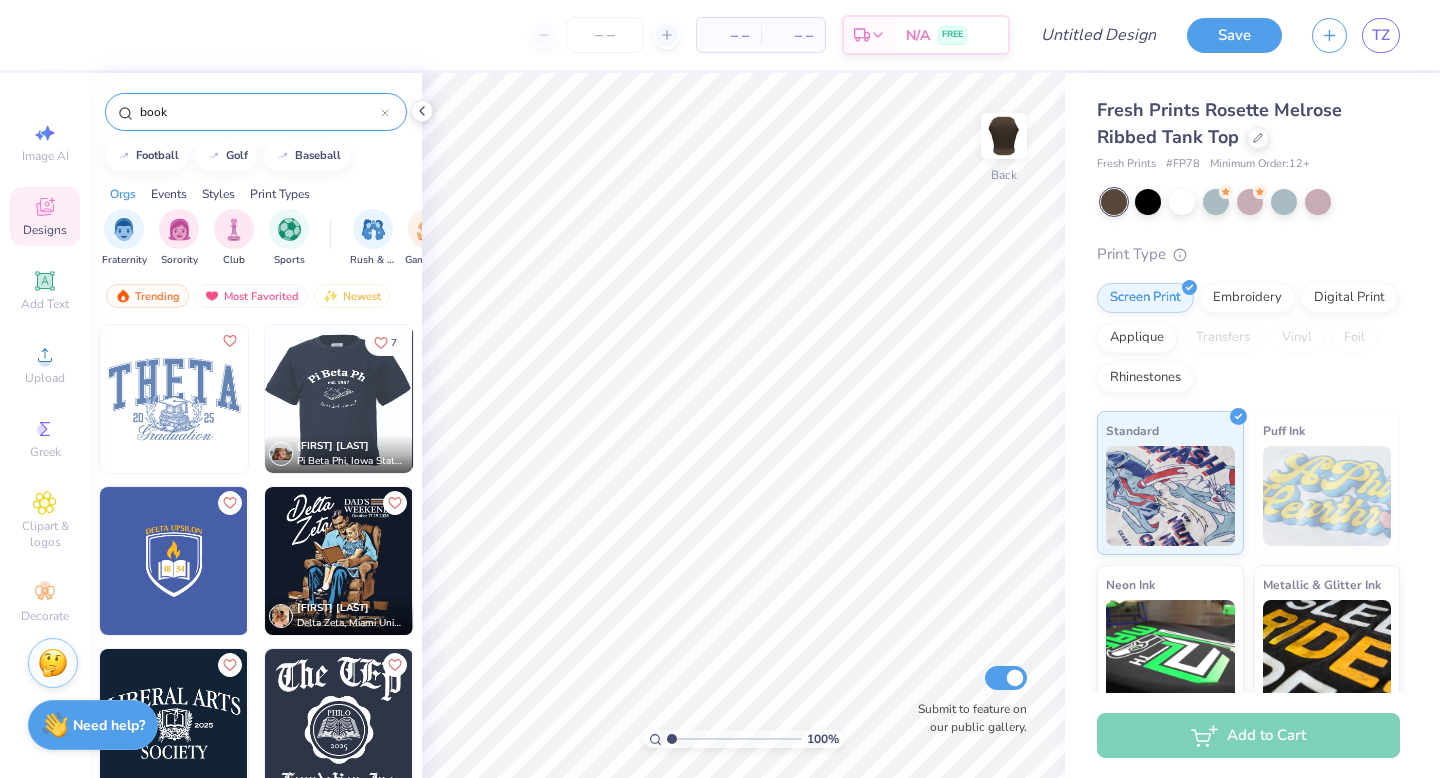 type on "book" 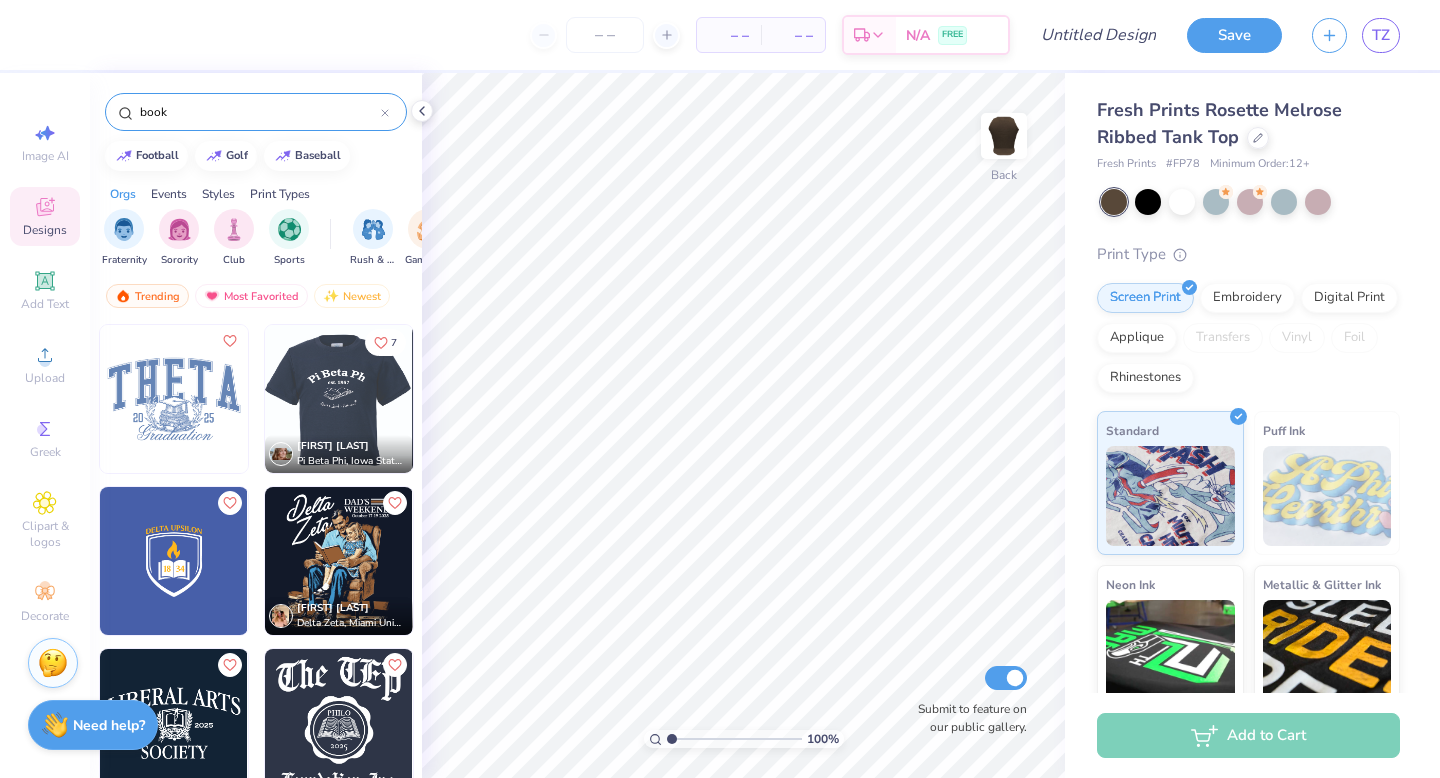 click at bounding box center (339, 399) 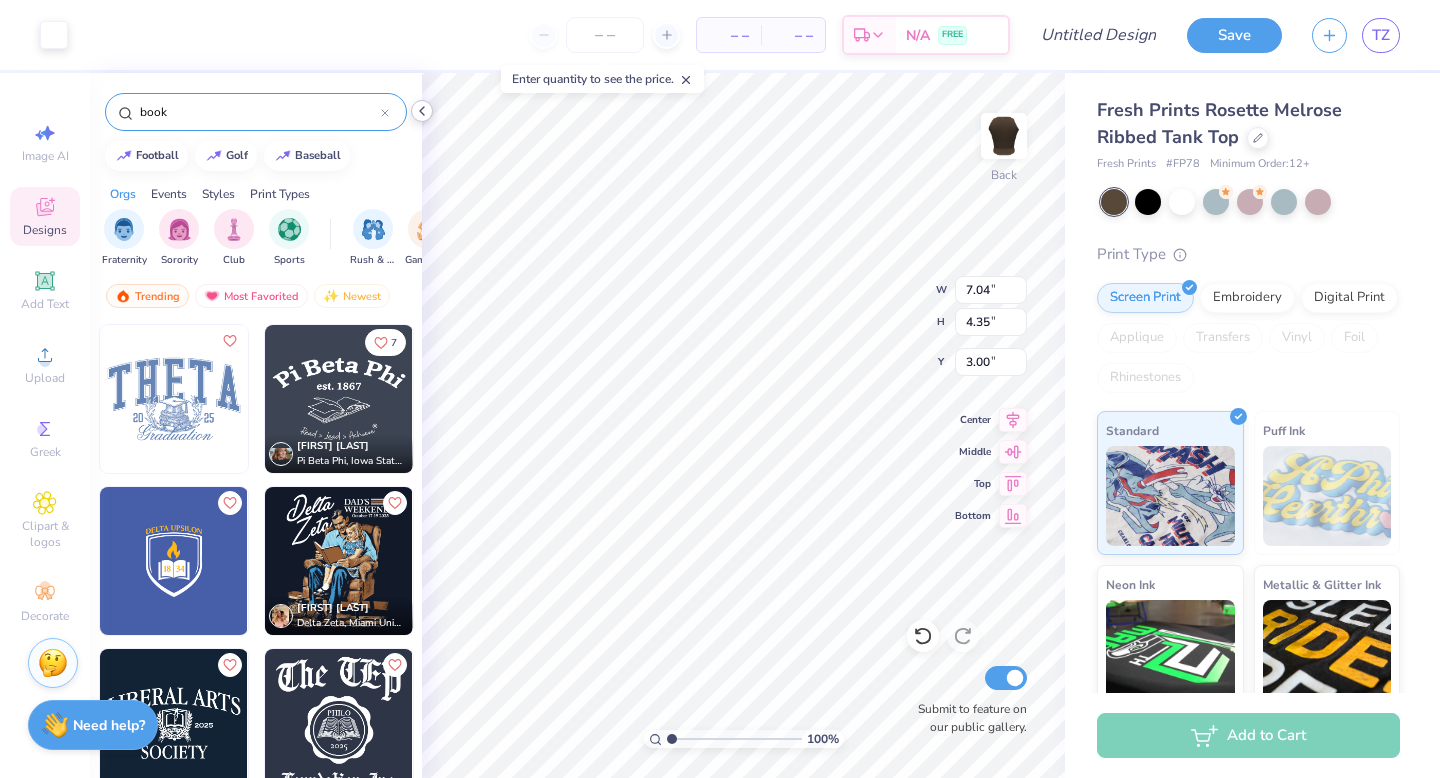 click 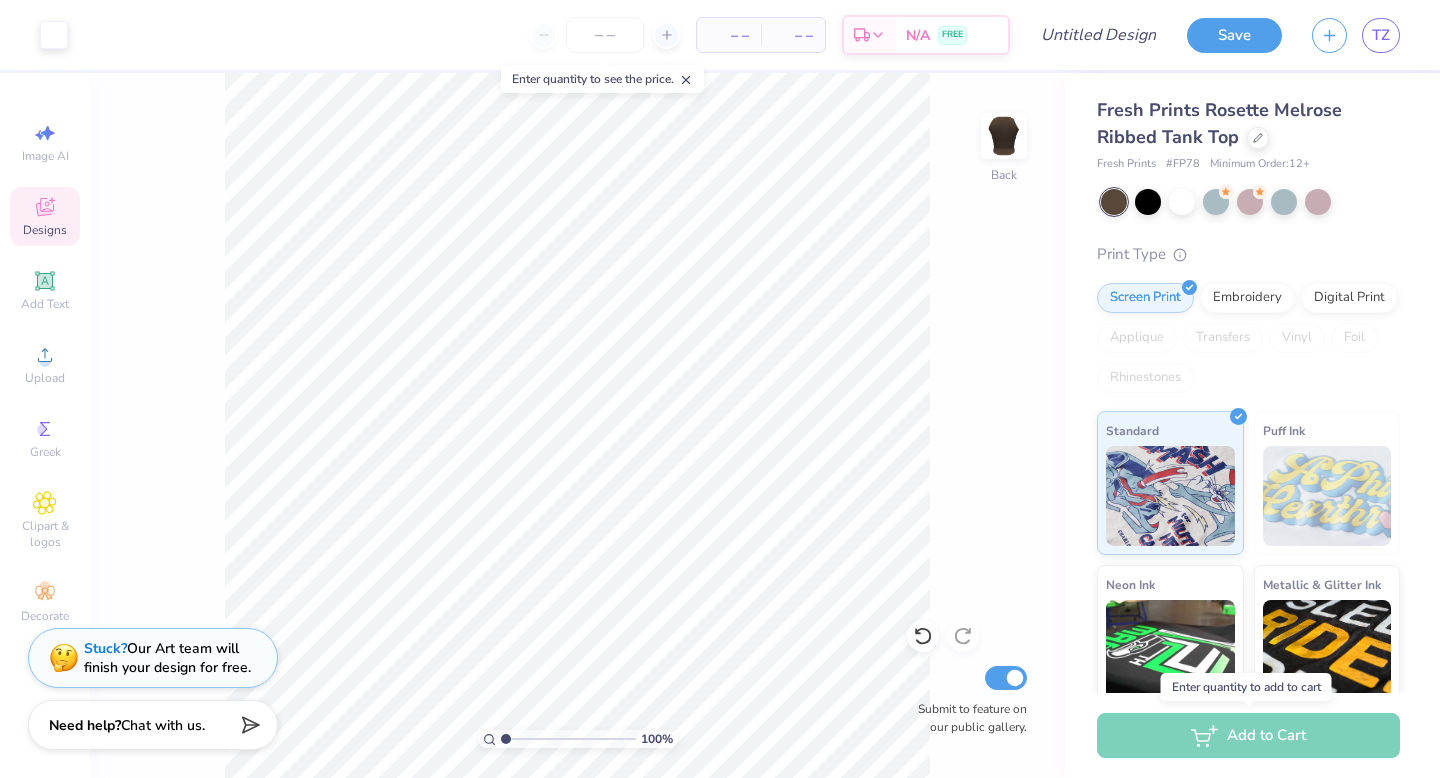 click on "Add to Cart" at bounding box center [1248, 735] 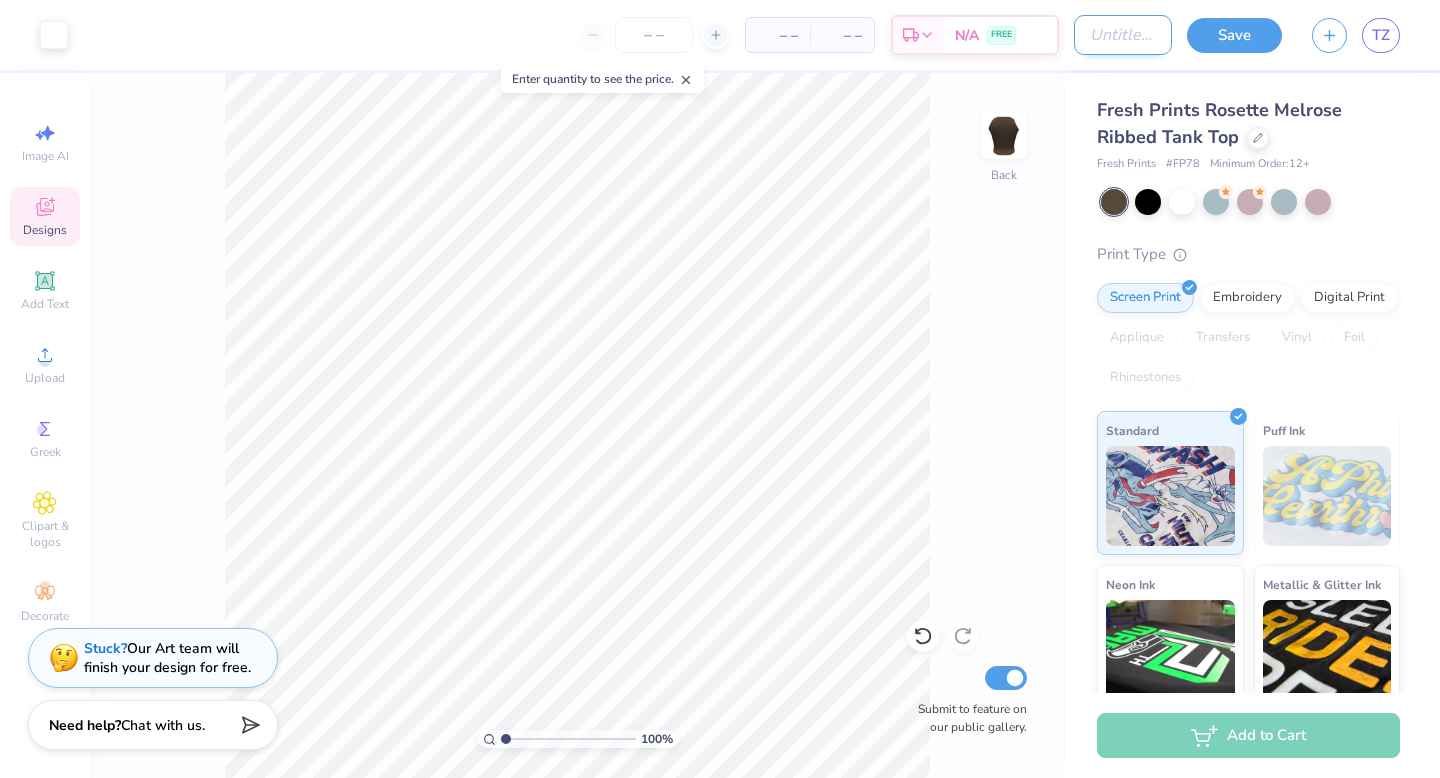 click on "Design Title" at bounding box center (1123, 35) 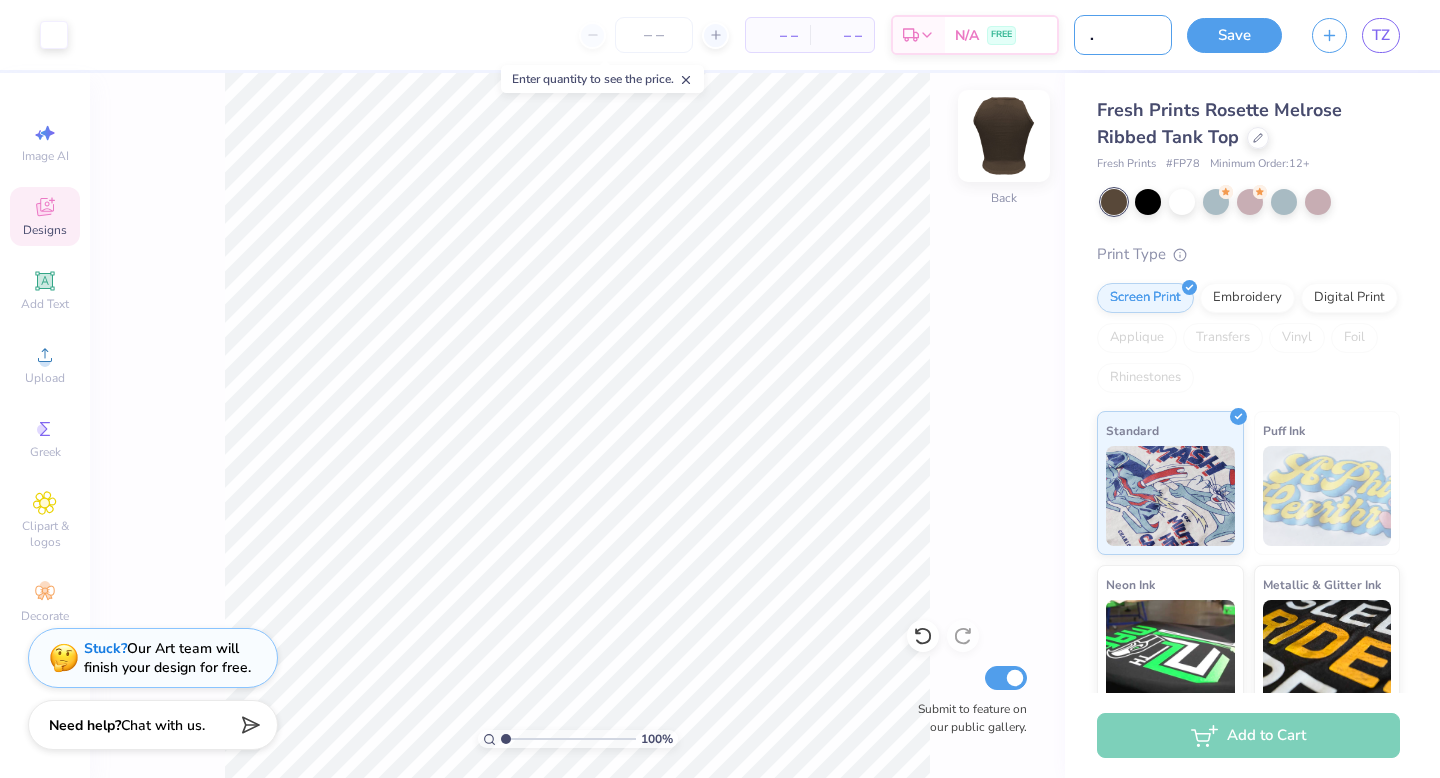 scroll, scrollTop: 0, scrollLeft: 69, axis: horizontal 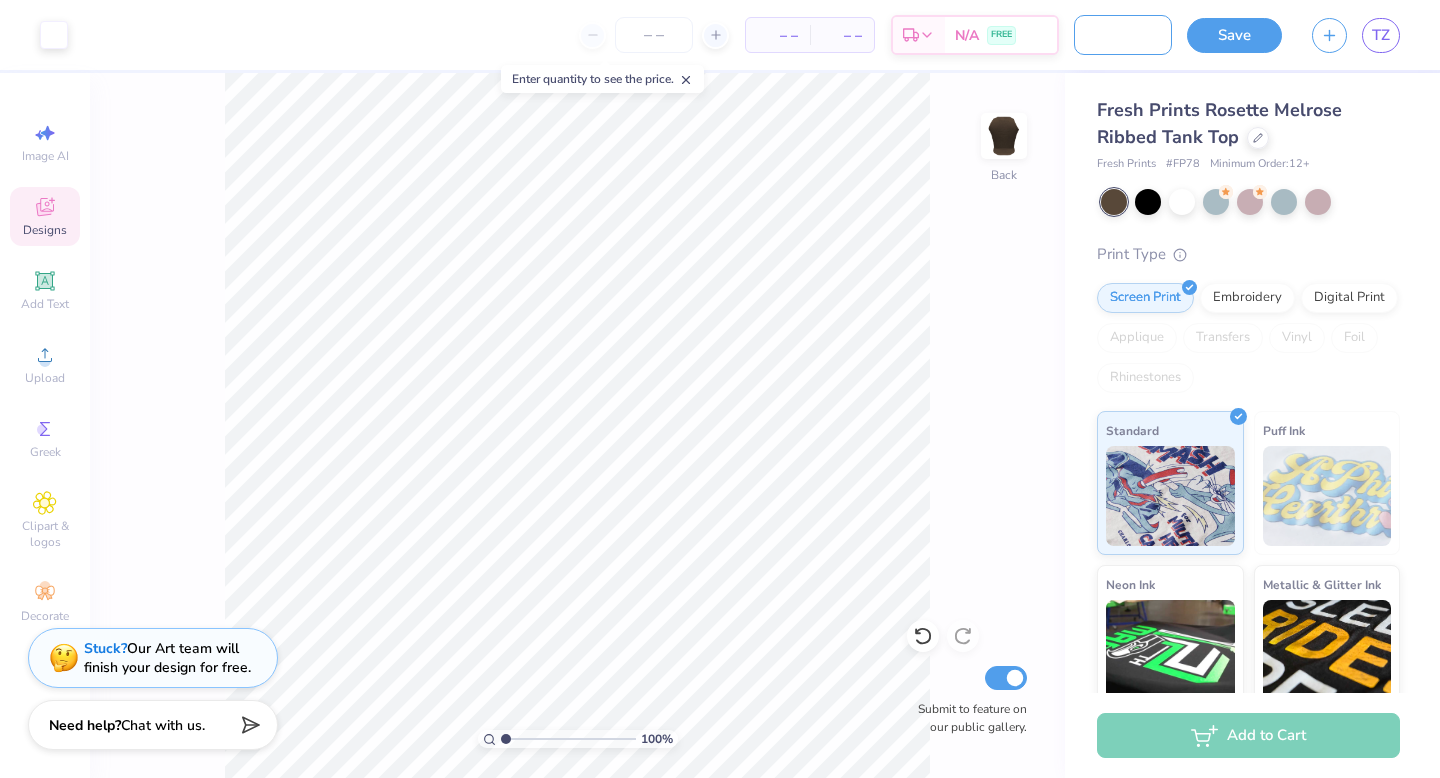 type on "Philanthropy Tank" 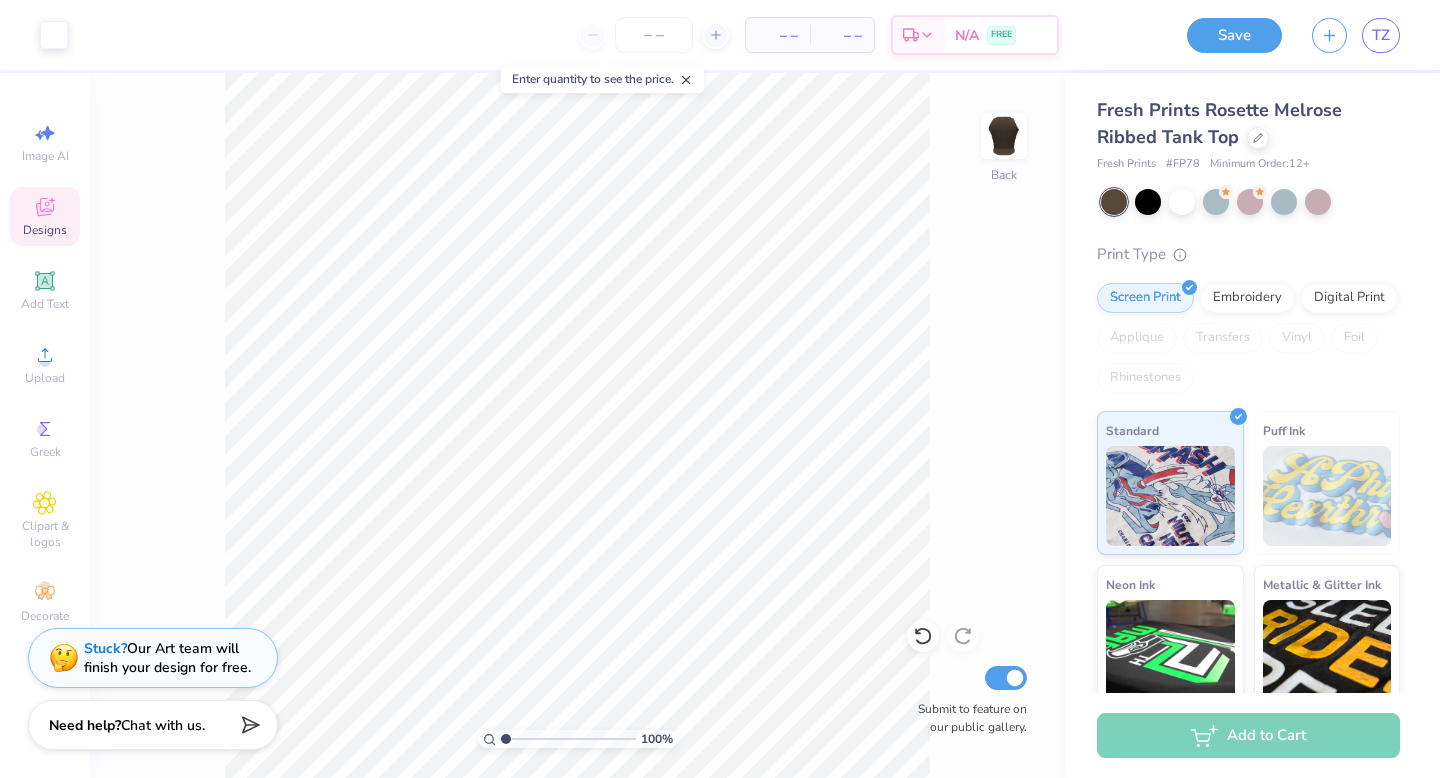 scroll, scrollTop: 0, scrollLeft: 0, axis: both 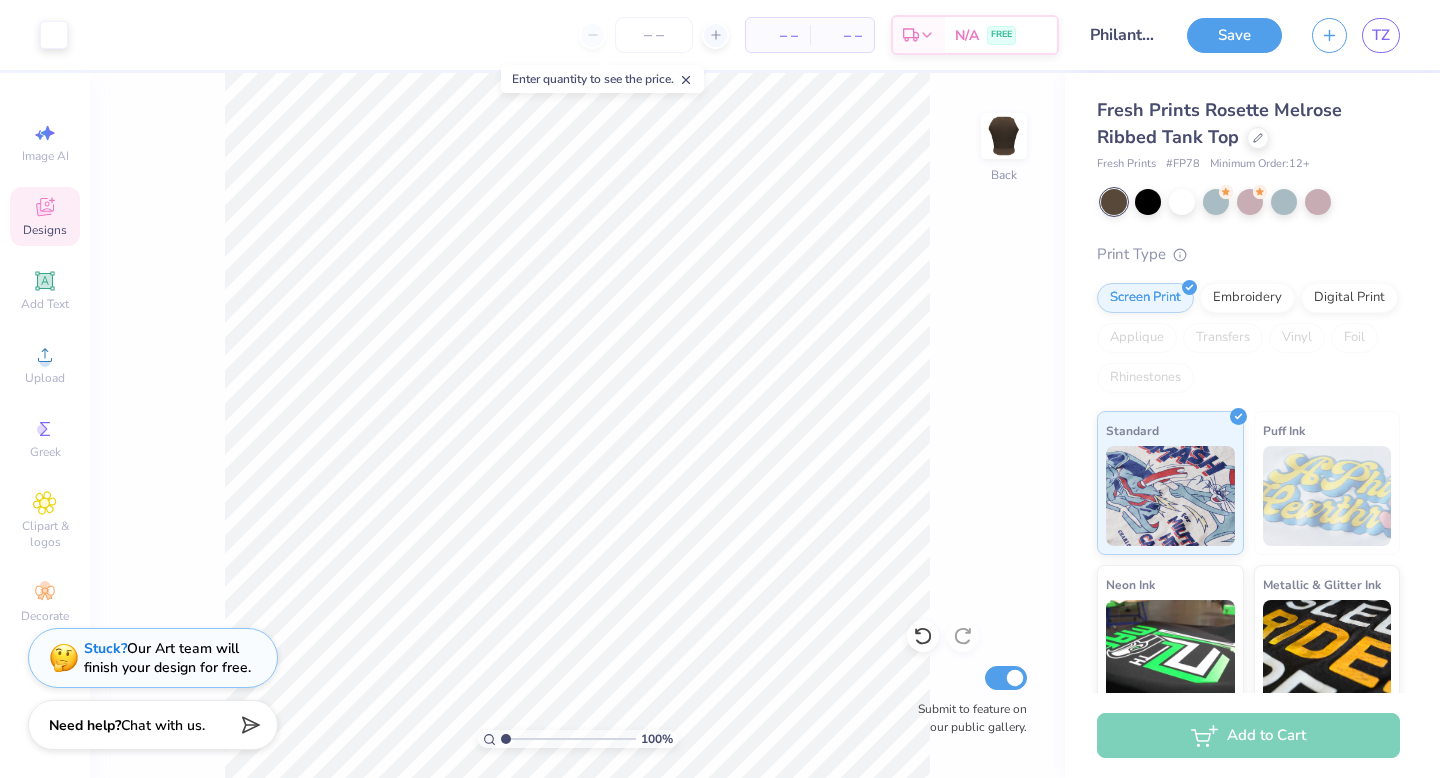 click on "100  % Back Submit to feature on our public gallery." at bounding box center (577, 425) 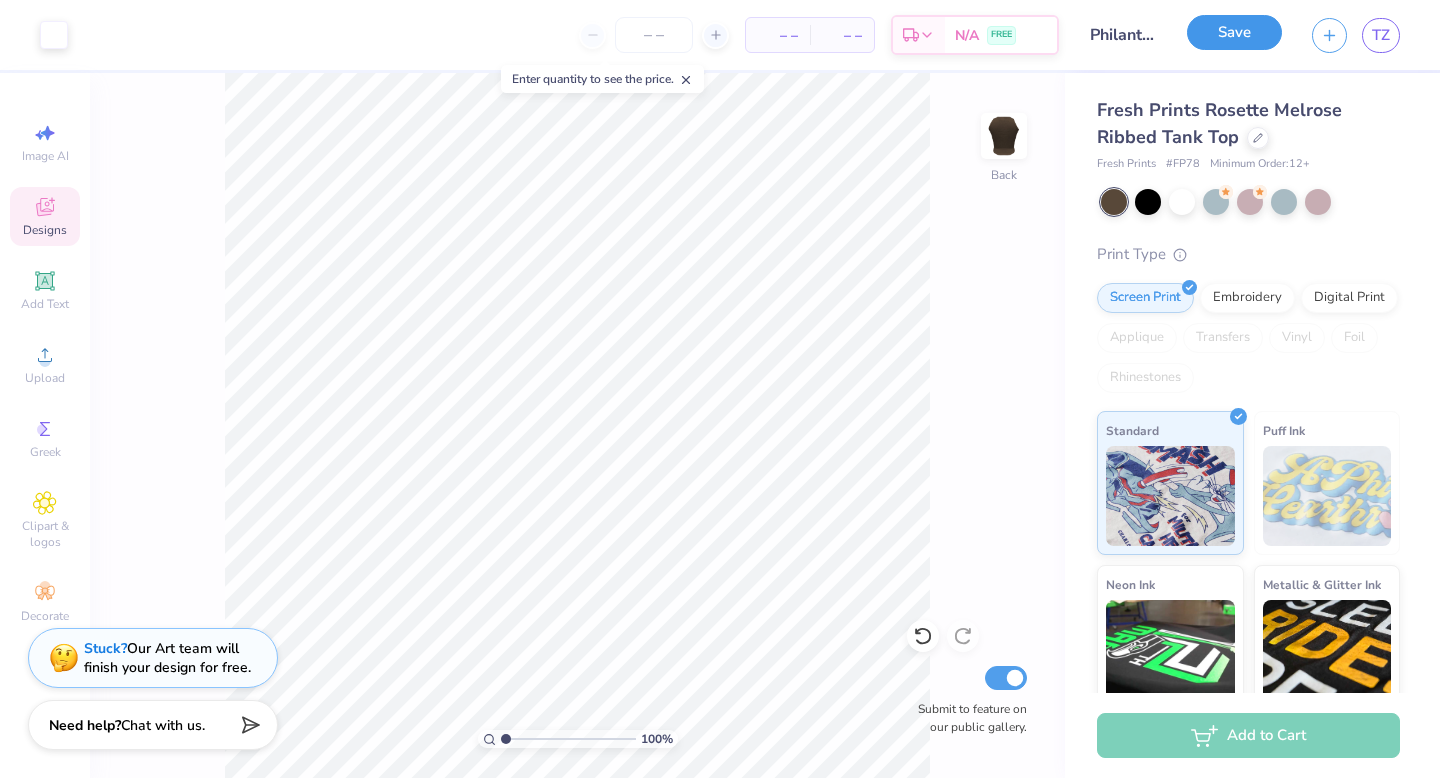 click on "Save" at bounding box center [1234, 32] 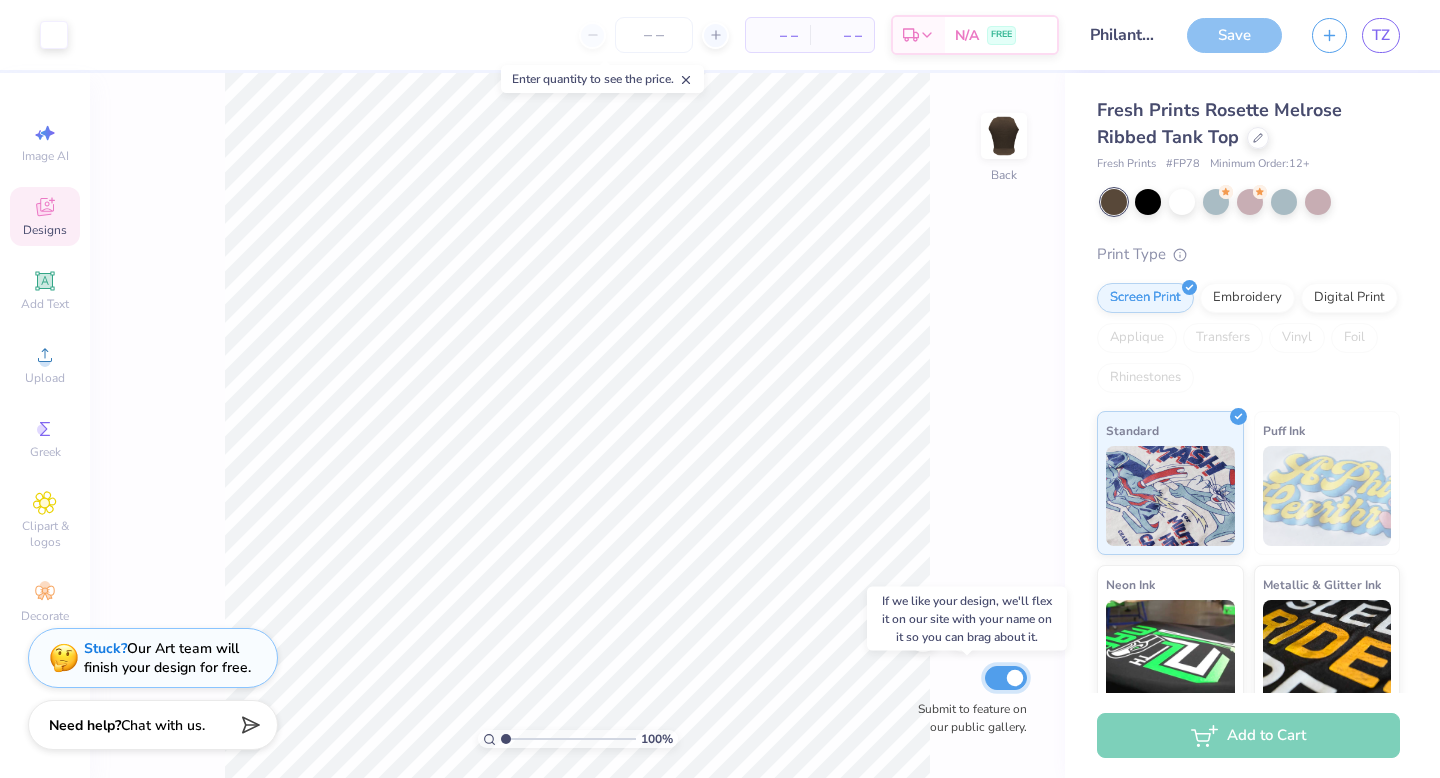 click on "Submit to feature on our public gallery." at bounding box center [1006, 678] 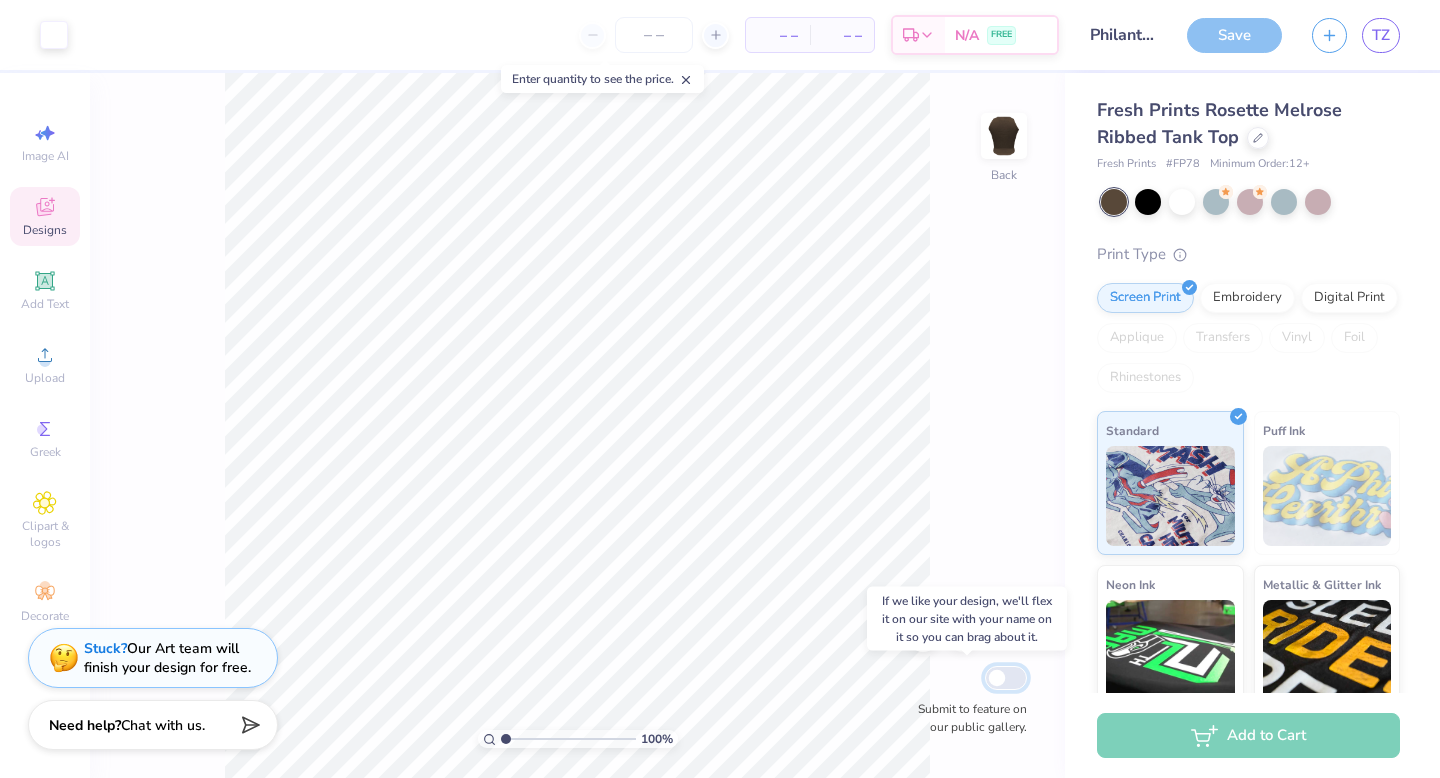checkbox on "false" 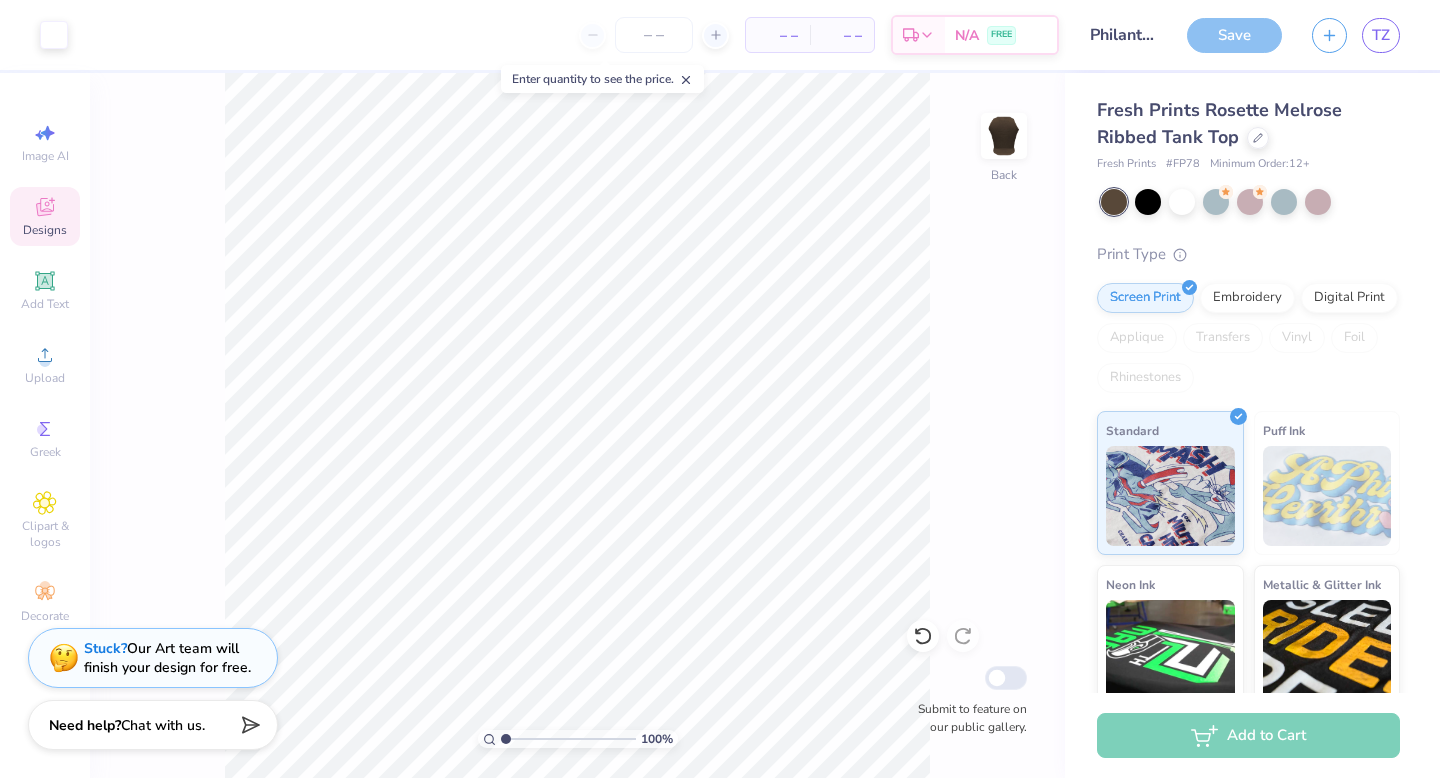 click on "Save" at bounding box center [1234, 35] 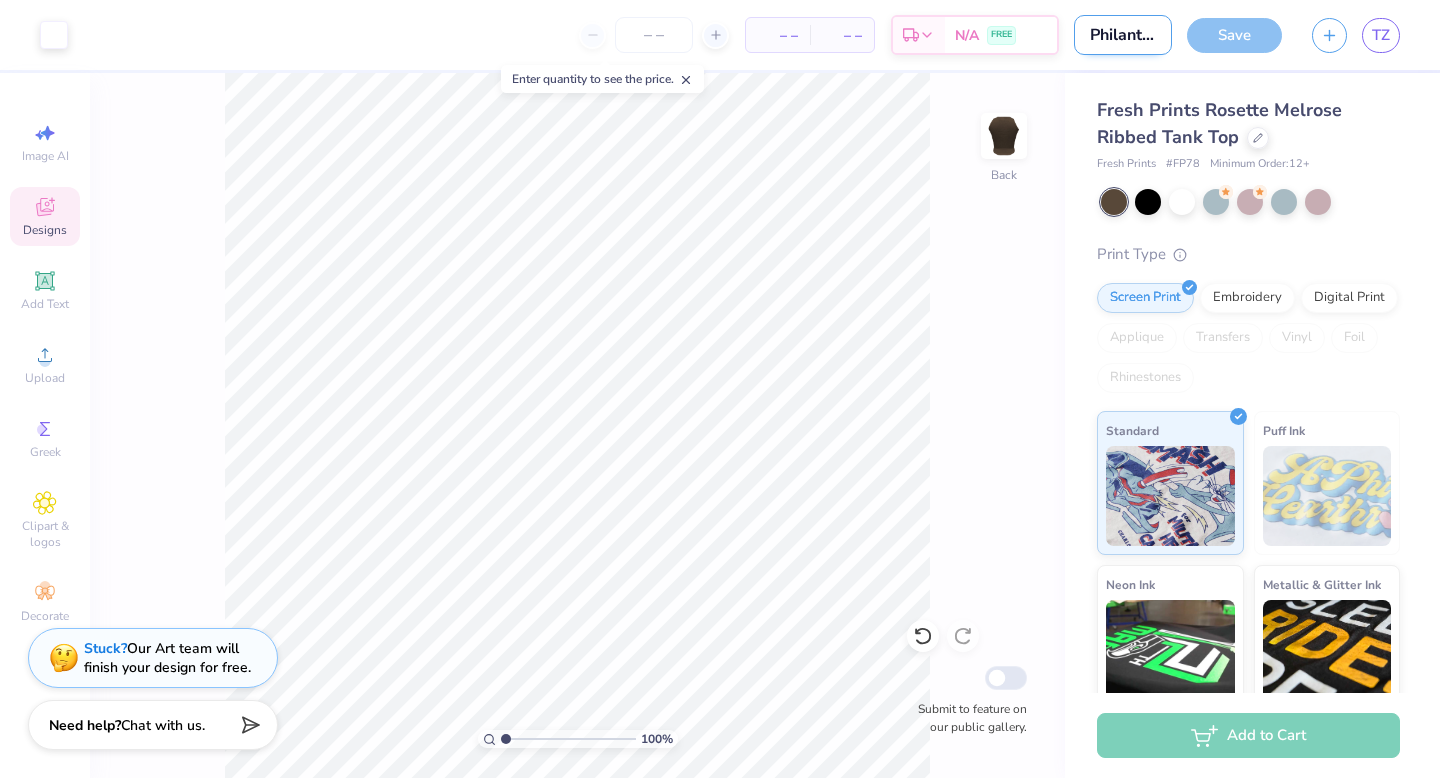 click on "Philanthropy Tank" at bounding box center [1123, 35] 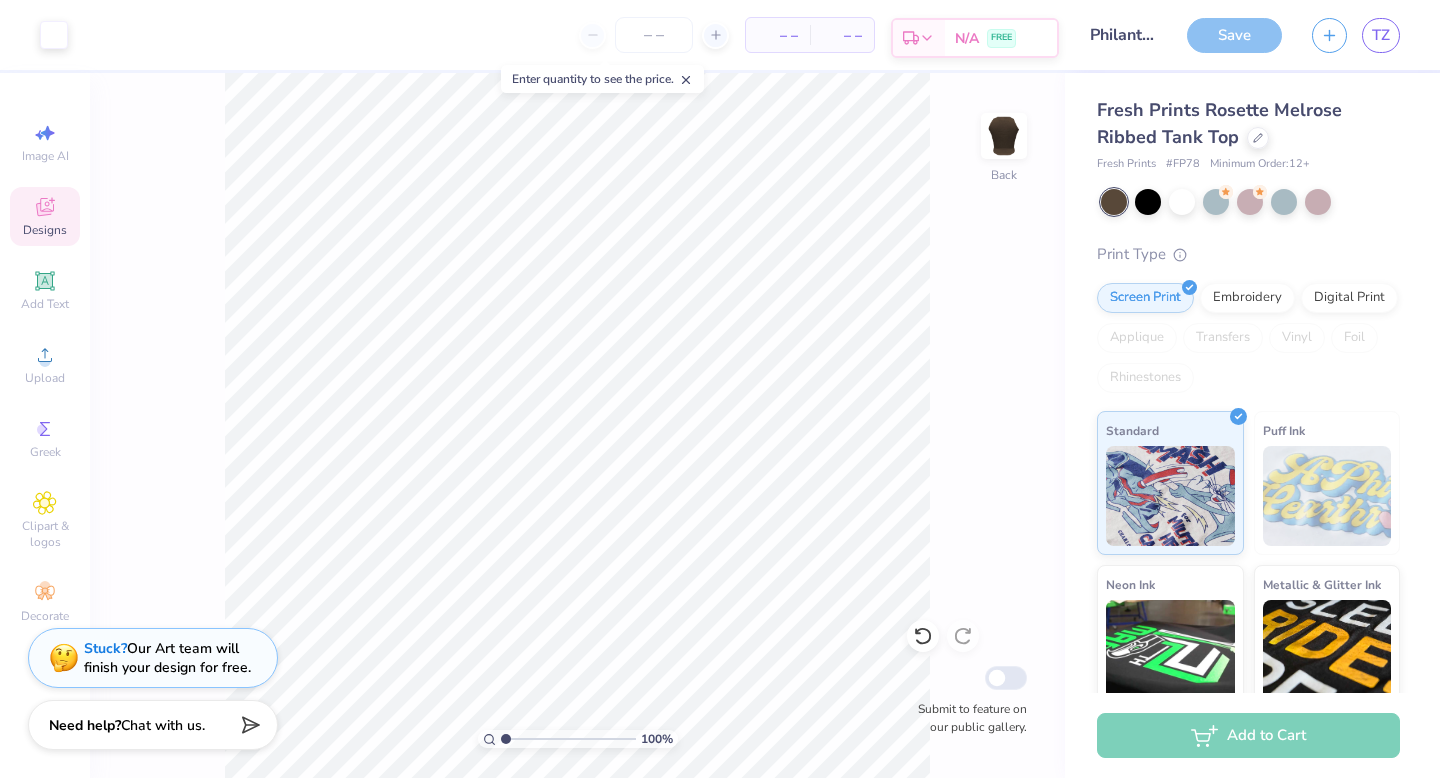 click on "N/A FREE" at bounding box center (1001, 38) 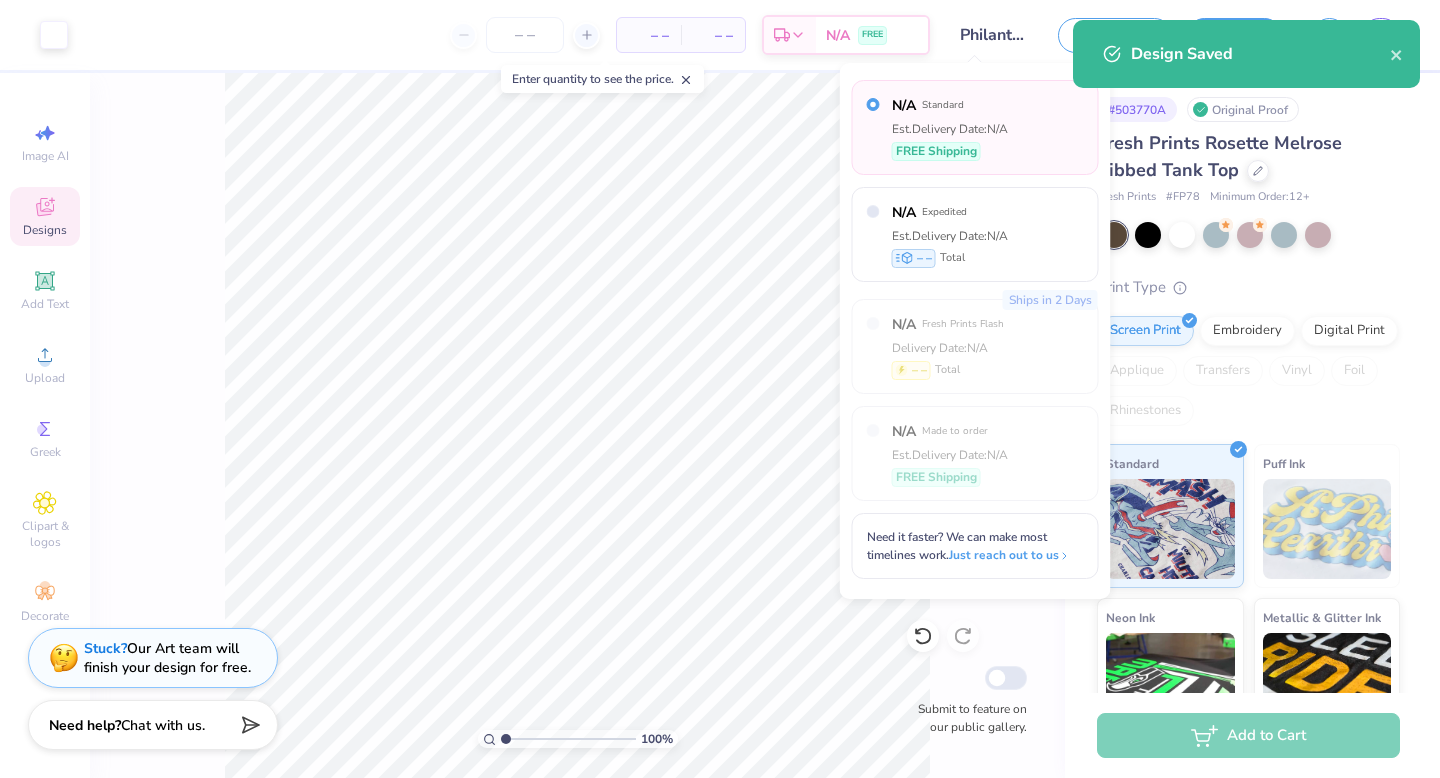 click on "# 503770A Original Proof Fresh Prints Rosette Melrose Ribbed Tank Top Fresh Prints # FP78 Minimum Order:  12 +   Print Type Screen Print Embroidery Digital Print Applique Transfers Vinyl Foil Rhinestones Standard Puff Ink Neon Ink Metallic & Glitter Ink Glow in the Dark Ink Water based Ink" at bounding box center (1252, 484) 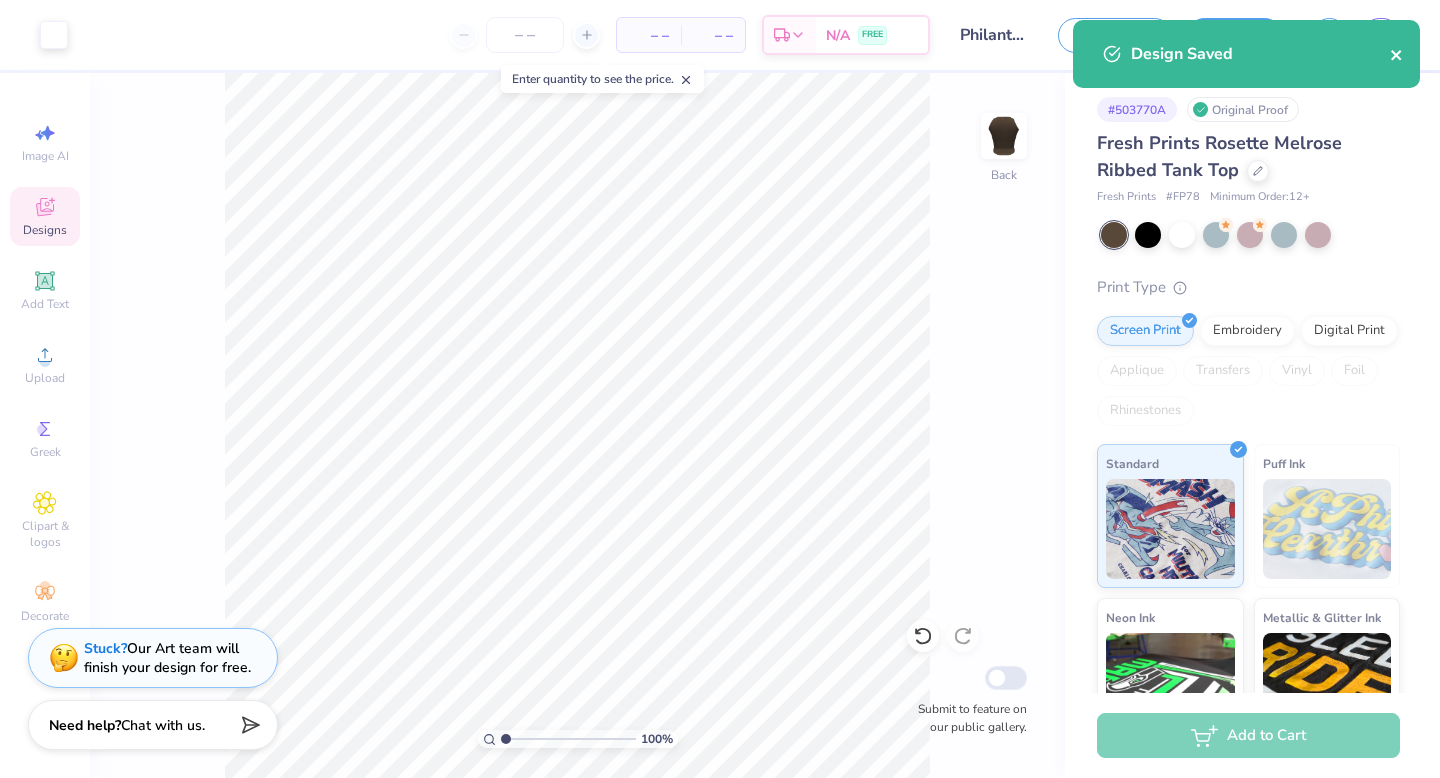 click 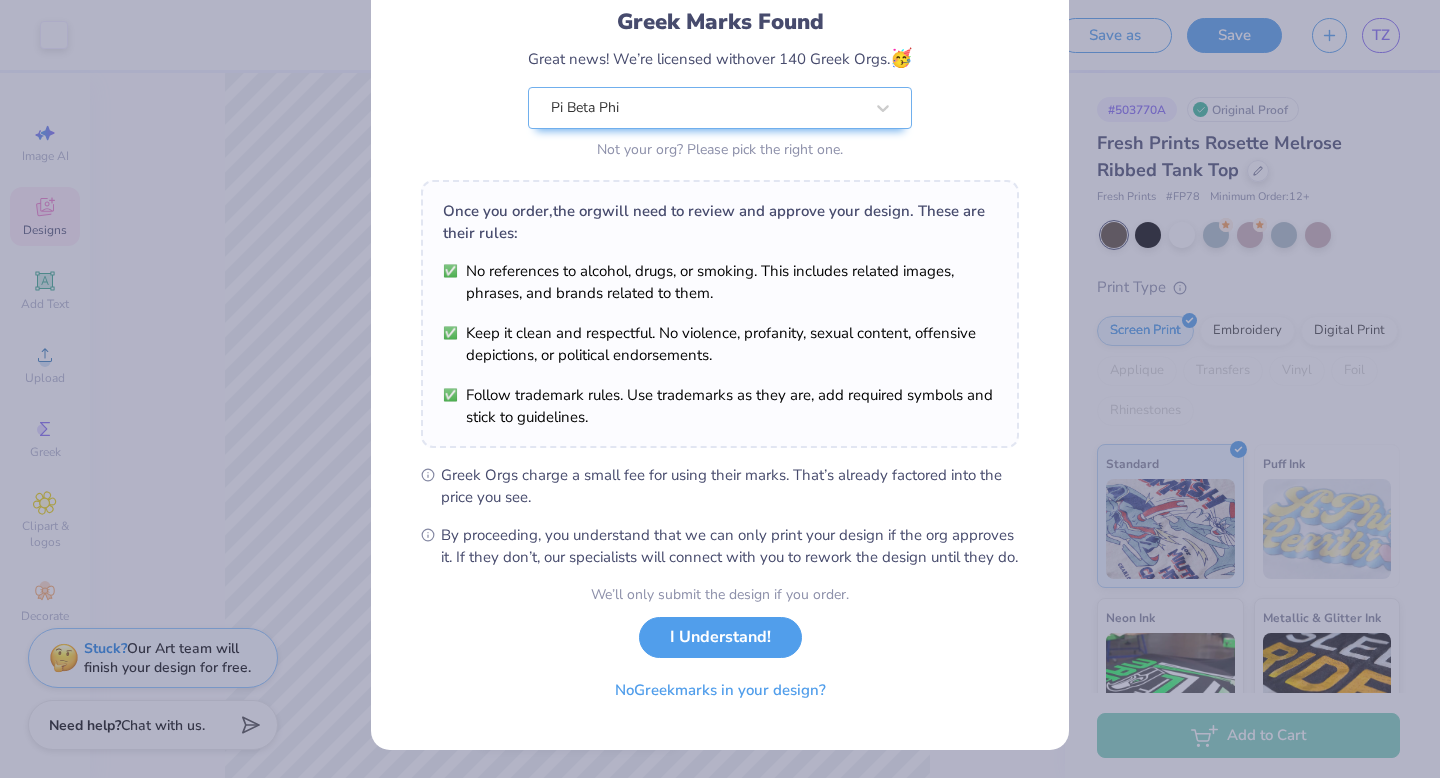 scroll, scrollTop: 158, scrollLeft: 0, axis: vertical 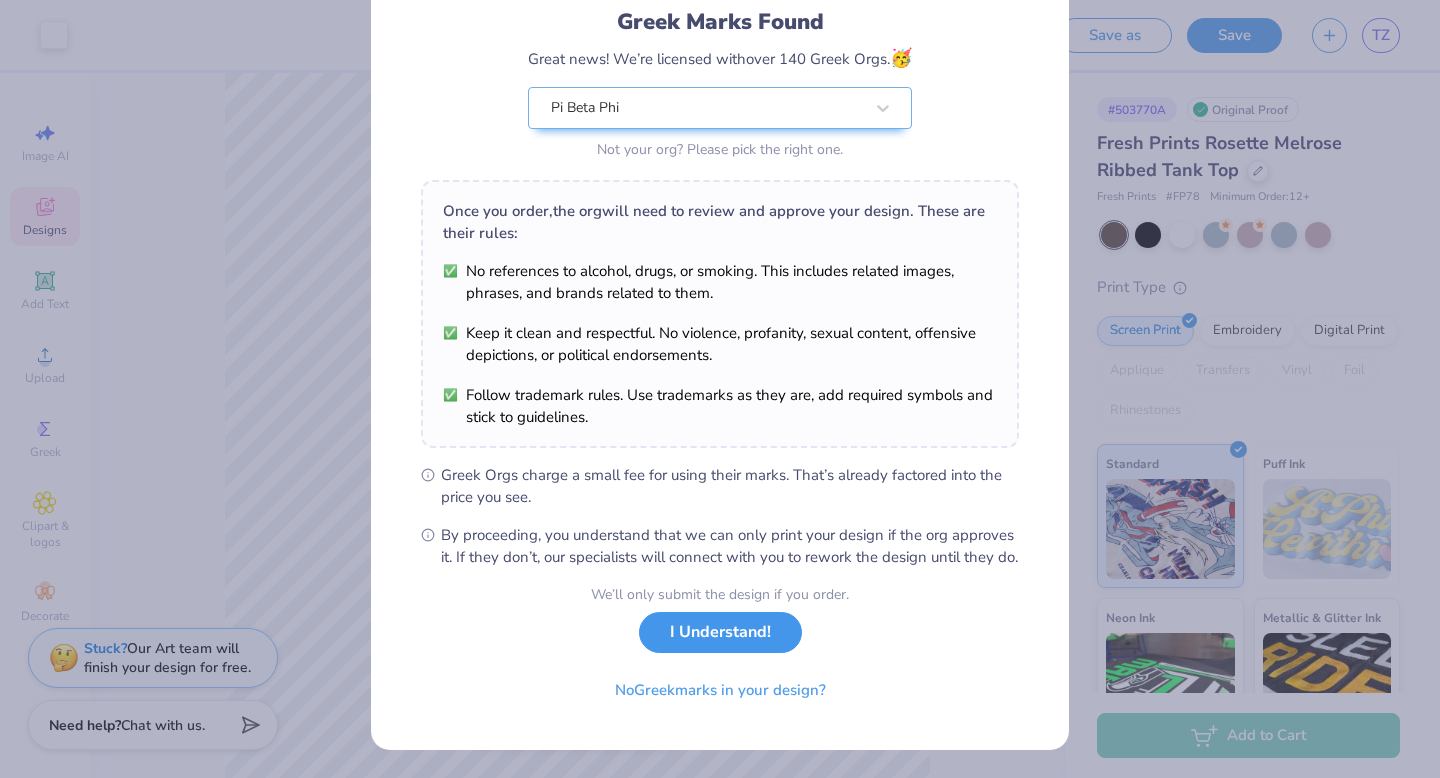 click on "I Understand!" at bounding box center (720, 632) 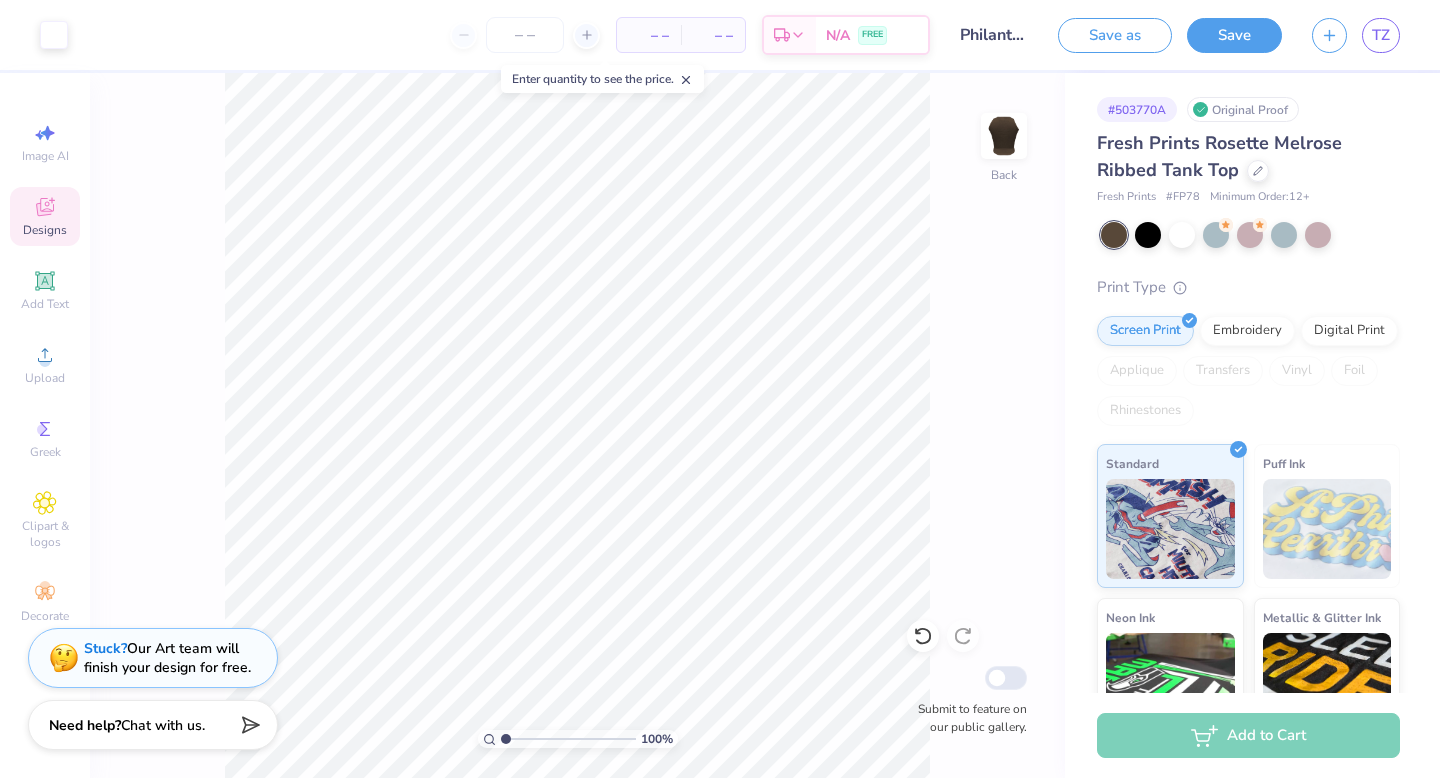 scroll, scrollTop: 0, scrollLeft: 0, axis: both 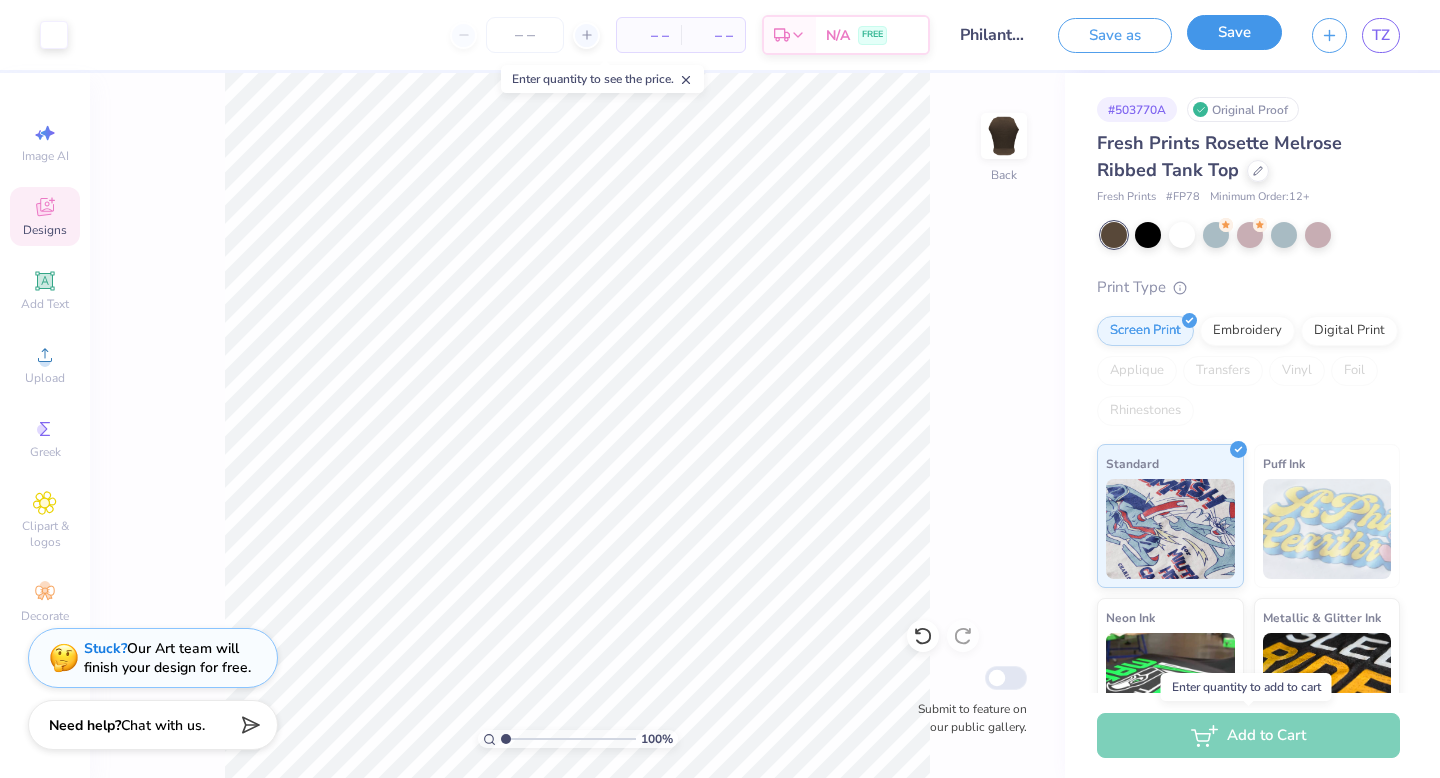 click on "Save" at bounding box center [1234, 32] 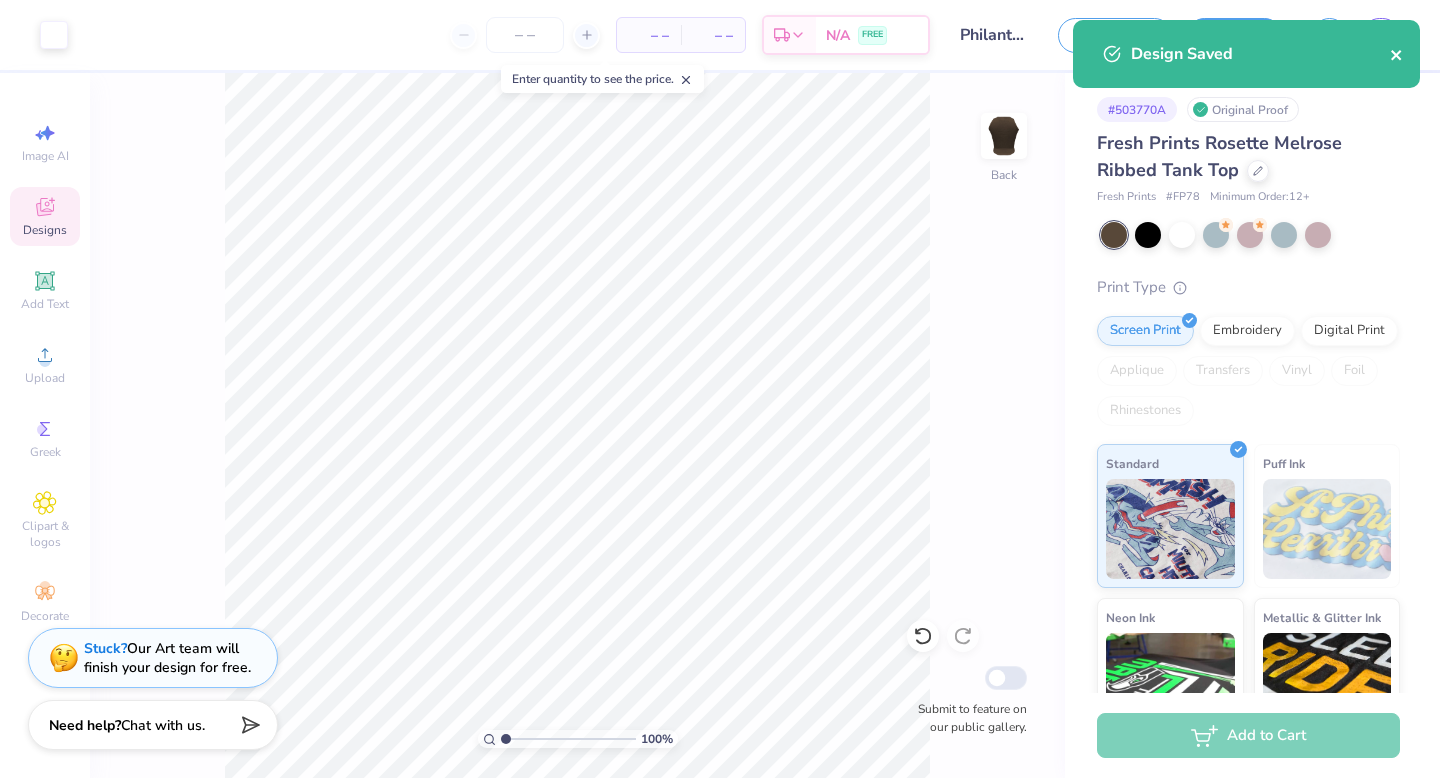 click 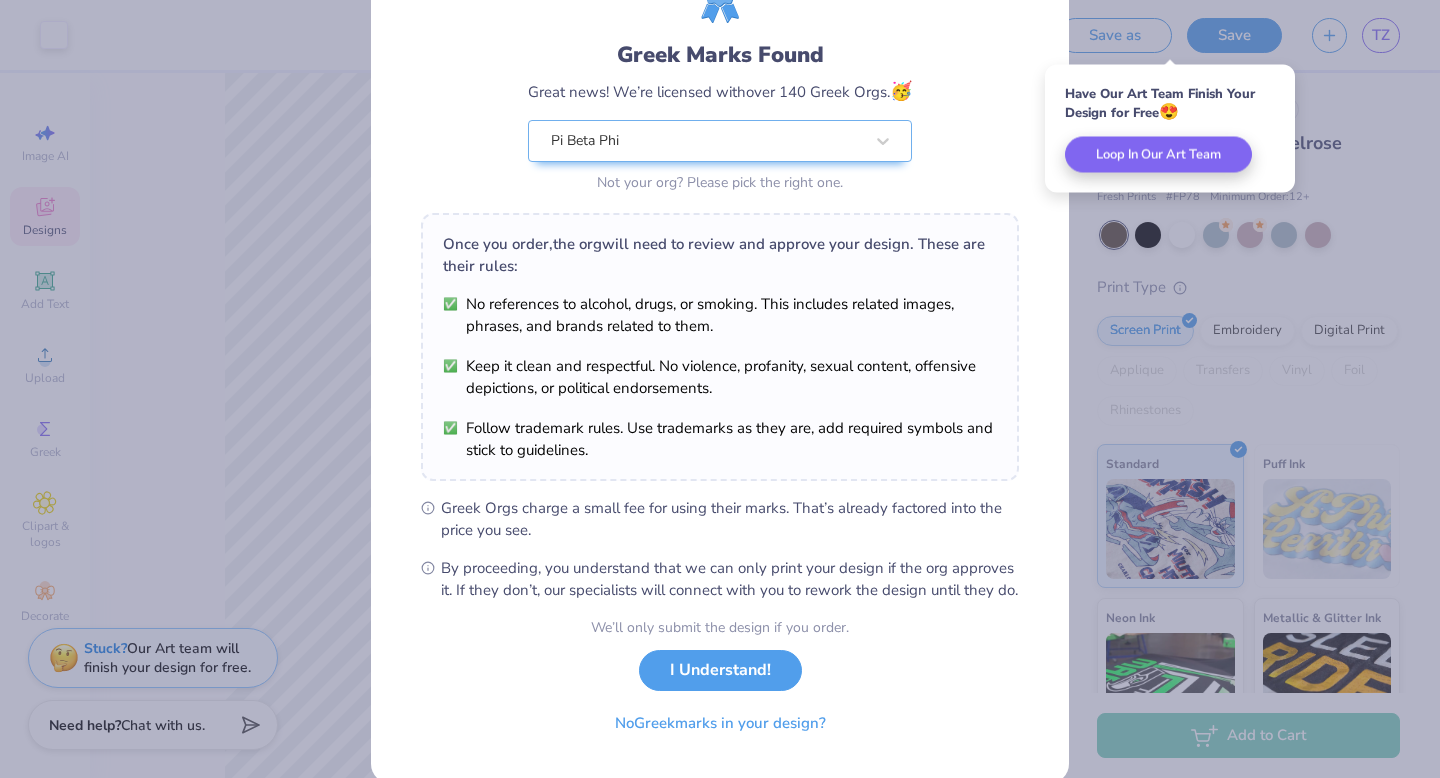 scroll, scrollTop: 158, scrollLeft: 0, axis: vertical 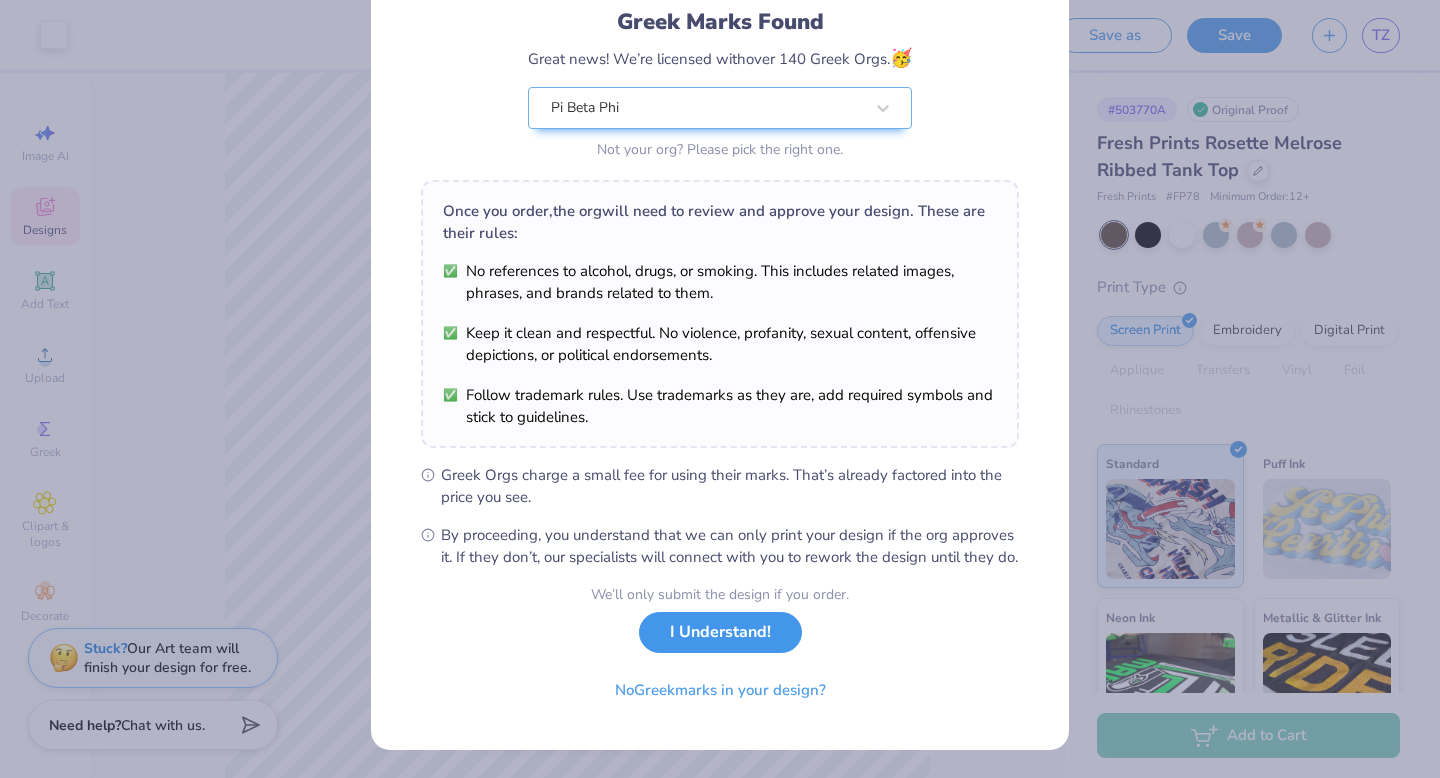 click on "I Understand!" at bounding box center (720, 632) 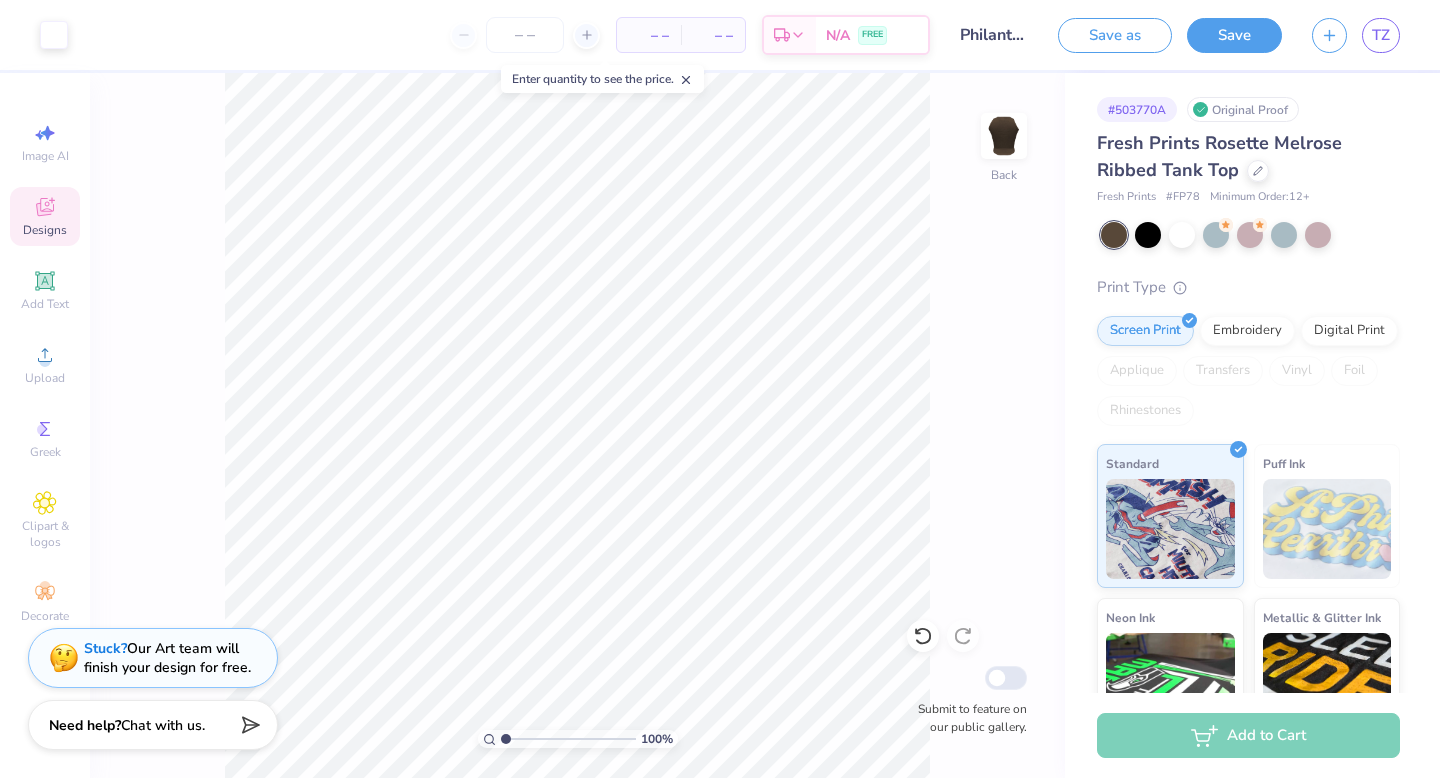 scroll, scrollTop: 0, scrollLeft: 0, axis: both 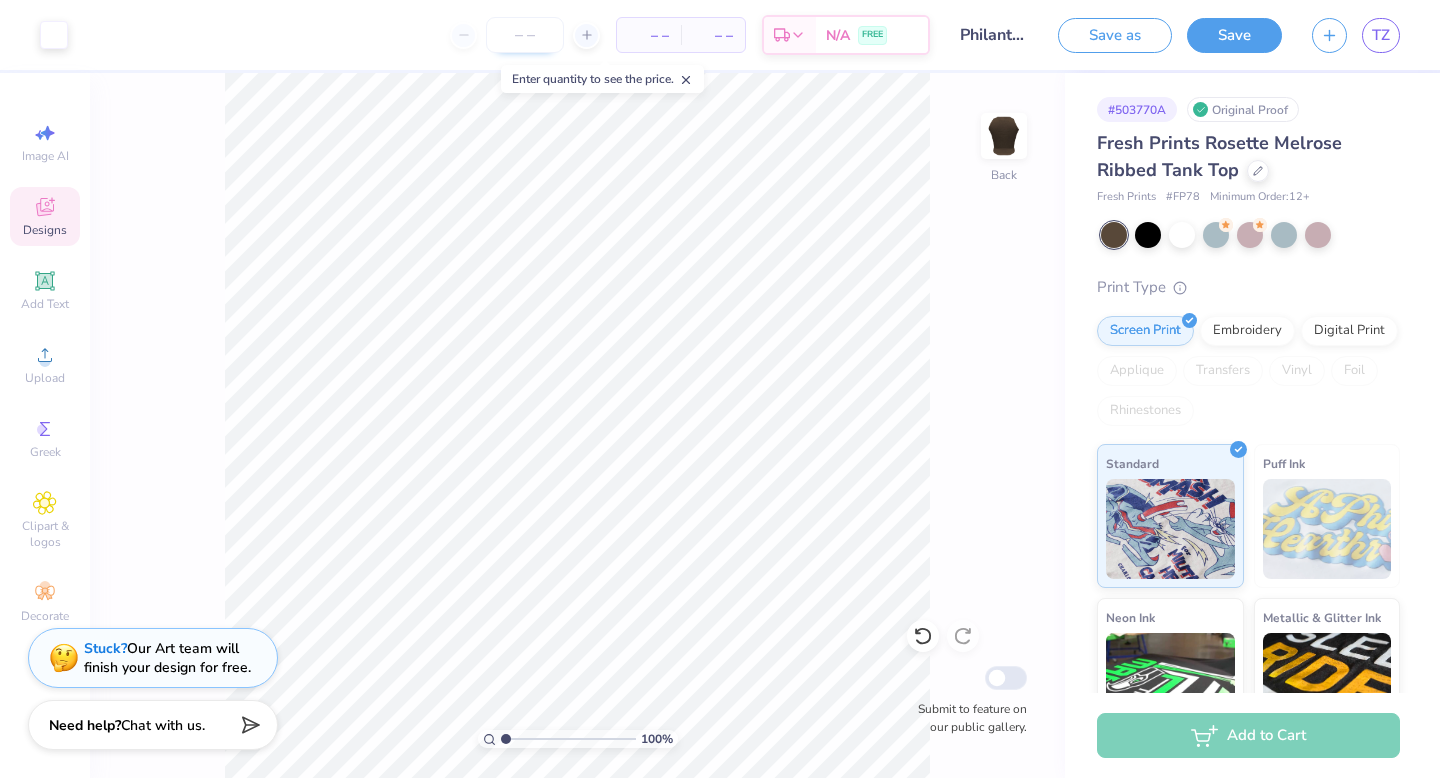 click at bounding box center (525, 35) 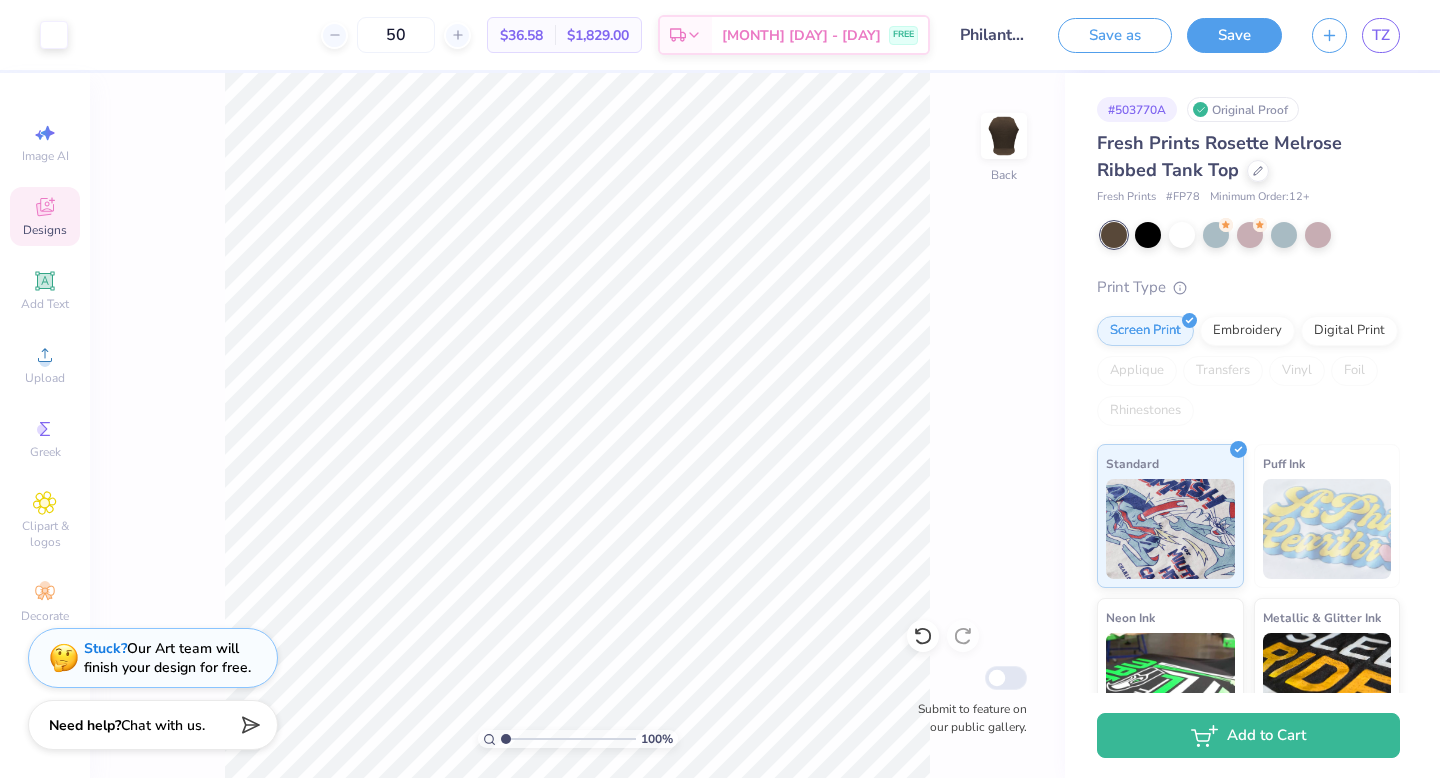 type on "50" 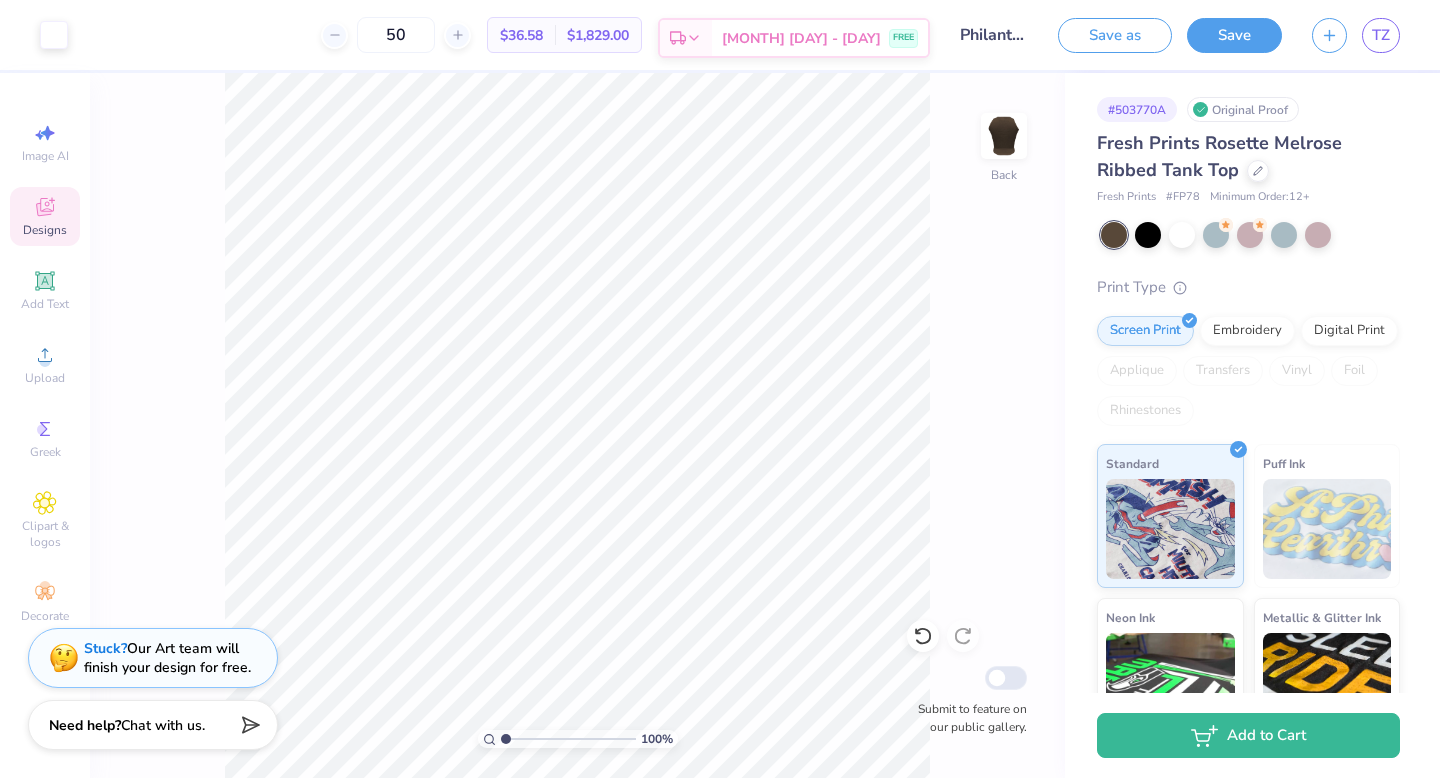 click on "Aug 22 - 25" at bounding box center [801, 38] 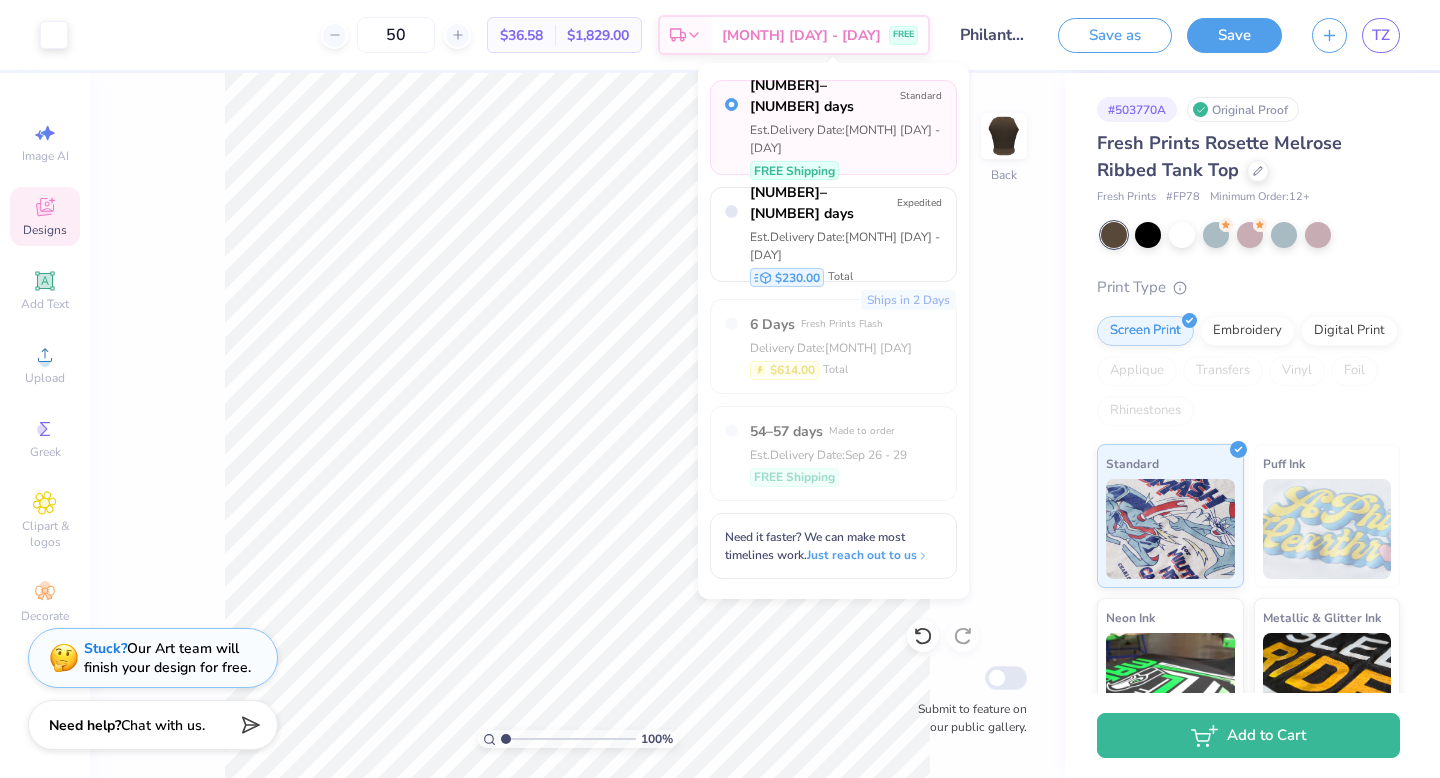 click on "Art colors 50 $36.58 Per Item $1,829.00 Total Est.  Delivery Aug 22 - 25 FREE Design Title Philanthropy Tank Save as Save TZ Image AI Designs Add Text Upload Greek Clipart & logos Decorate book football golf baseball Orgs Events Styles Print Types Fraternity Sorority Club Sports Rush & Bid Game Day Parent's Weekend PR & General Big Little Reveal Philanthropy Date Parties & Socials Retreat Greek Week Holidays Formal & Semi Spring Break Graduation Founder’s Day Classic Minimalist Varsity Y2K Typography Cartoons Handdrawn 80s & 90s Grunge 60s & 70s Embroidery Screen Print Patches Digital Print Vinyl Transfers Applique Trending Most Favorited Newest 100  % Back Submit to feature on our public gallery. # 503770A Original Proof Fresh Prints Rosette Melrose Ribbed Tank Top Fresh Prints # FP78 Minimum Order:  12 +   Print Type Screen Print Embroidery Digital Print Applique Transfers Vinyl Foil Rhinestones Standard Puff Ink Neon Ink Metallic & Glitter Ink Glow in the Dark Ink Water based Ink Add to Cart Stuck?" at bounding box center (720, 389) 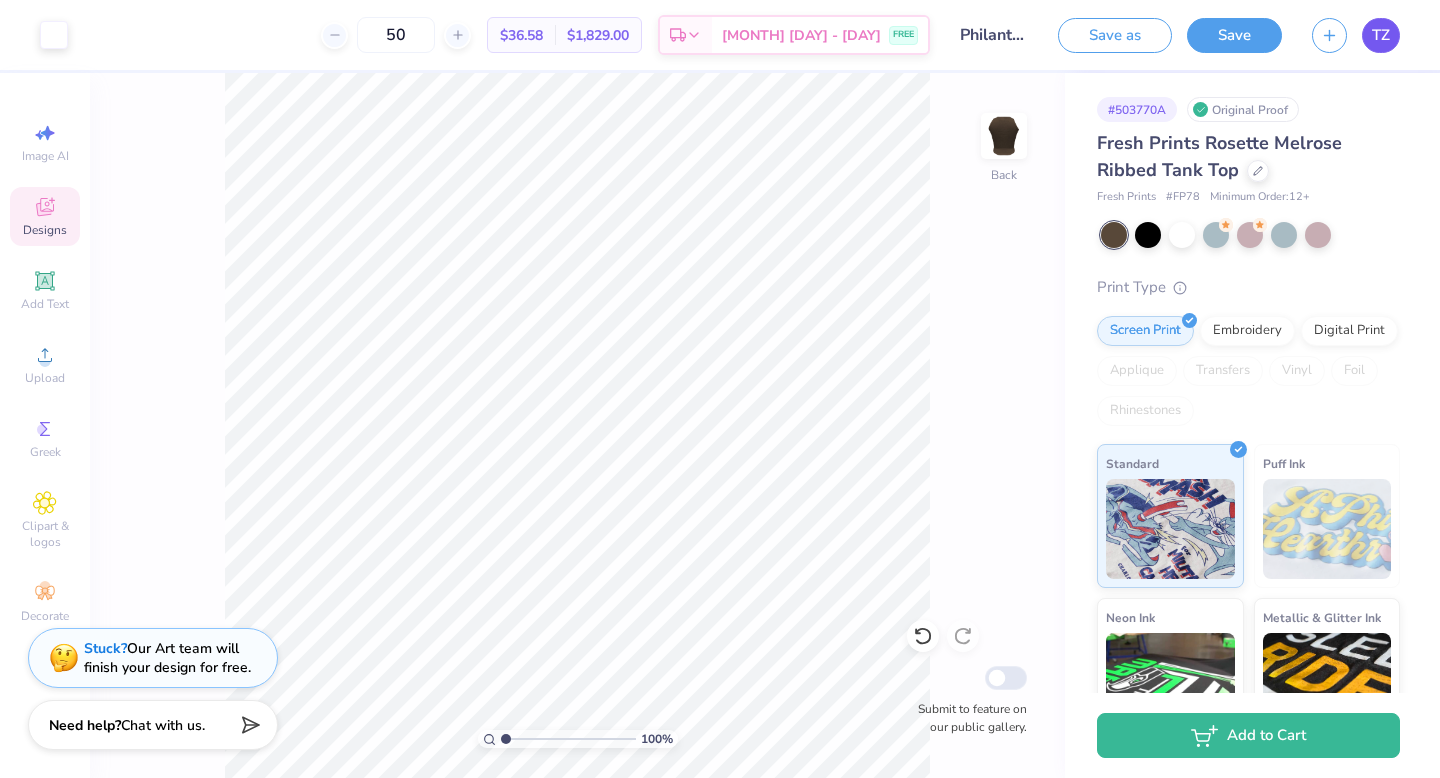 click on "TZ" at bounding box center [1381, 35] 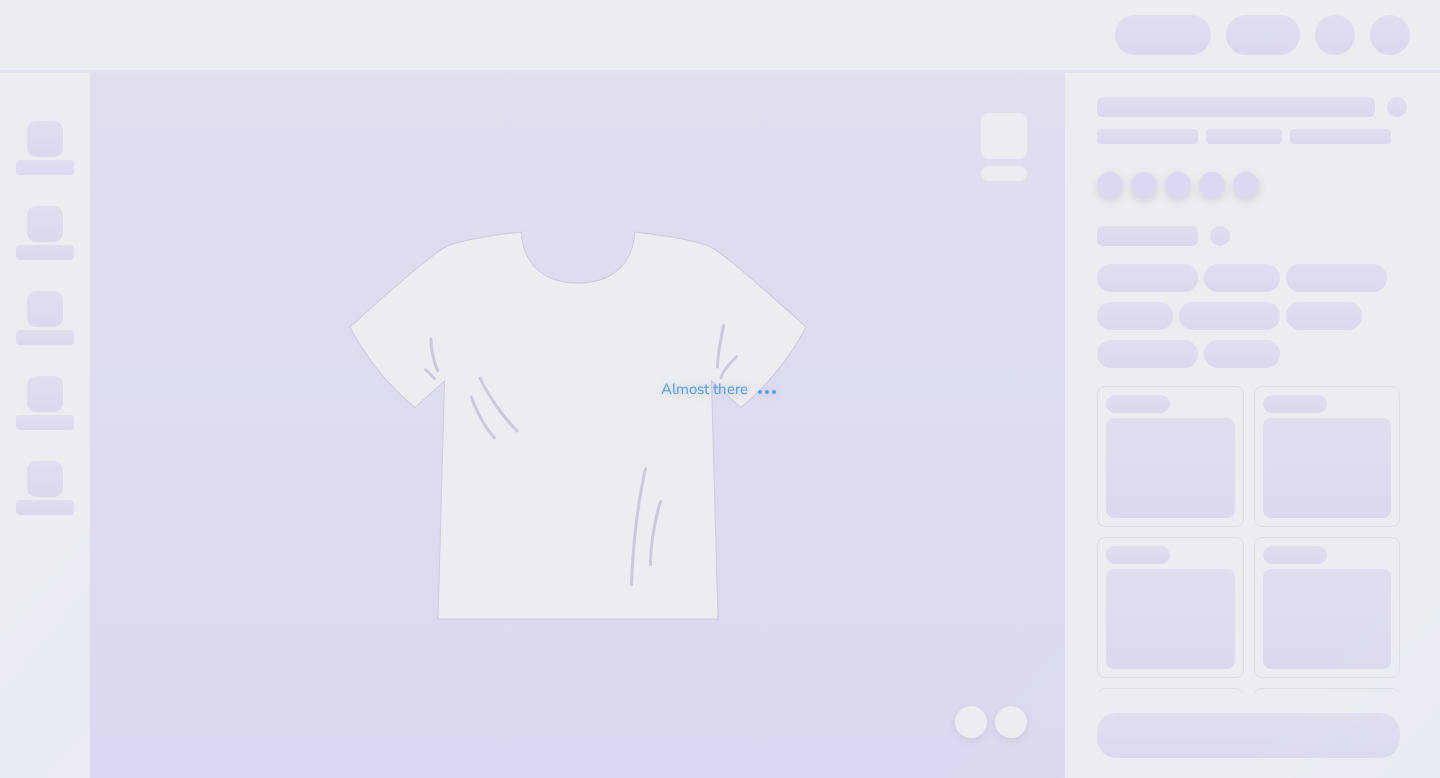 scroll, scrollTop: 0, scrollLeft: 0, axis: both 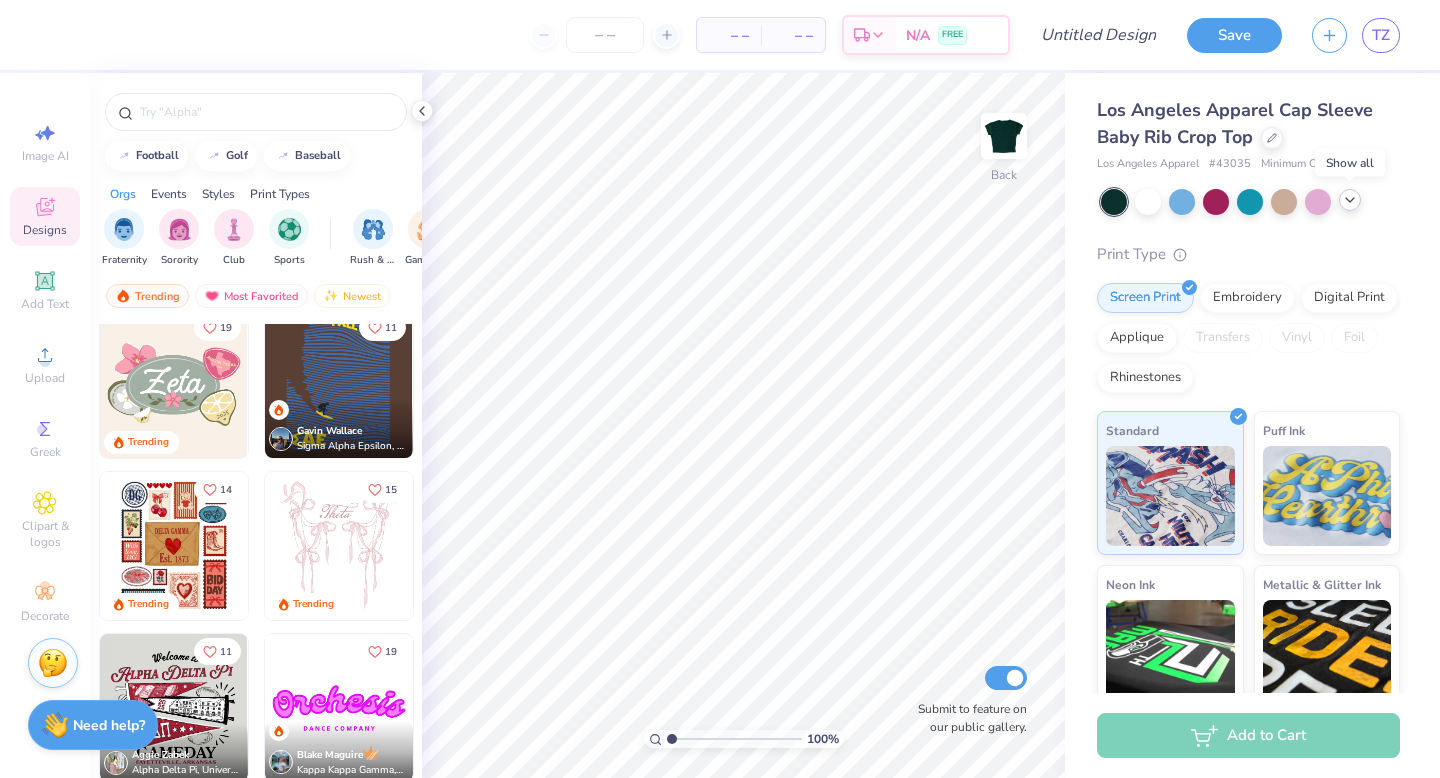 click 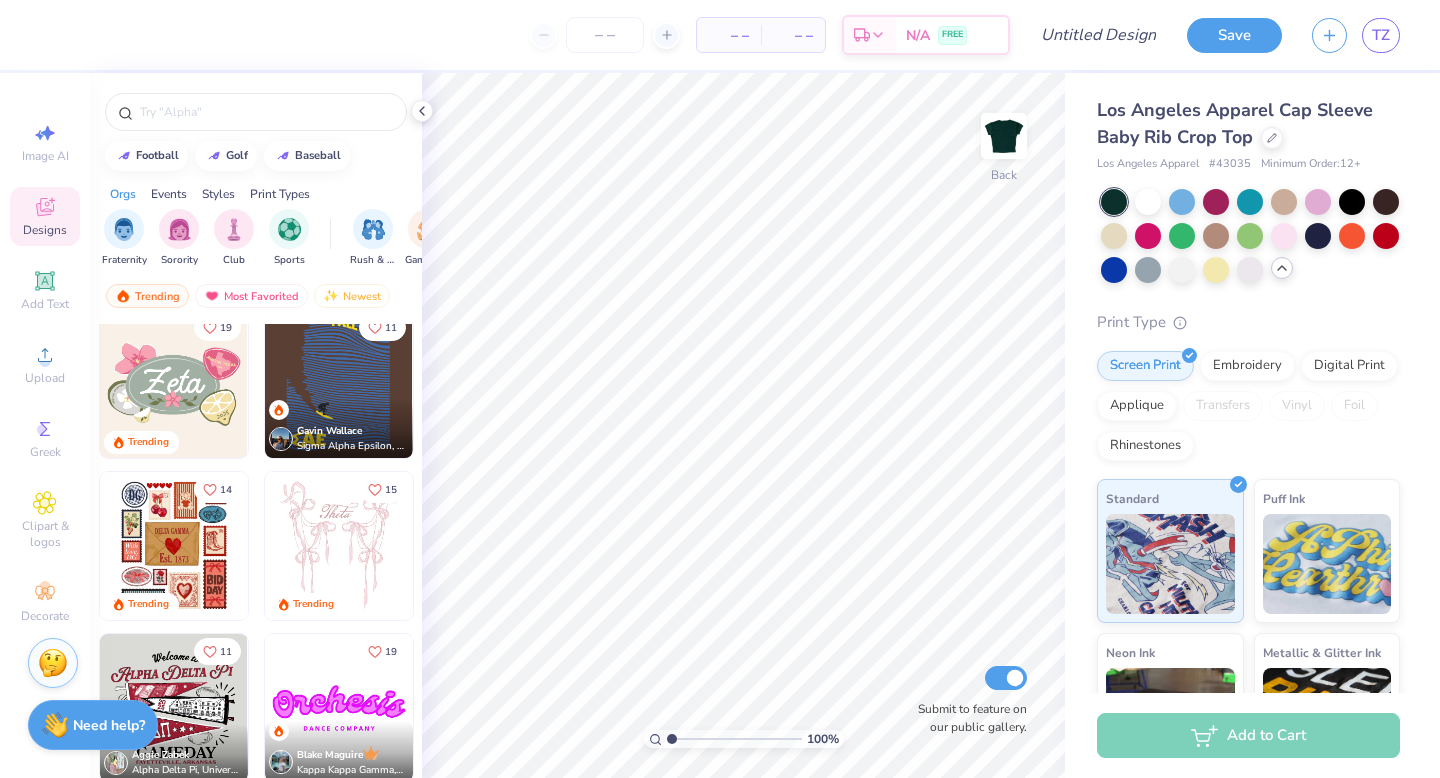 click at bounding box center (1282, 268) 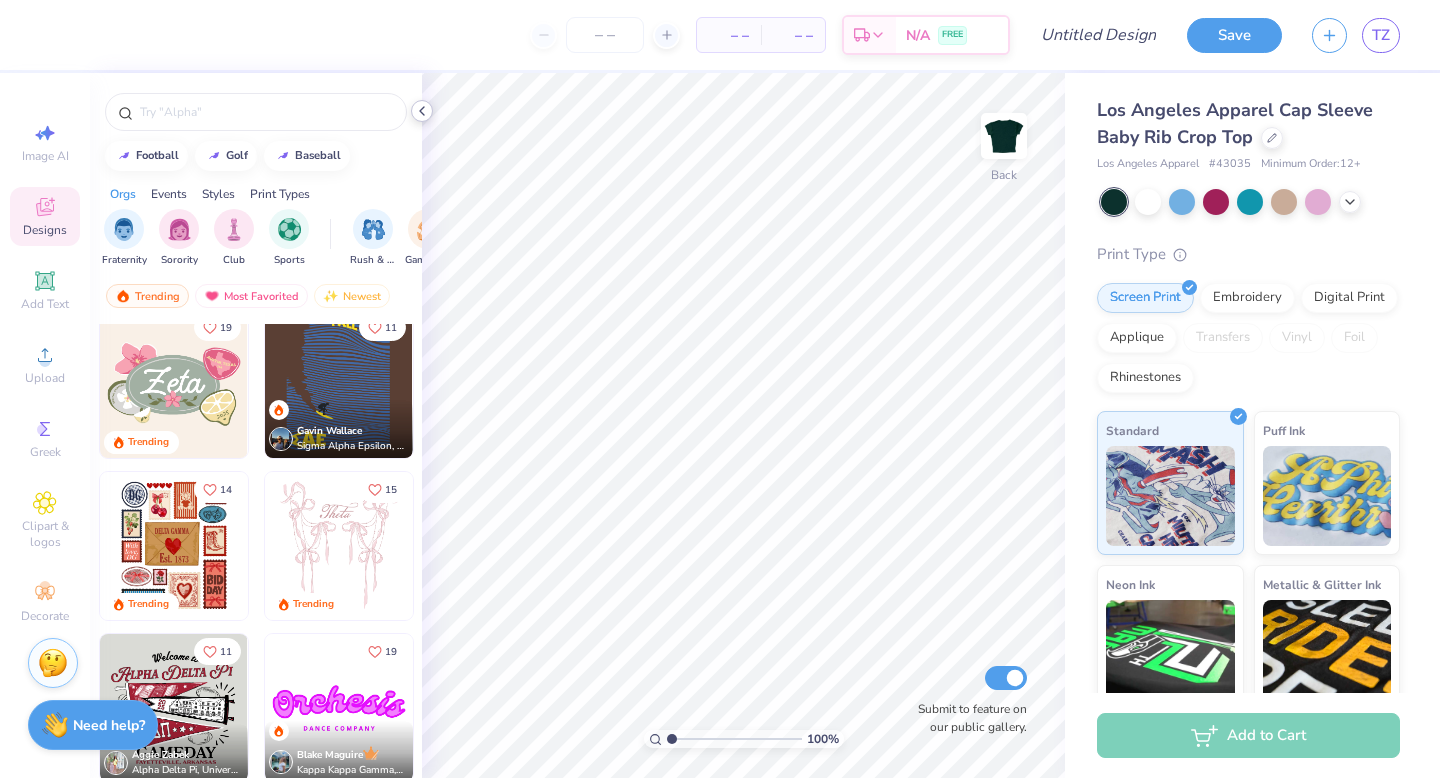 click 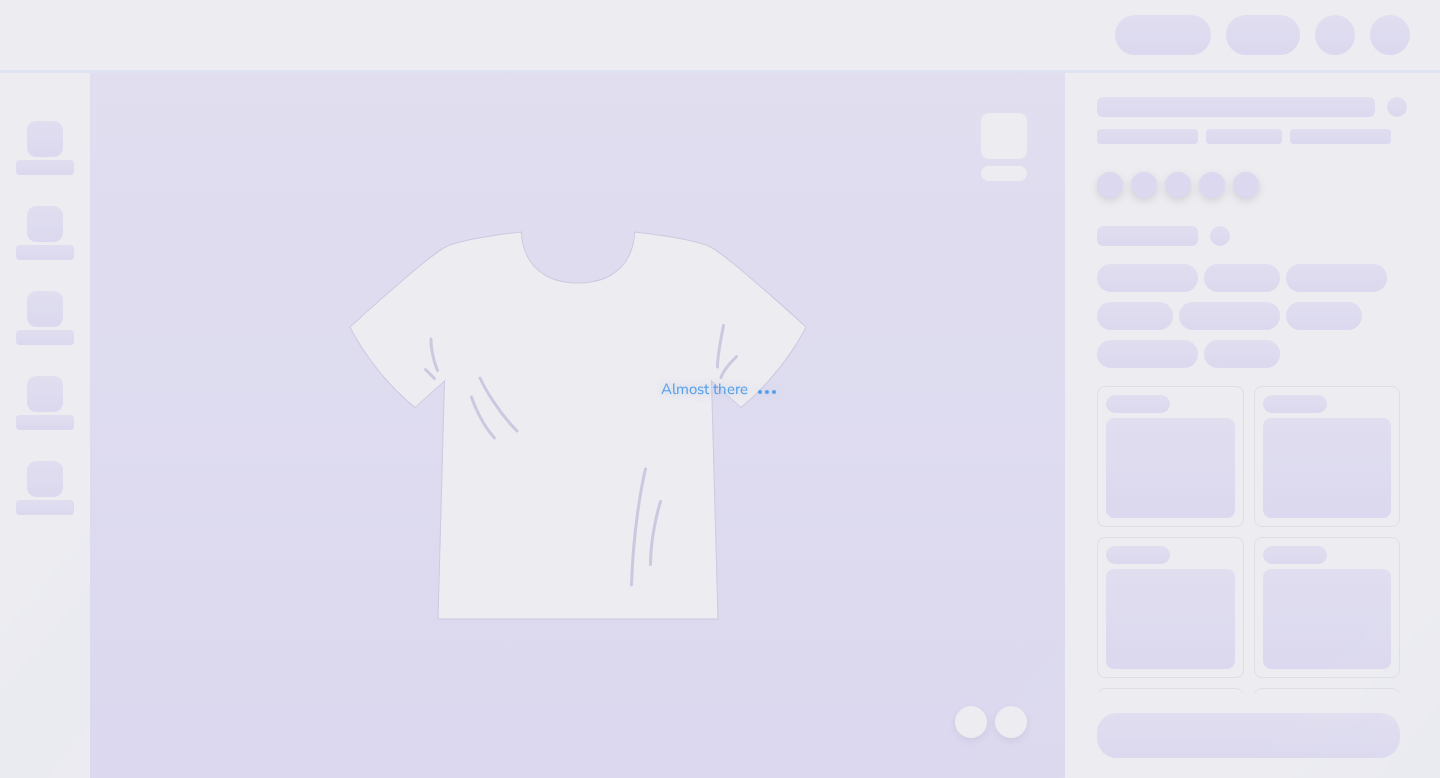 scroll, scrollTop: 0, scrollLeft: 0, axis: both 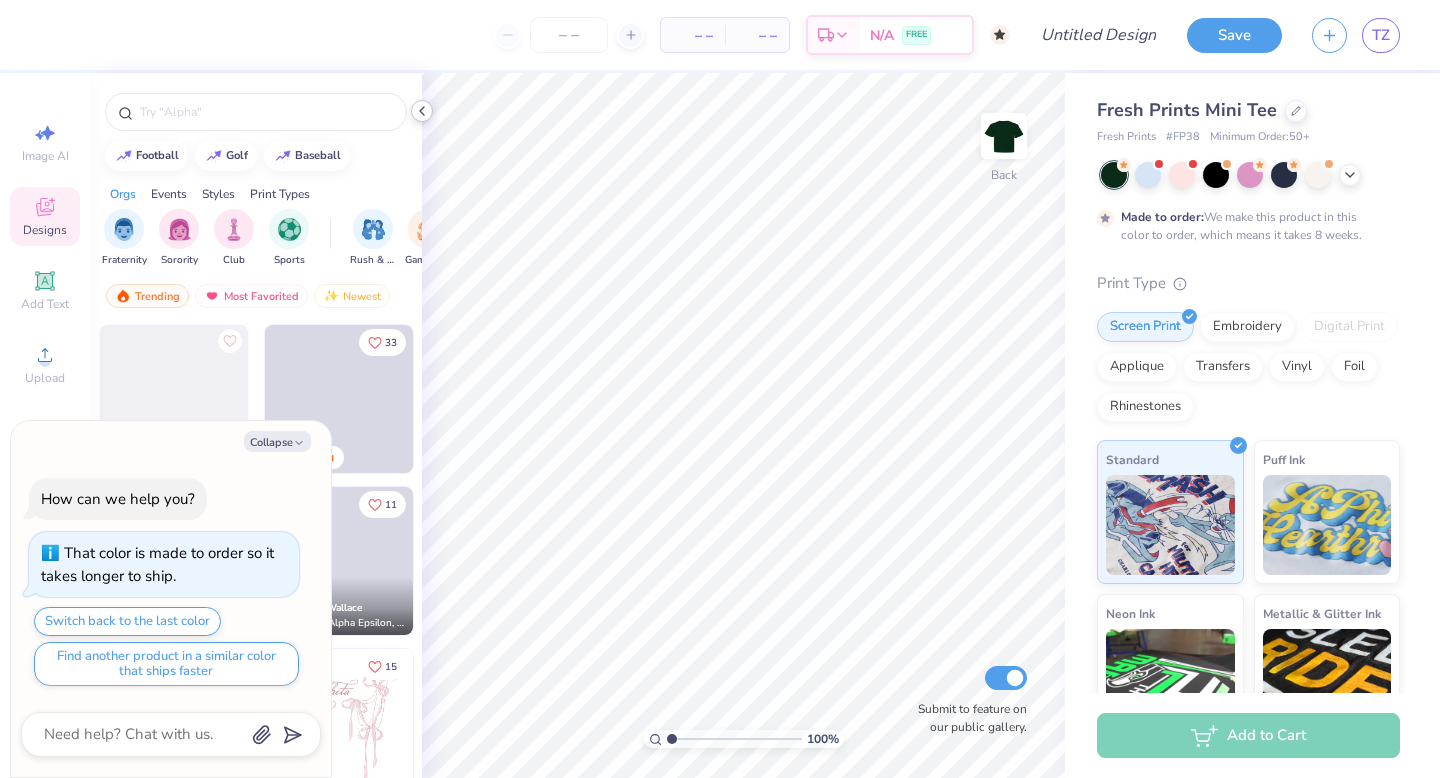 click 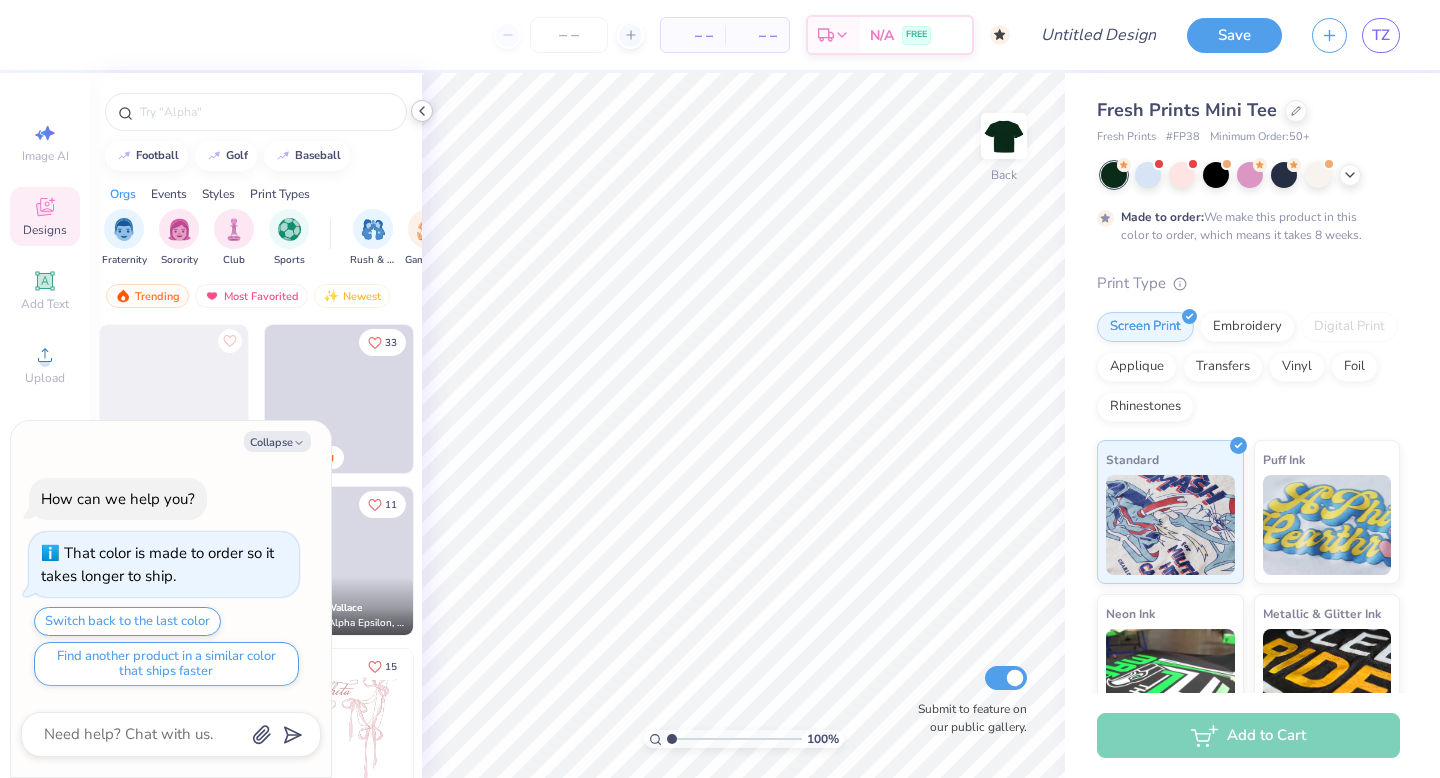 type on "x" 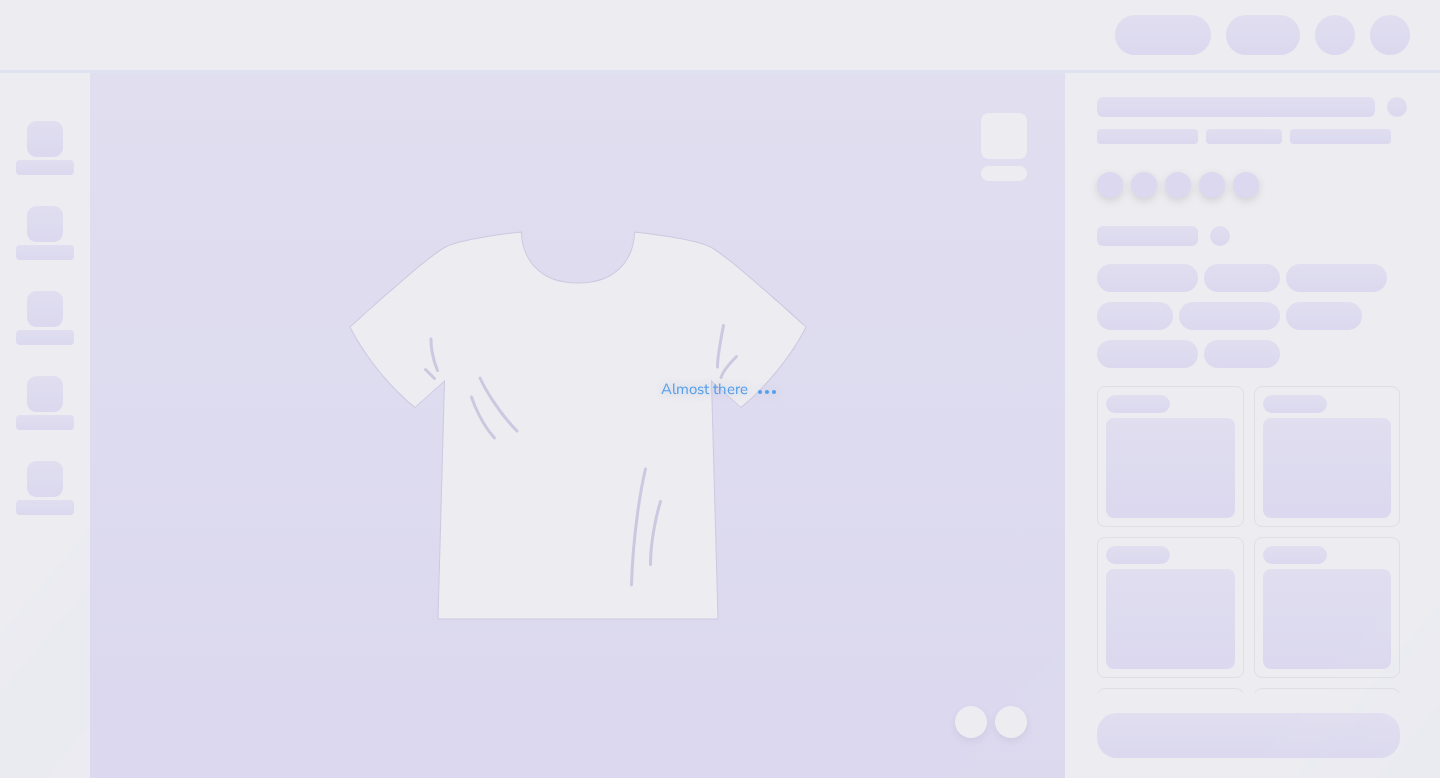 scroll, scrollTop: 0, scrollLeft: 0, axis: both 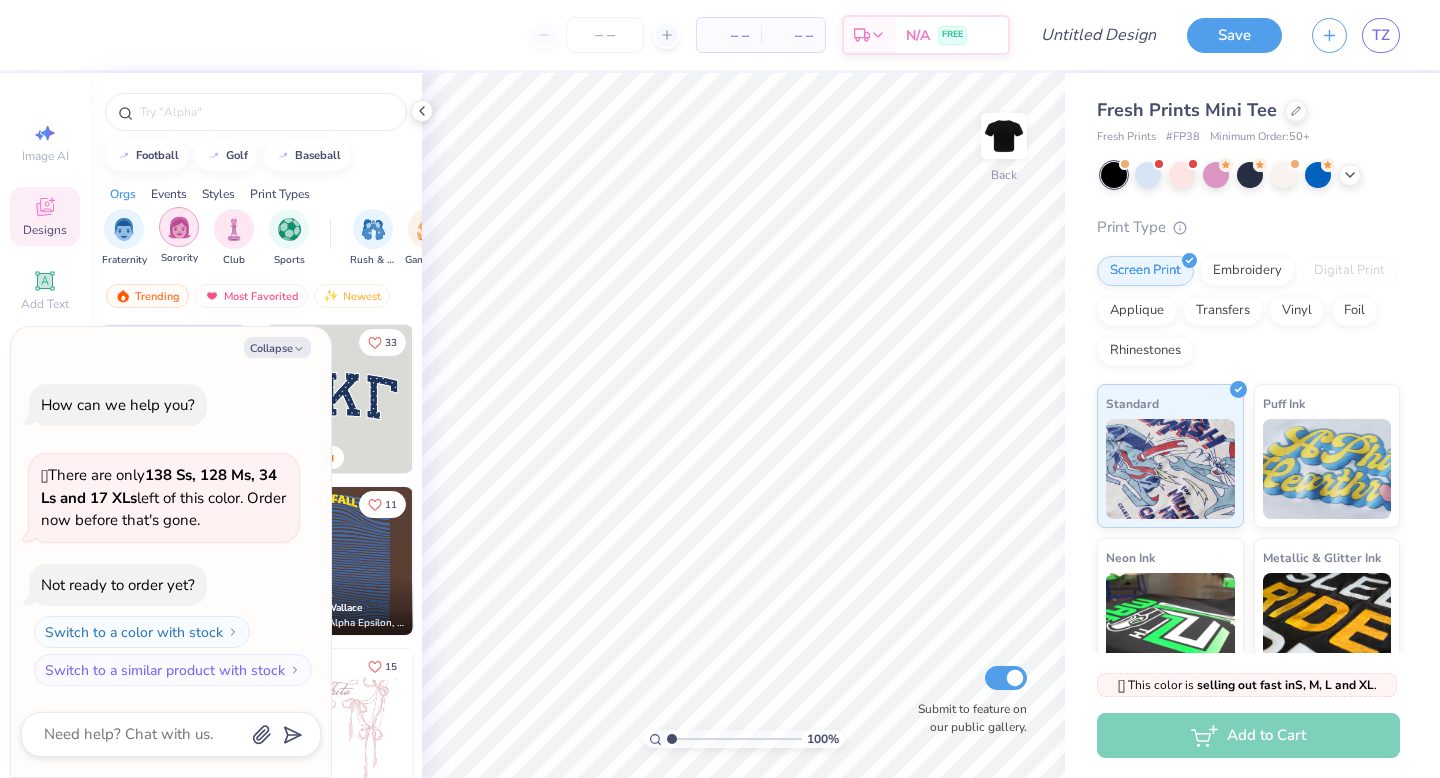 click at bounding box center (179, 227) 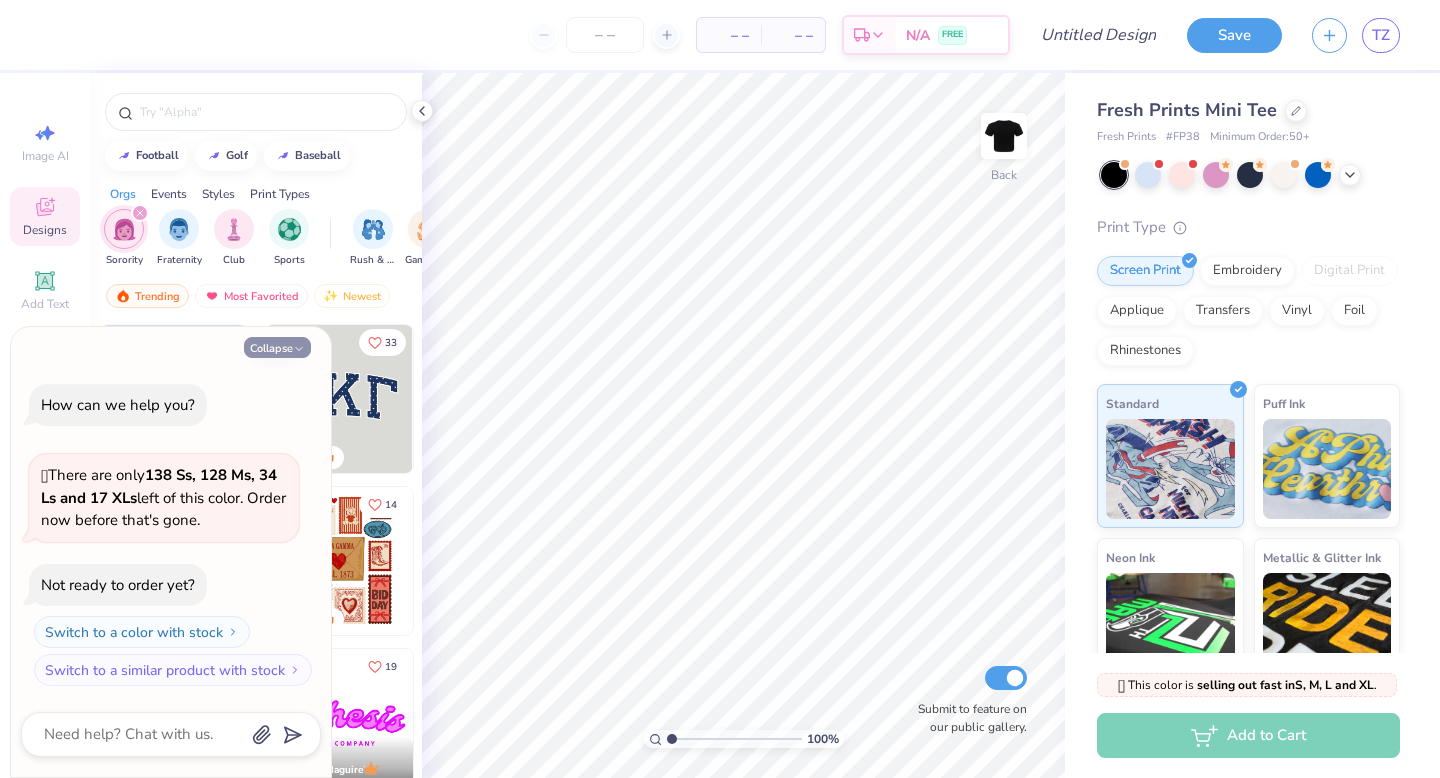 click 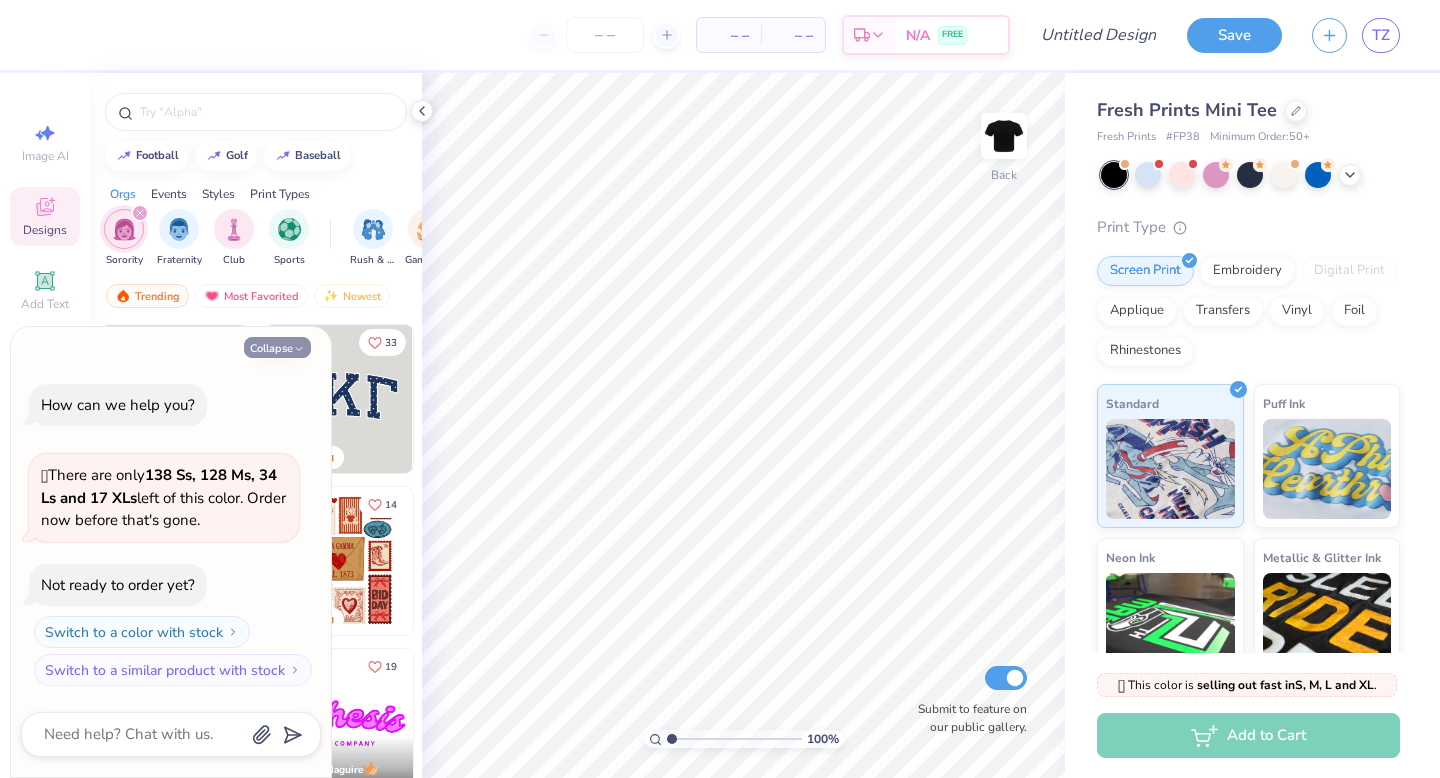 type on "x" 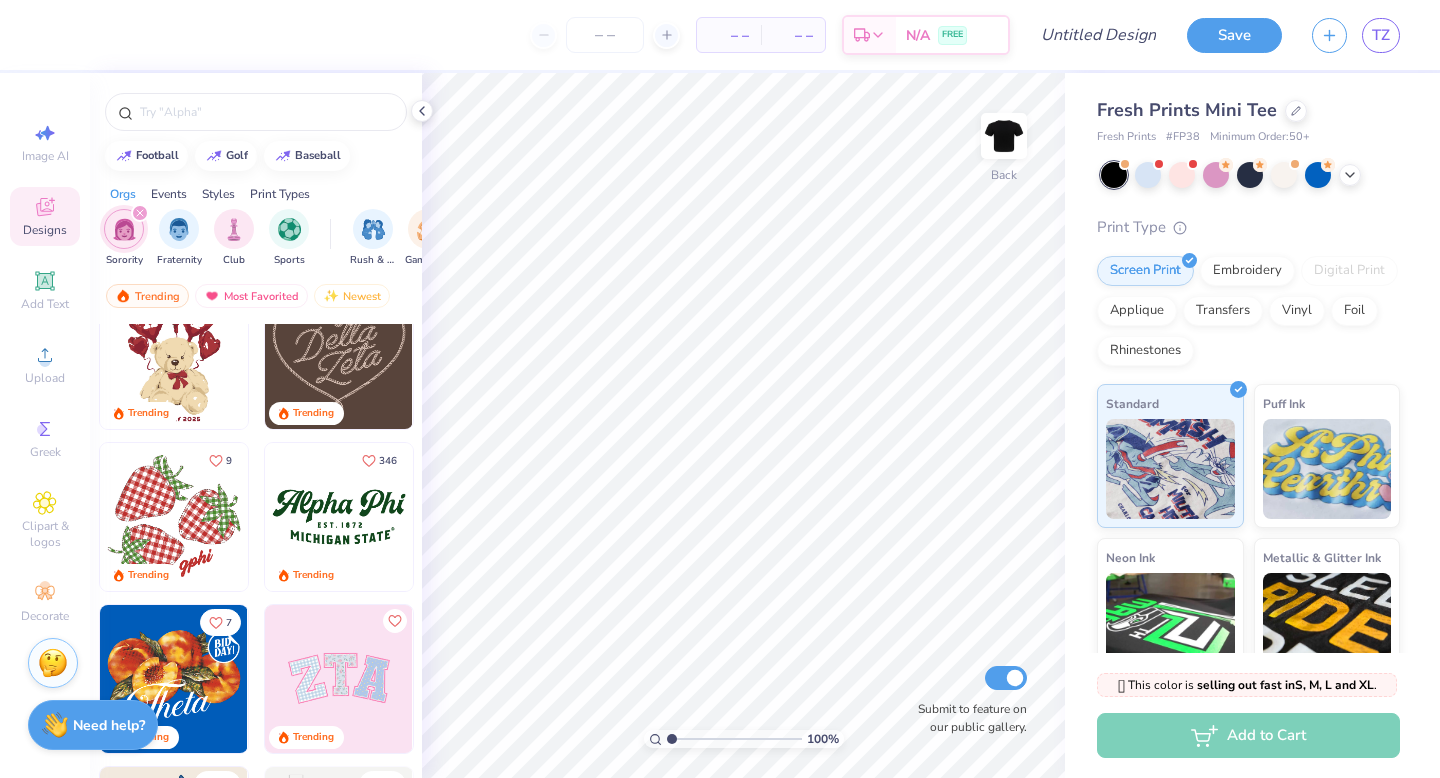 scroll, scrollTop: 542, scrollLeft: 0, axis: vertical 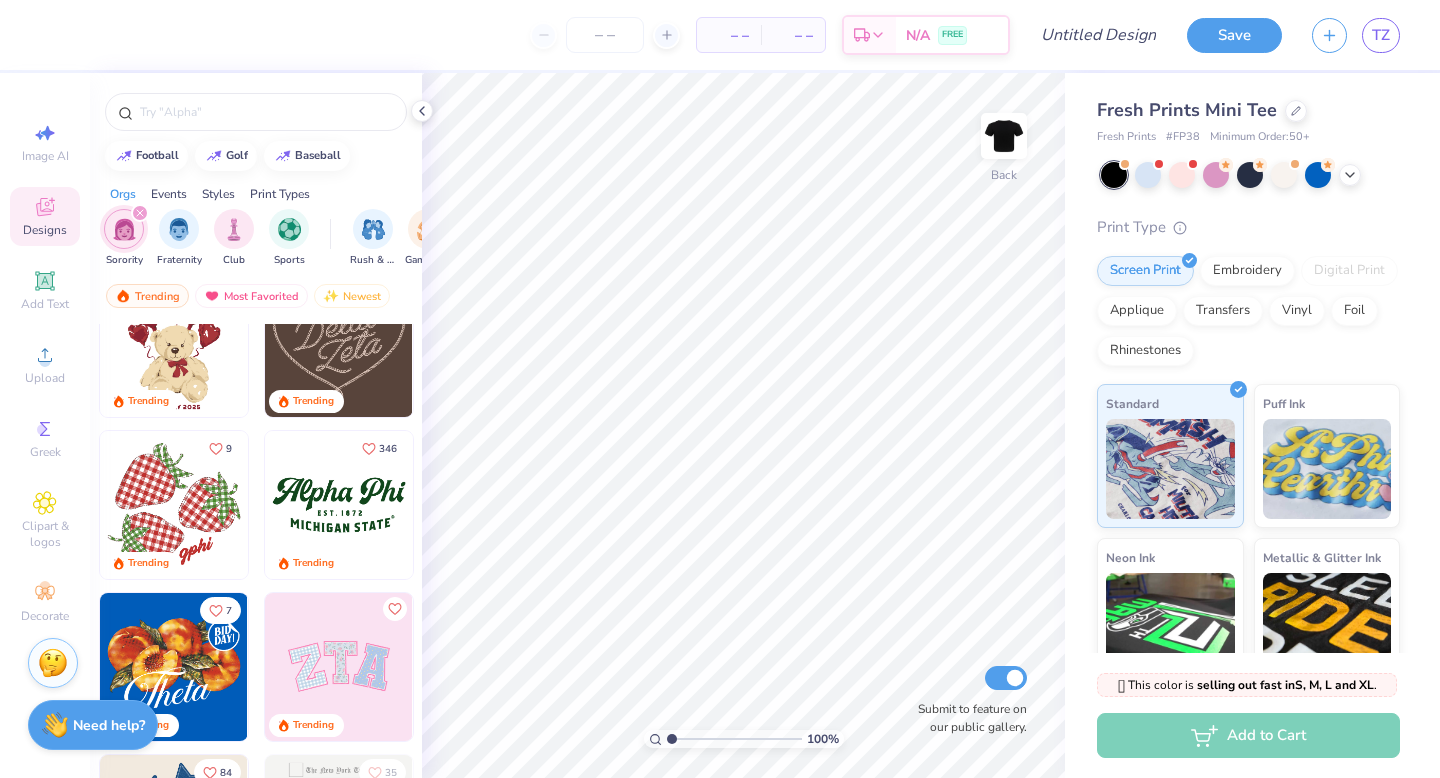 click at bounding box center [339, 505] 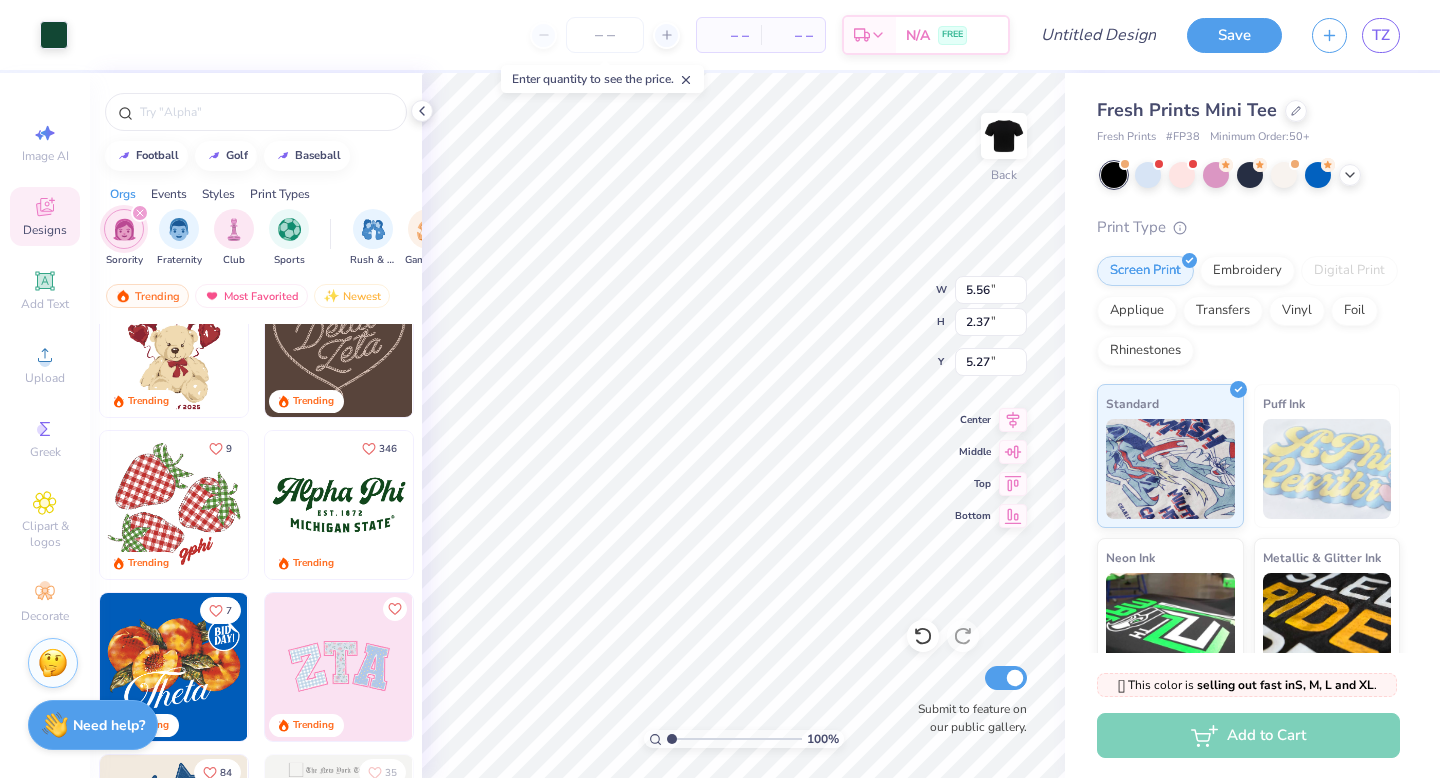 type on "5.27" 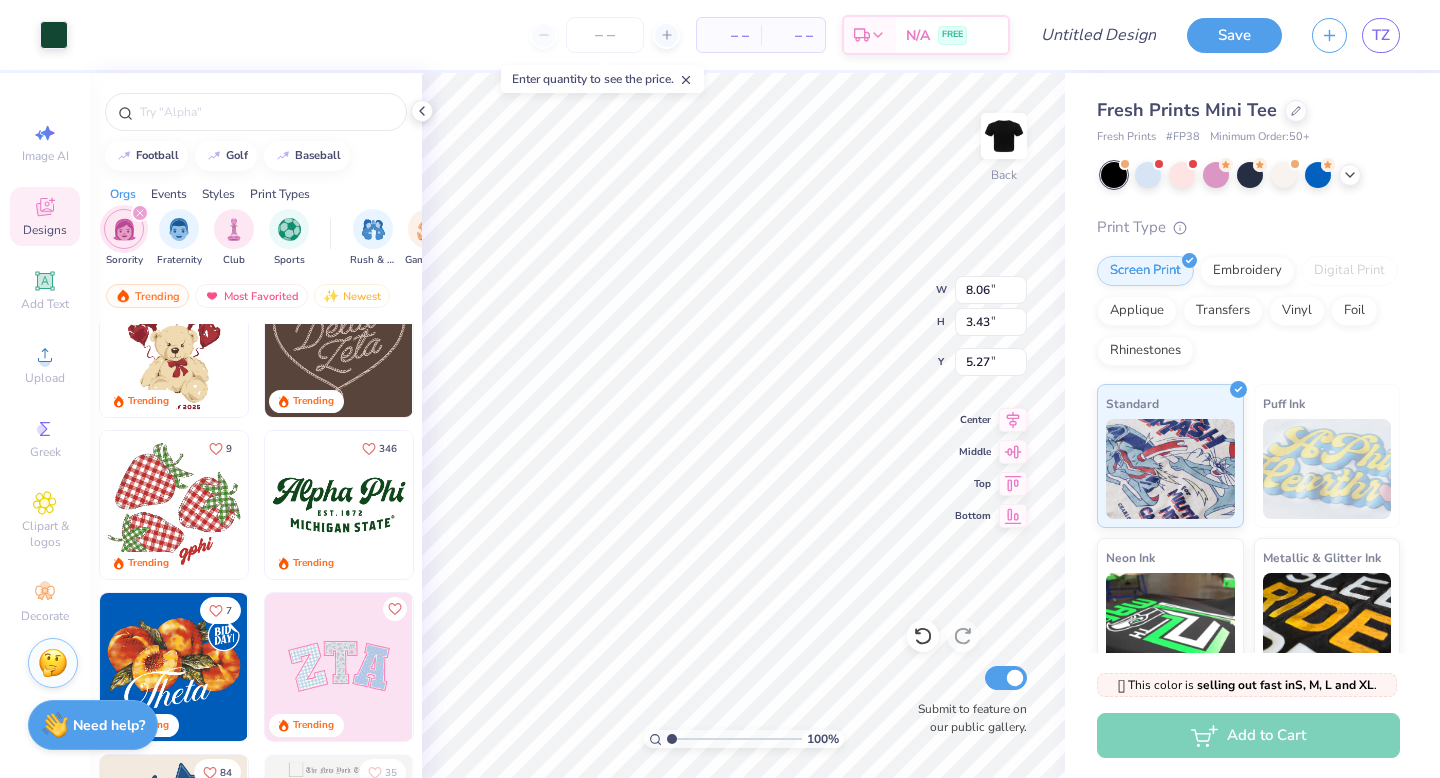 type on "8.06" 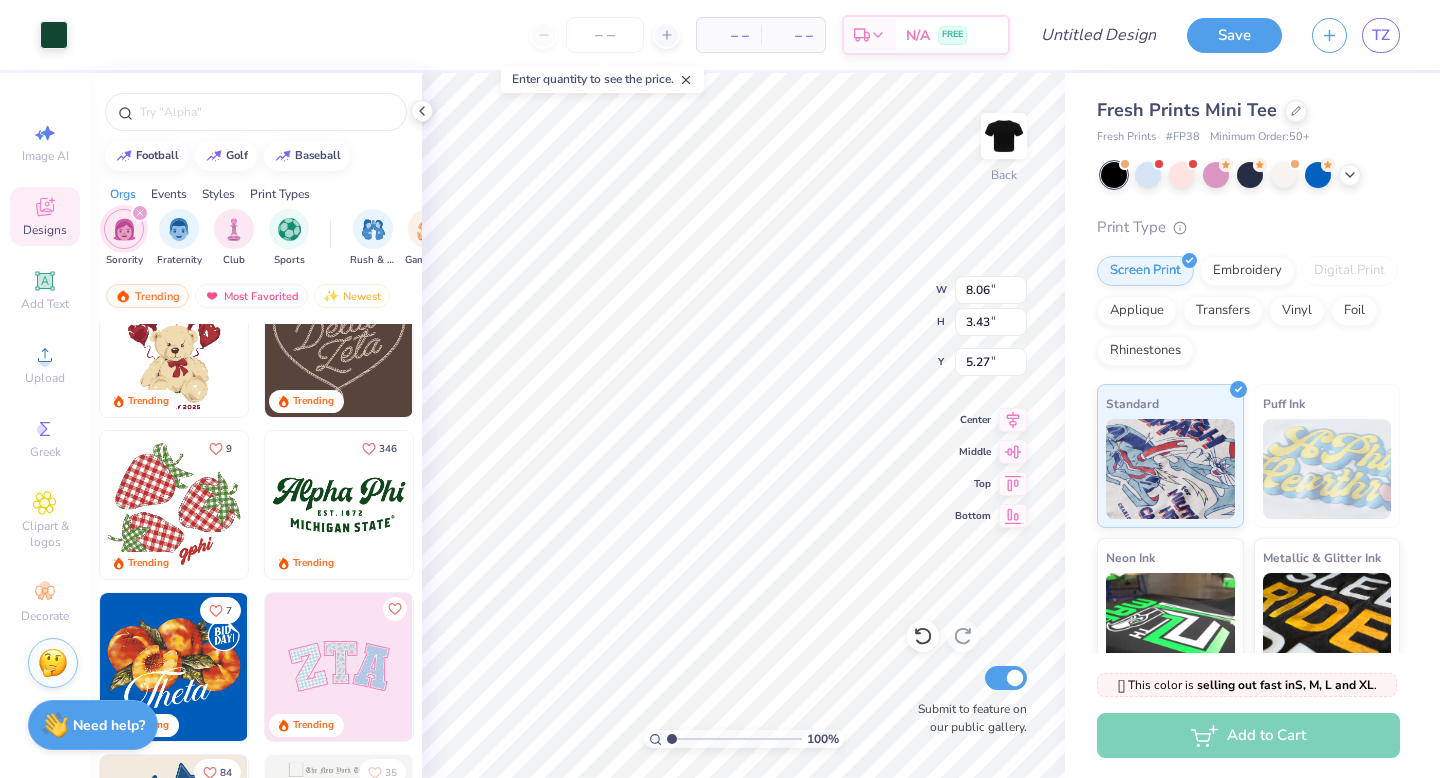 type on "3.43" 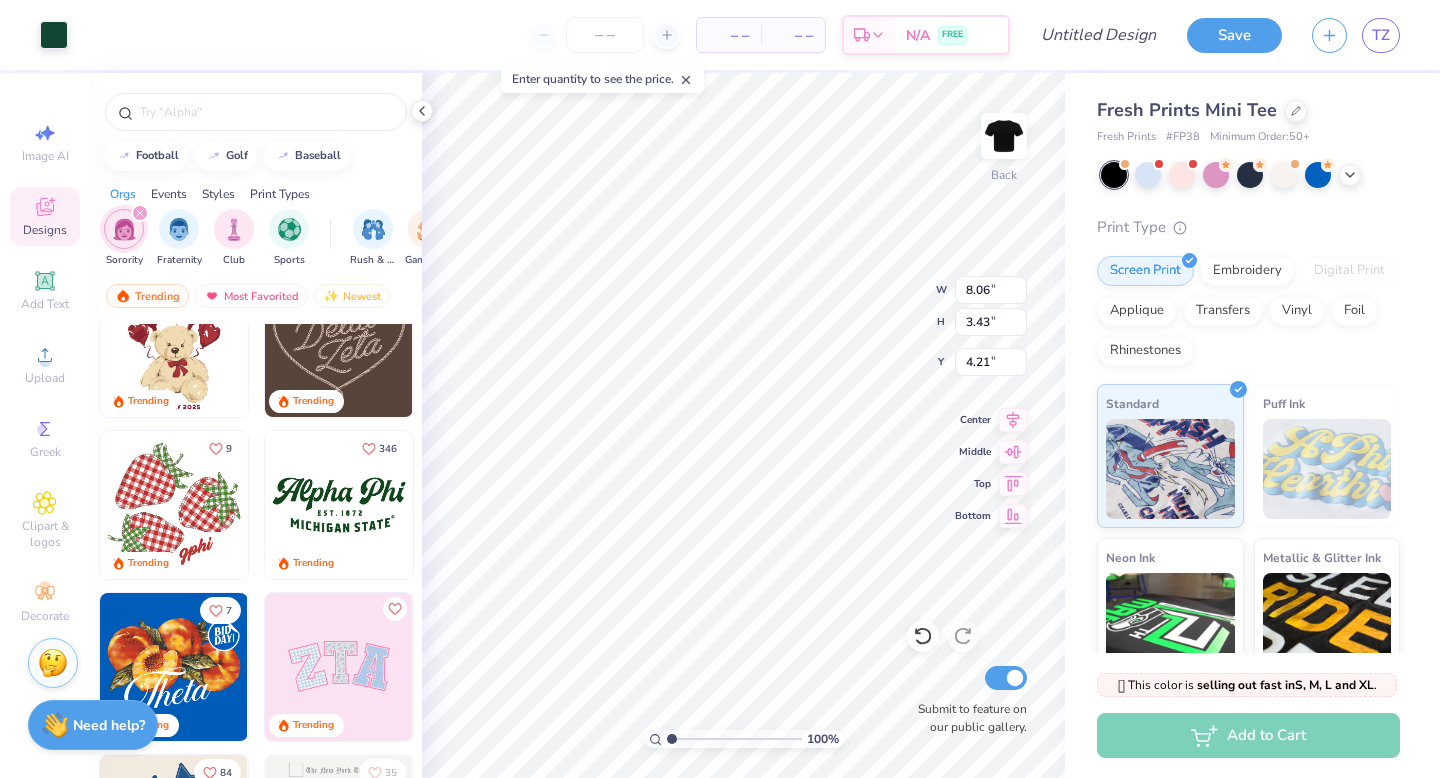 type on "3.30" 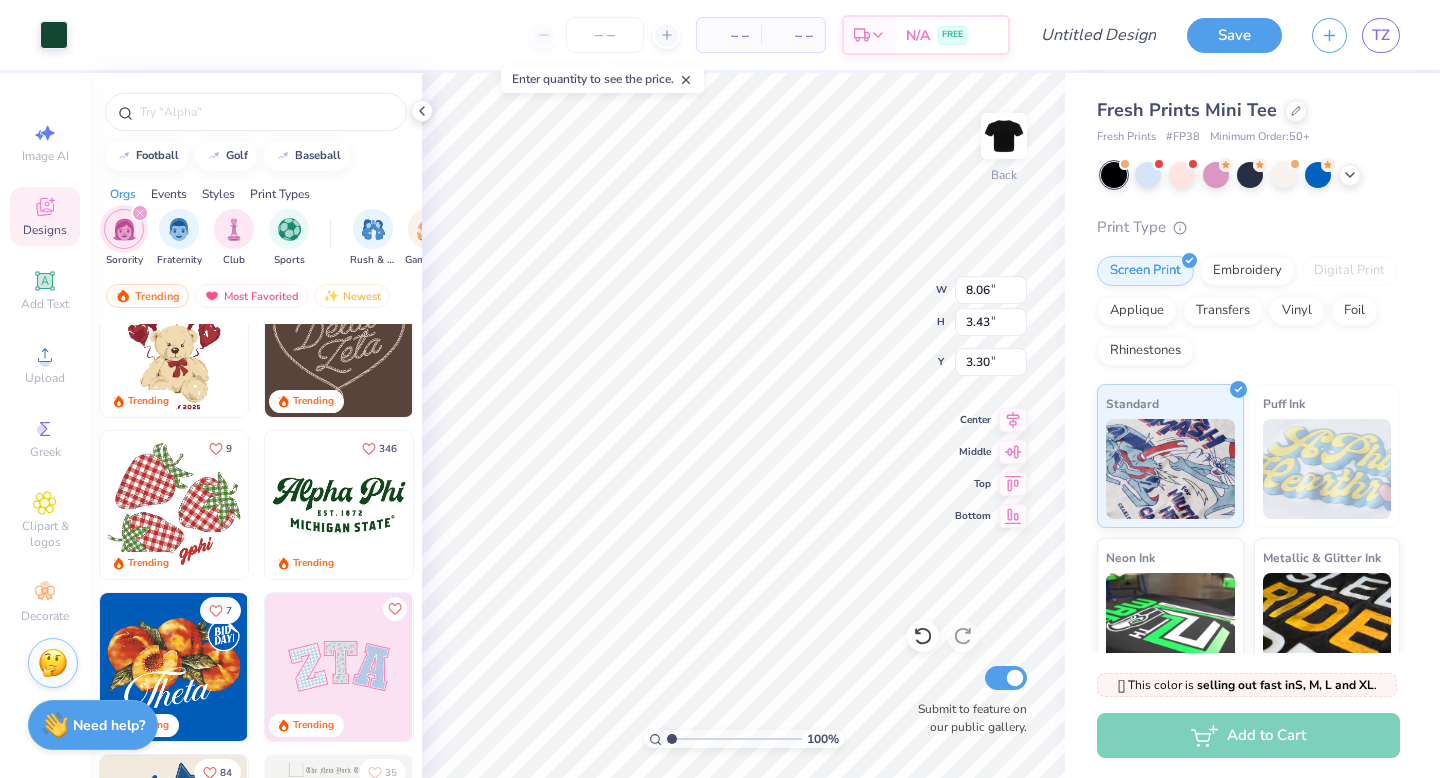 type on "8.88" 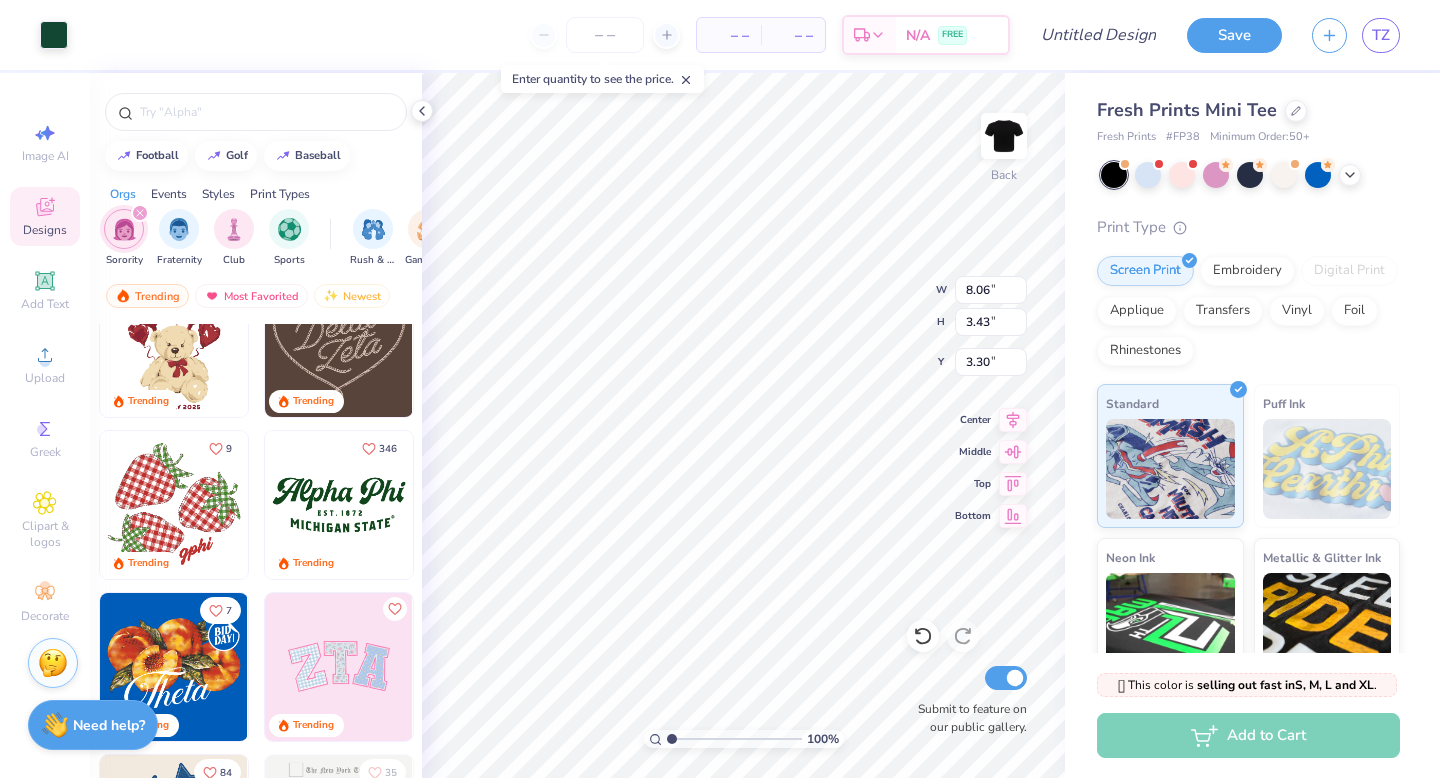 type on "3.78" 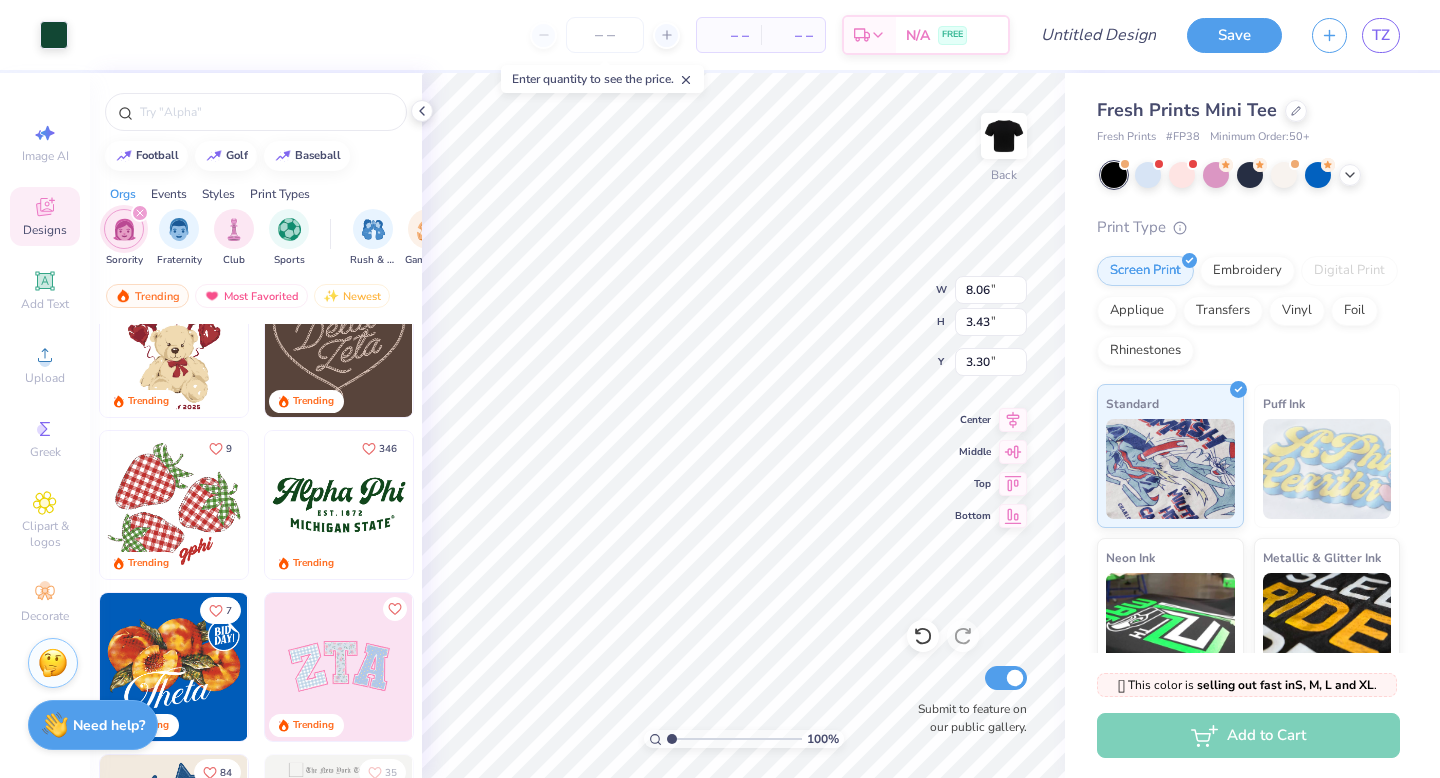 type on "3.33" 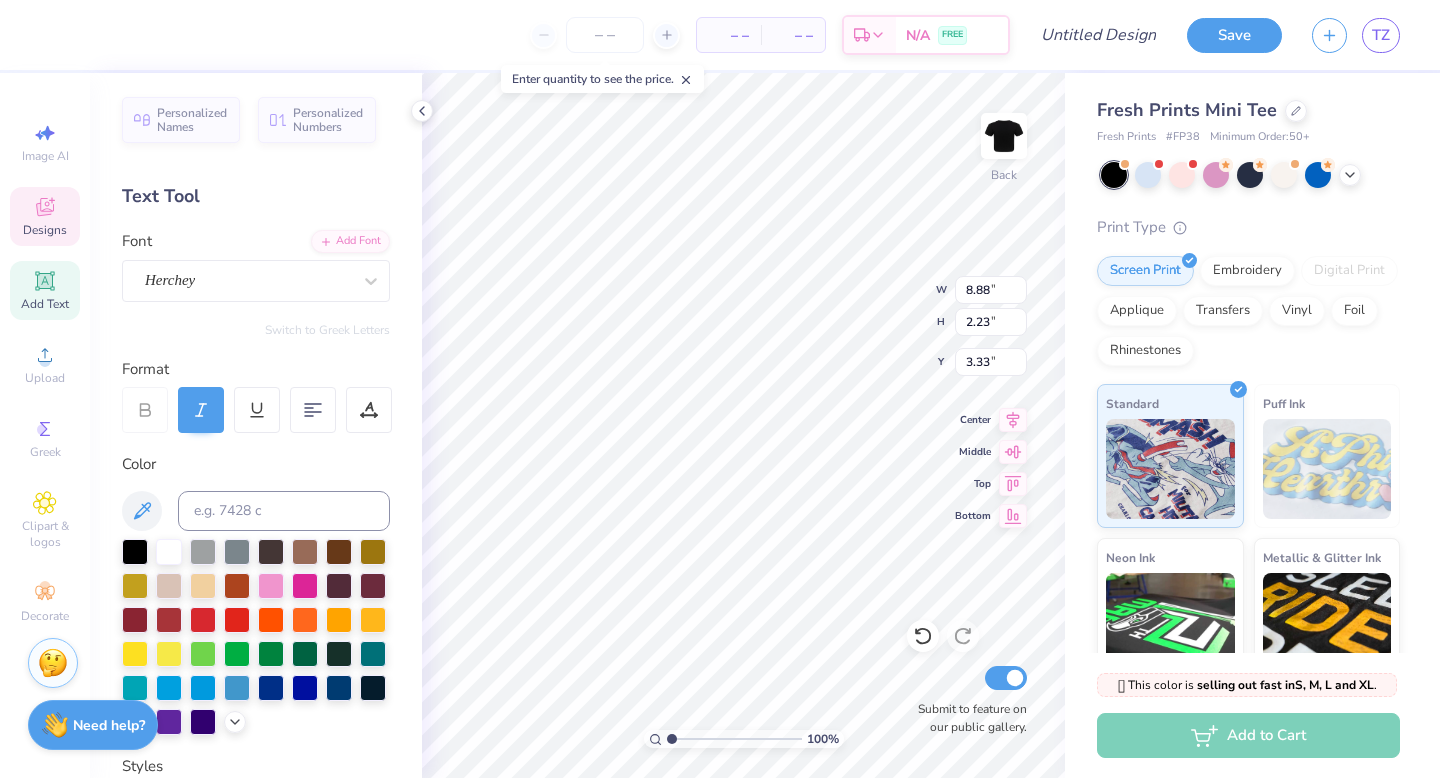 scroll, scrollTop: 0, scrollLeft: 2, axis: horizontal 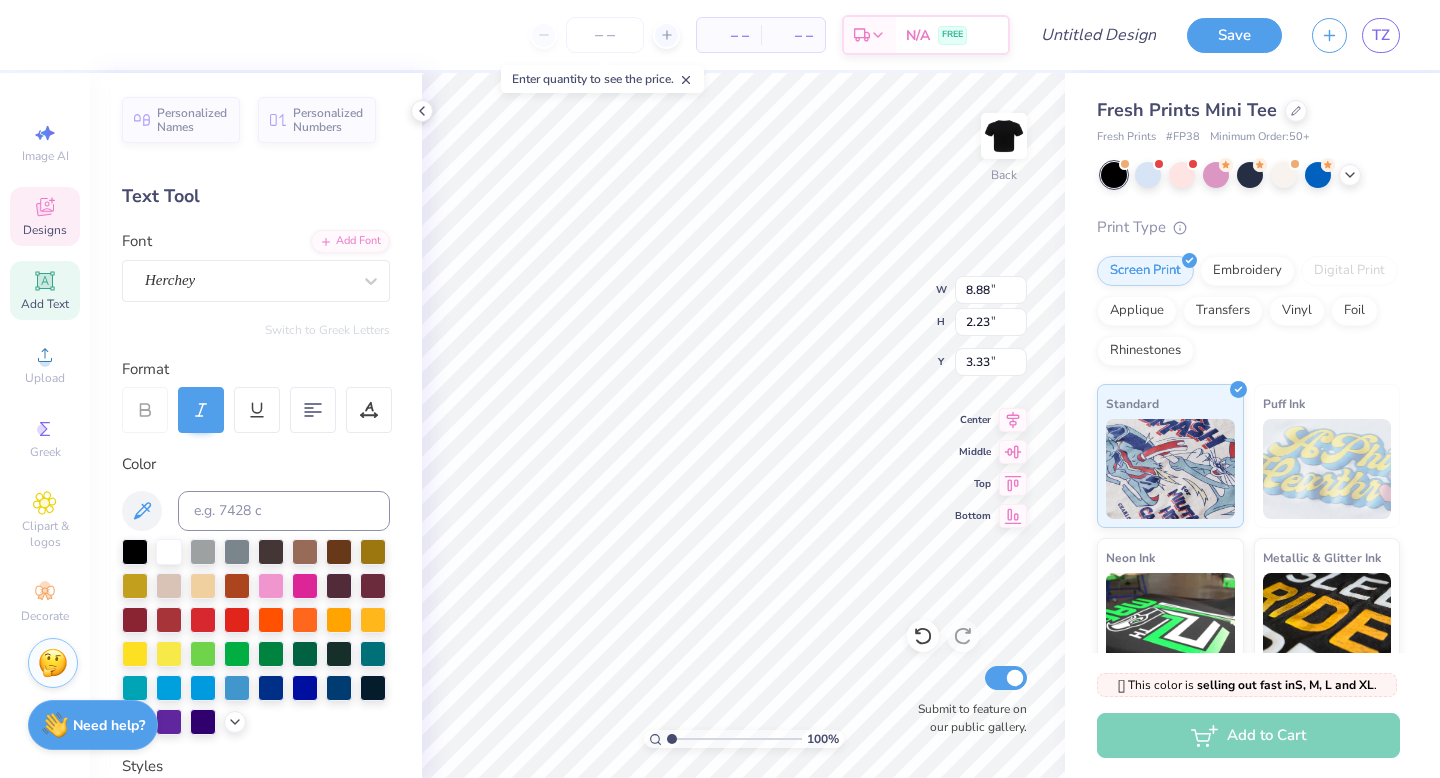 type on "Pi Beta Phi" 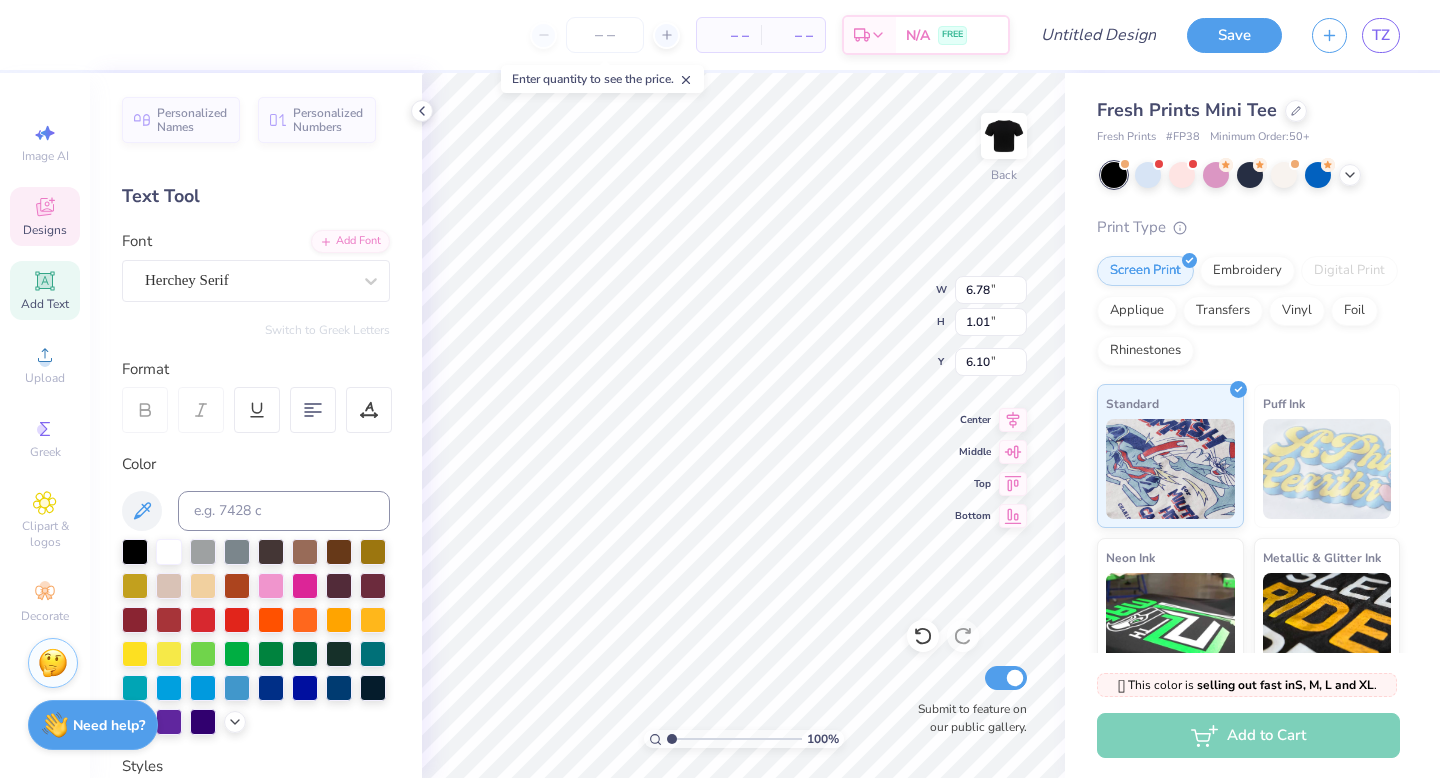 type on "6.78" 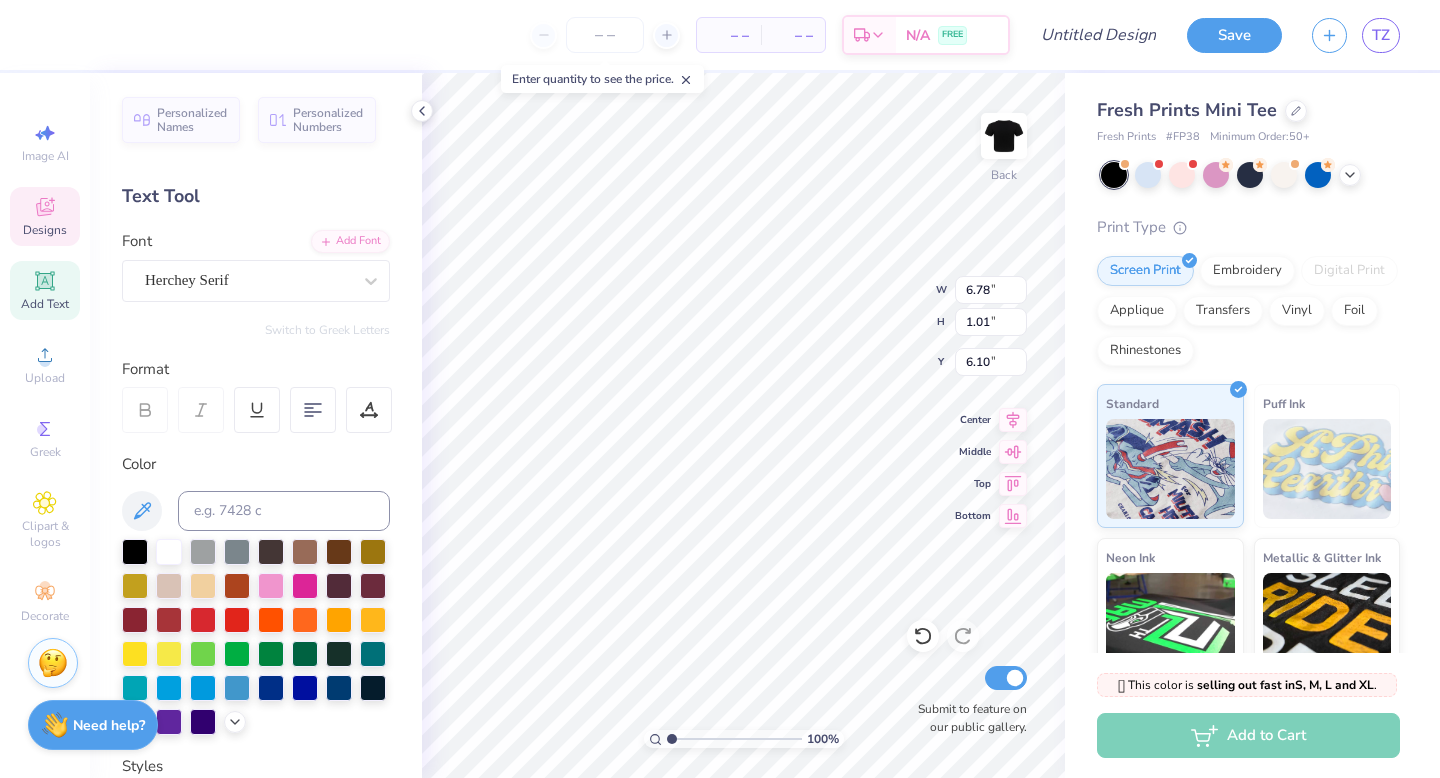 type on "3.02" 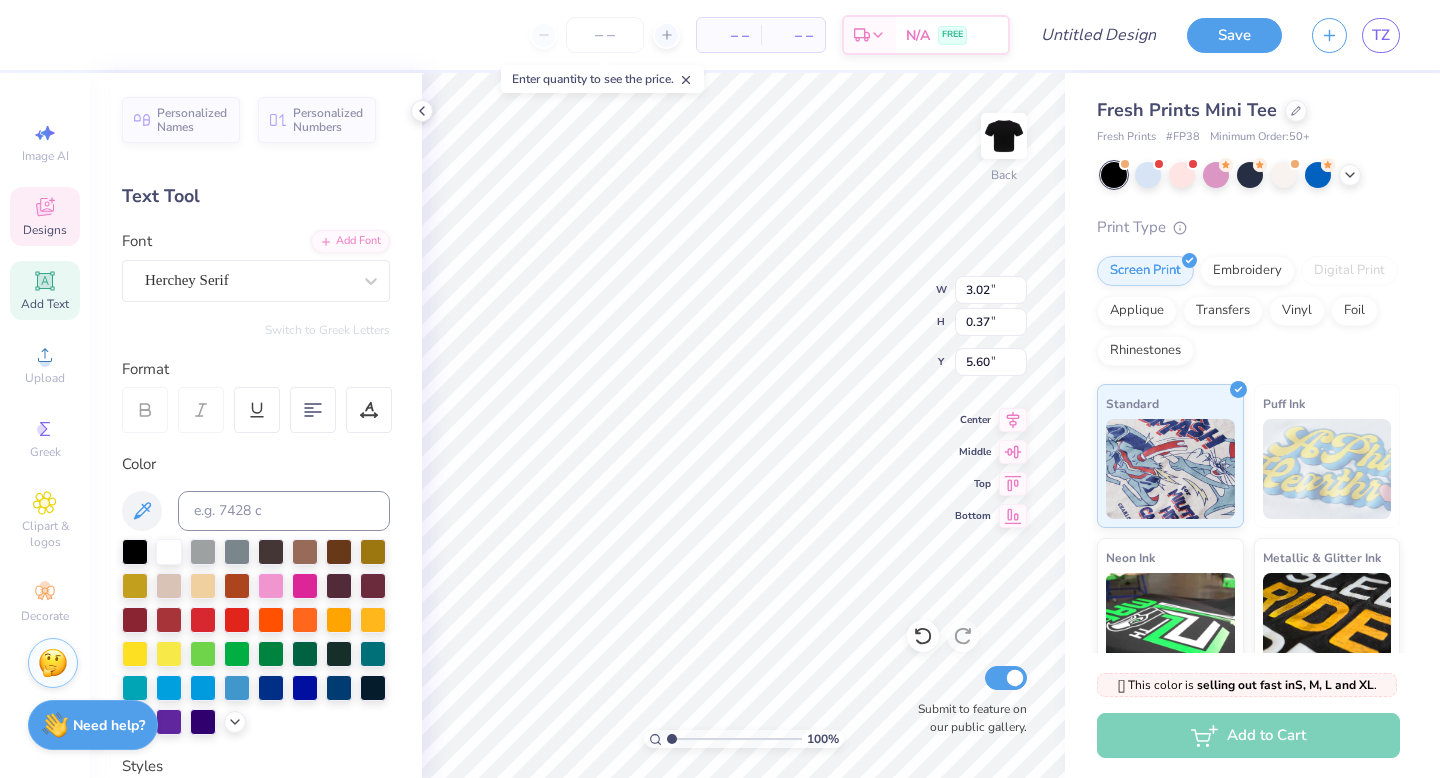 type on "6.78" 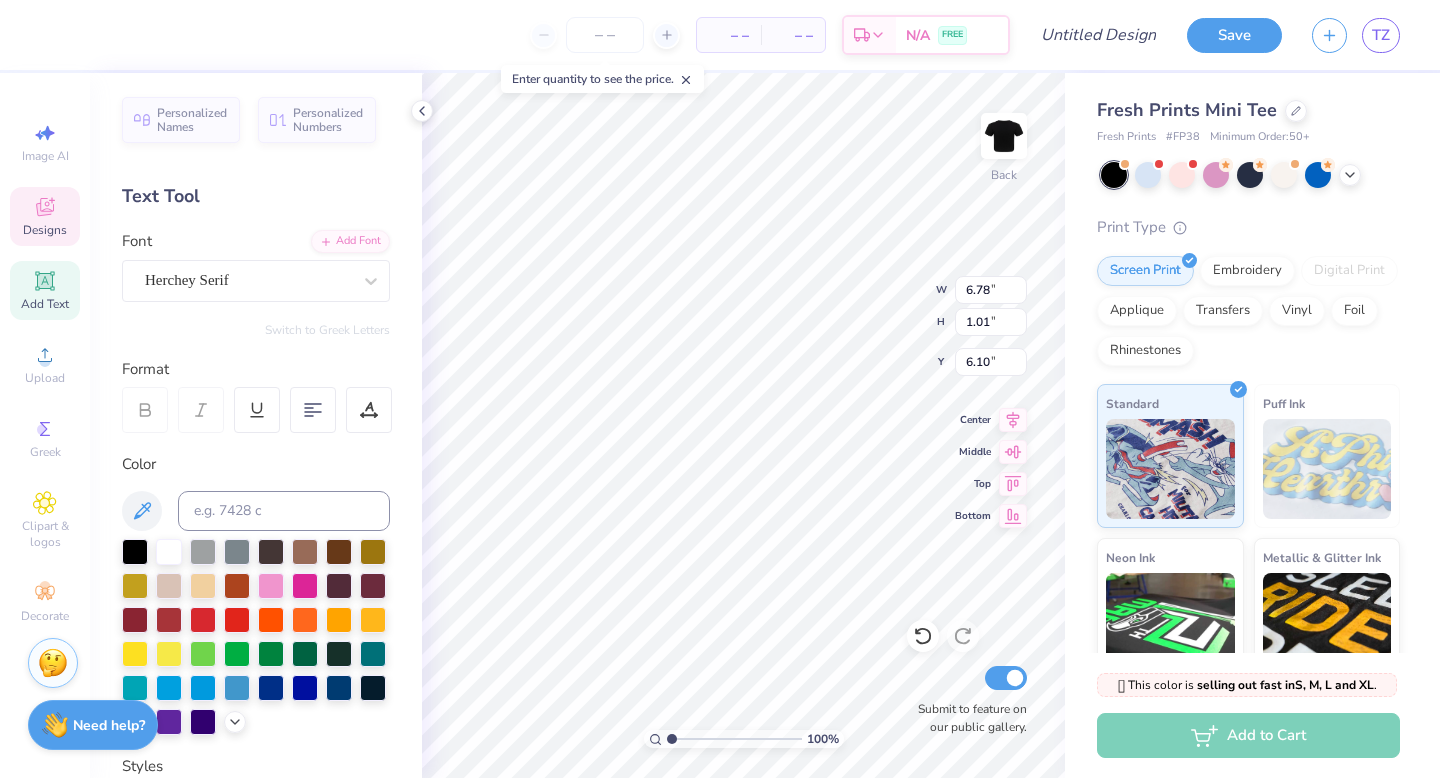 type on "3.02" 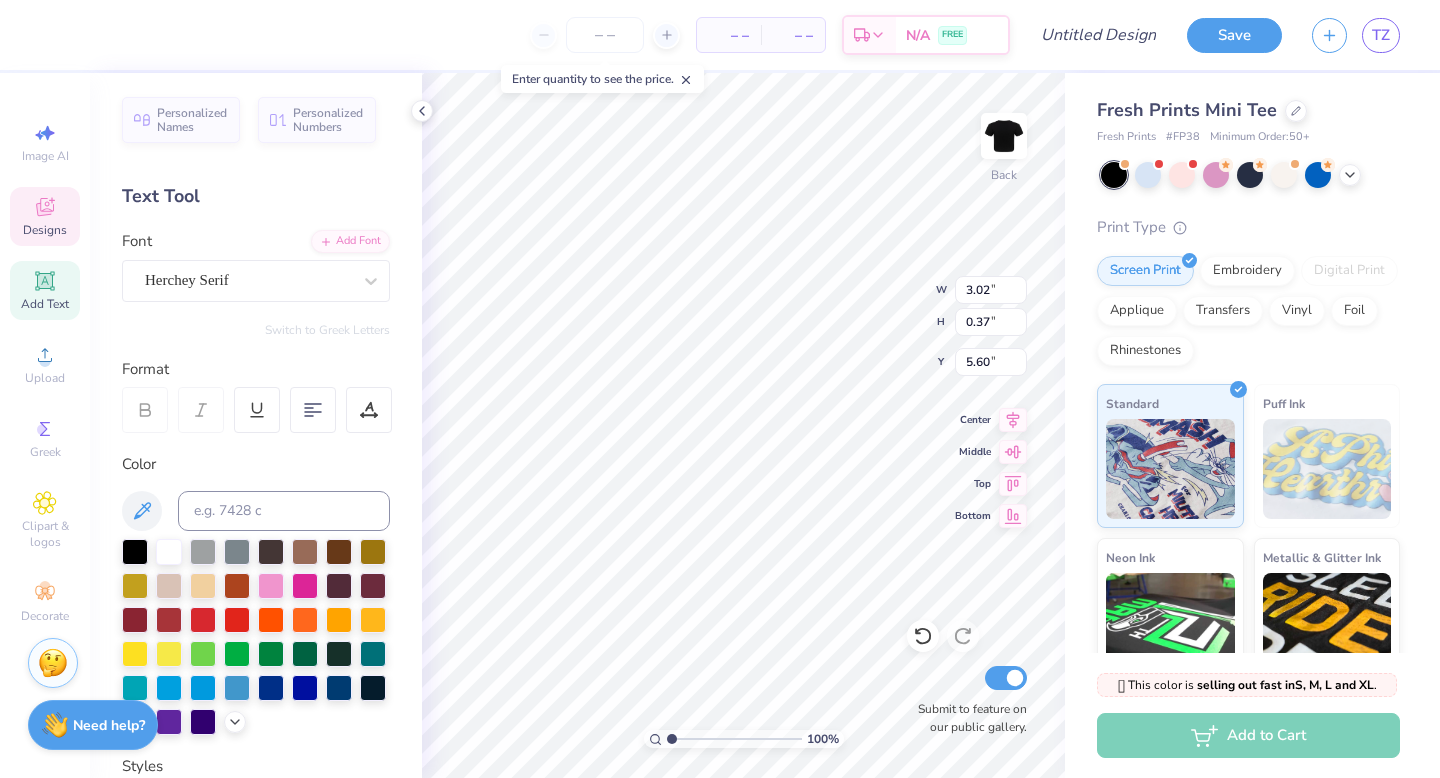 scroll, scrollTop: 0, scrollLeft: 4, axis: horizontal 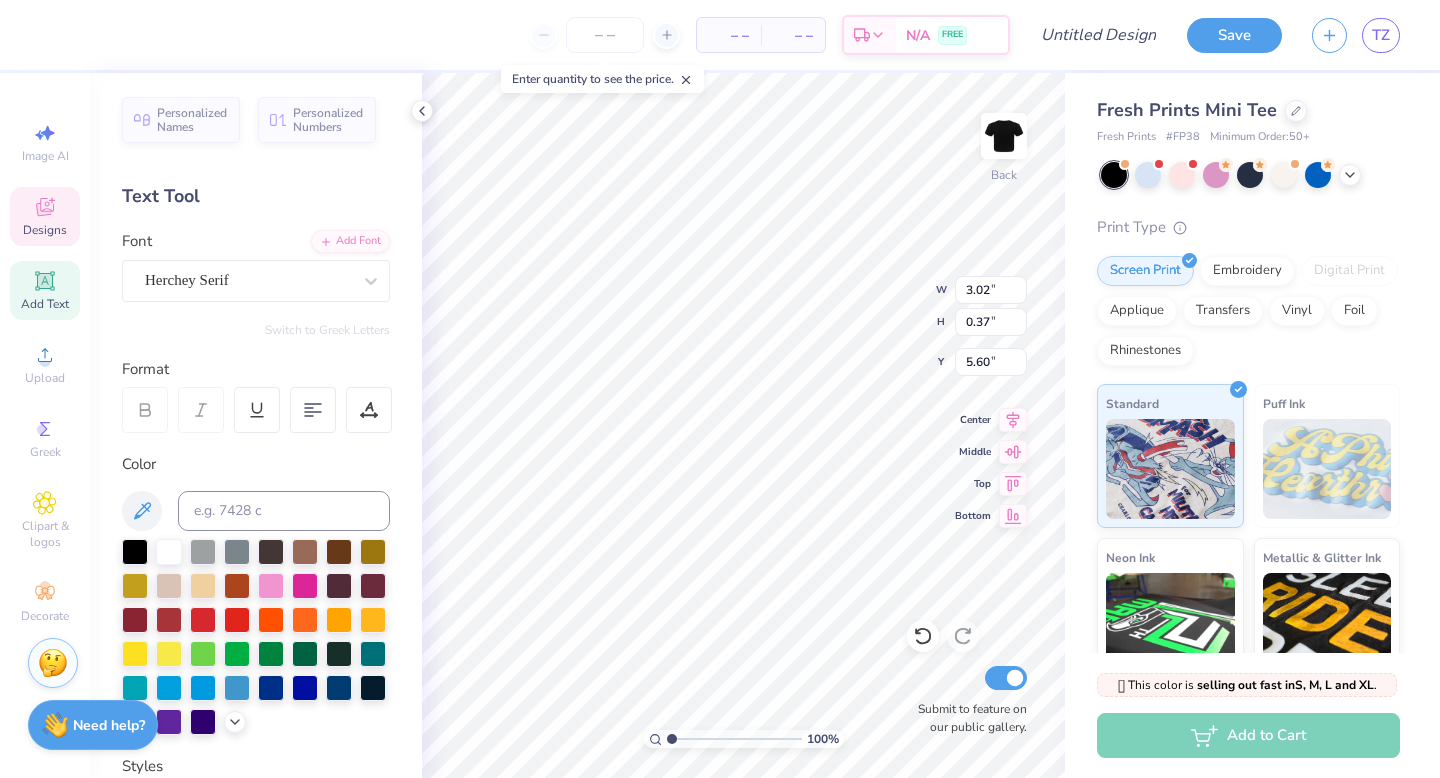 type on "6.78" 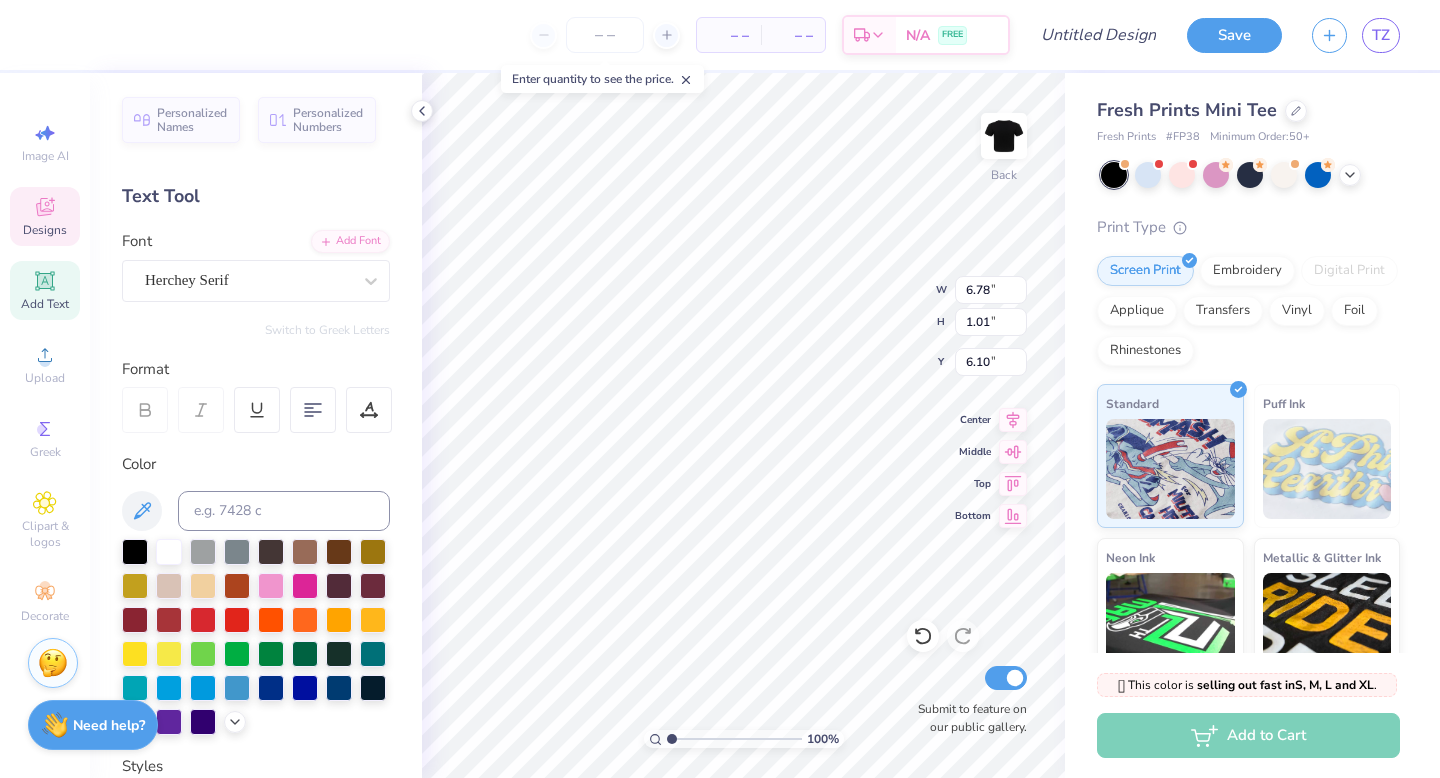 scroll, scrollTop: 0, scrollLeft: 6, axis: horizontal 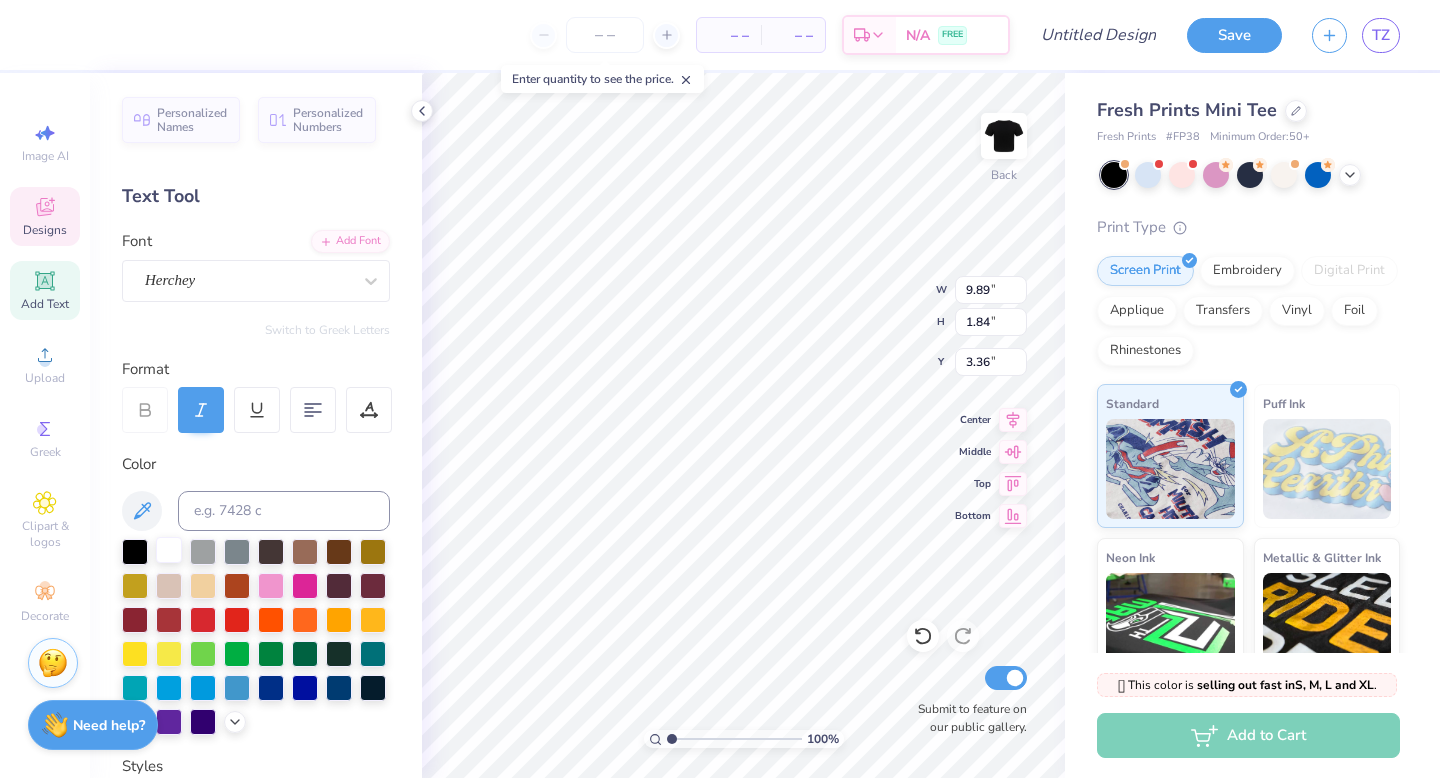 click at bounding box center (169, 550) 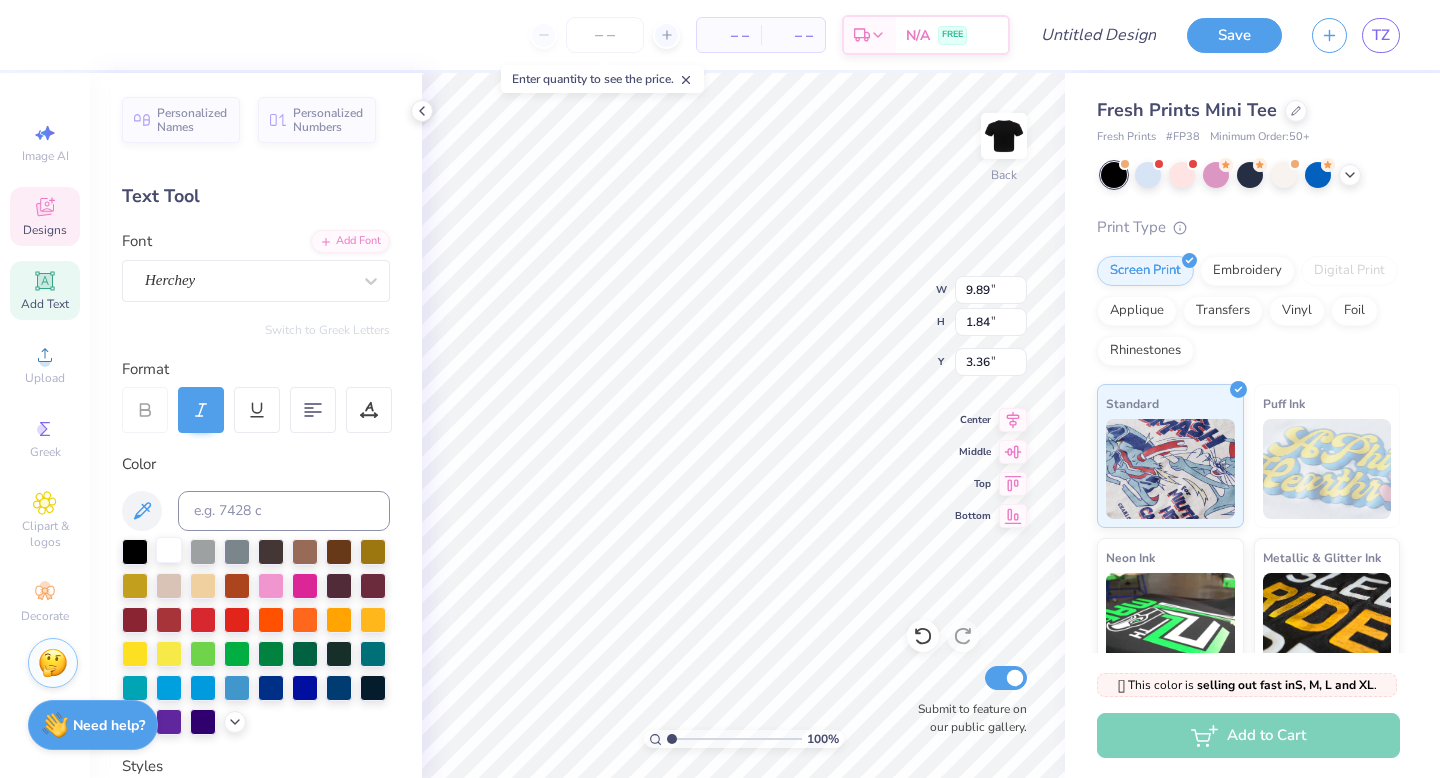 type on "6.48" 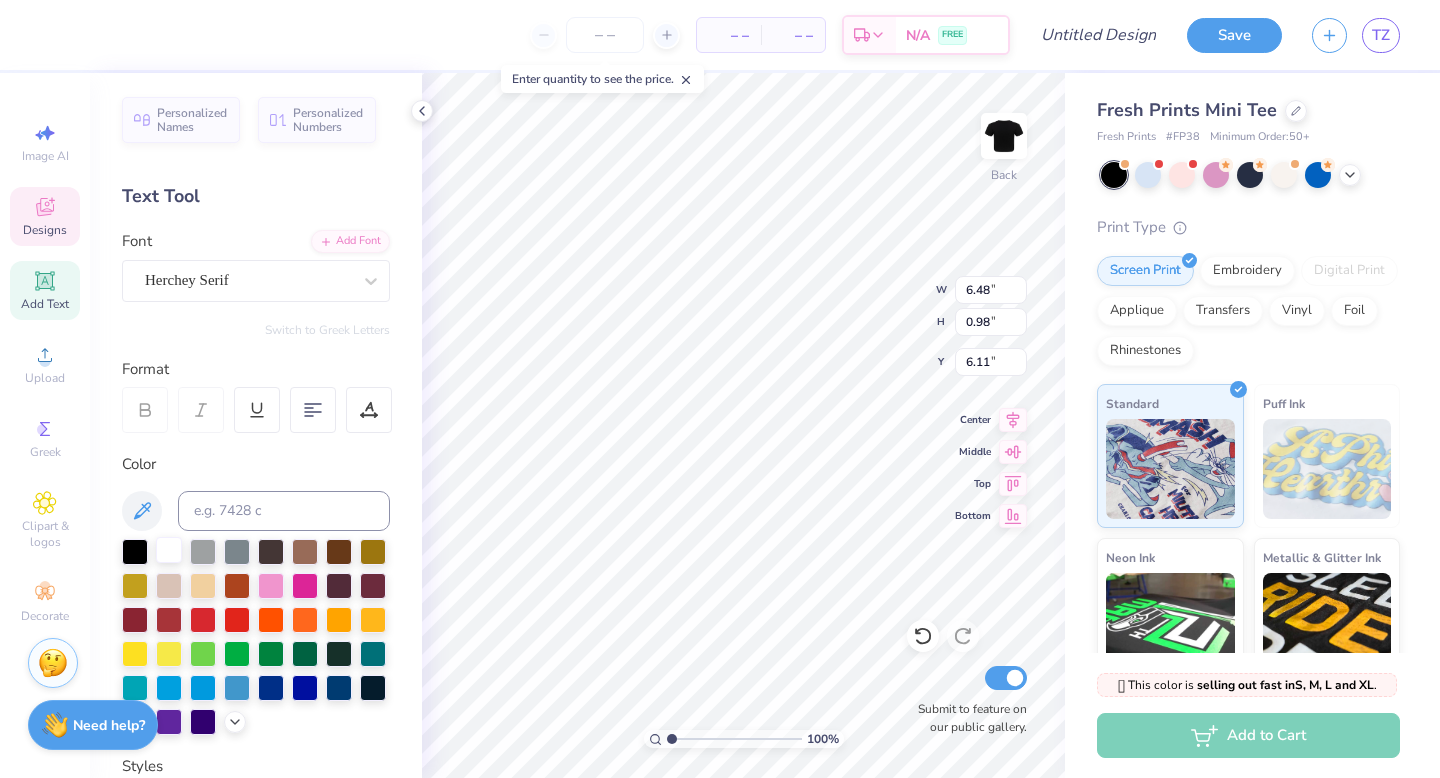 click at bounding box center [169, 550] 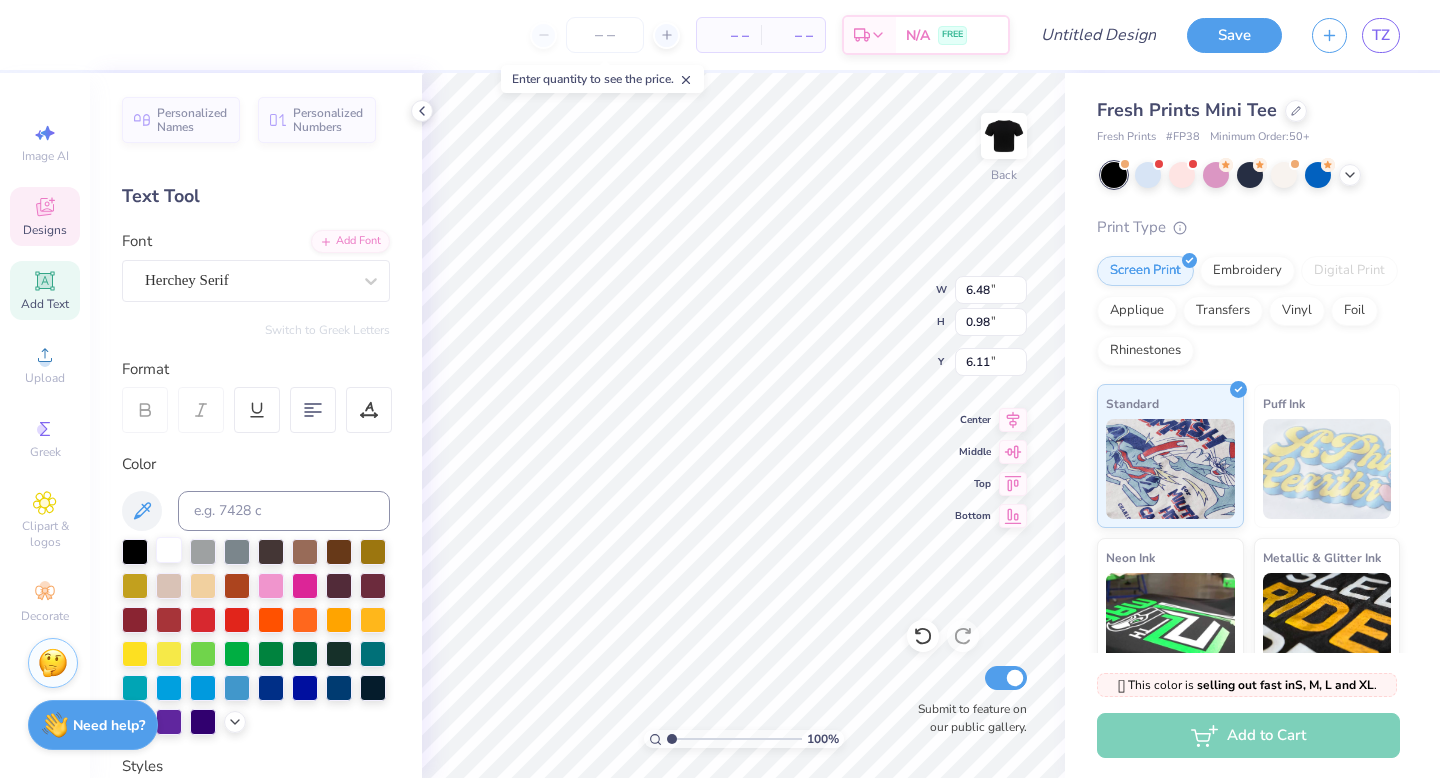 type on "3.02" 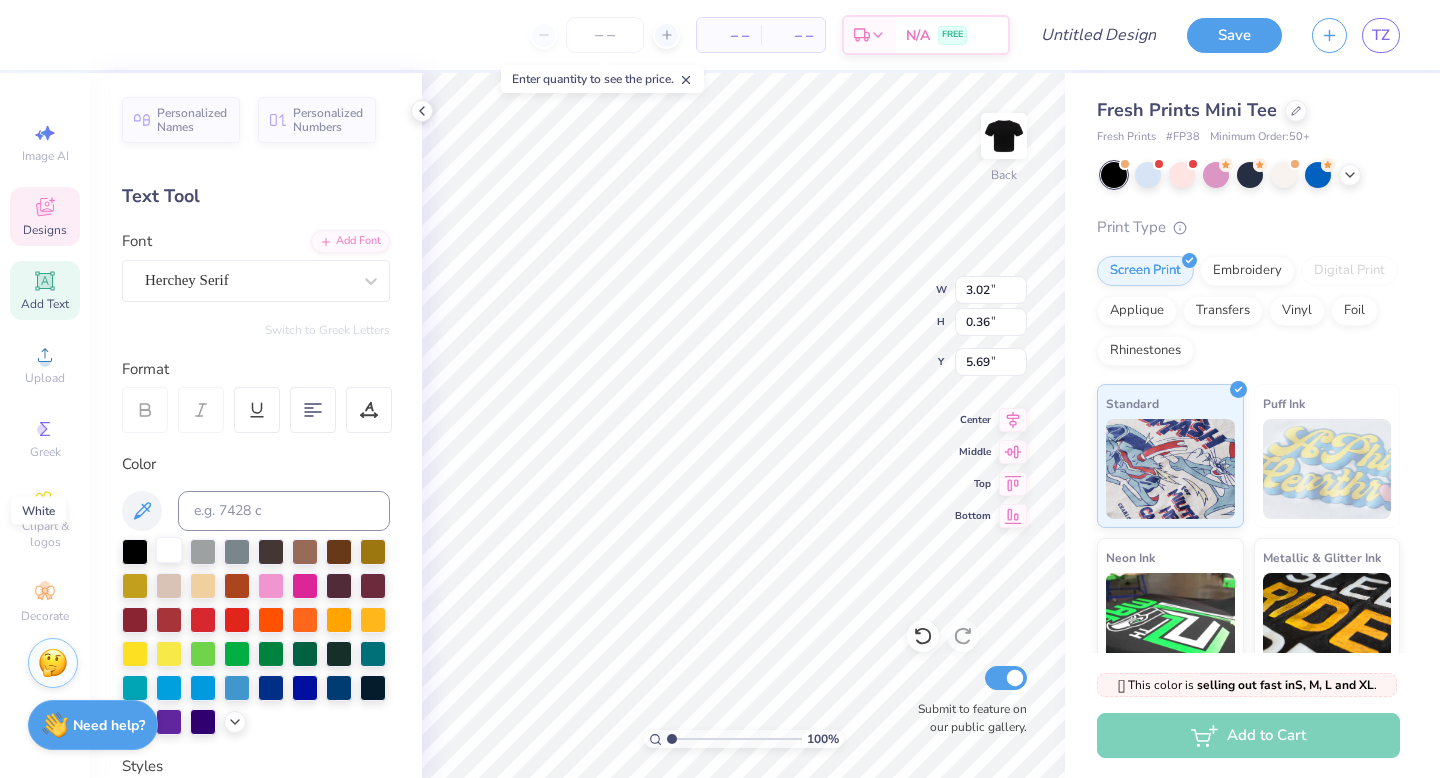 click at bounding box center (169, 550) 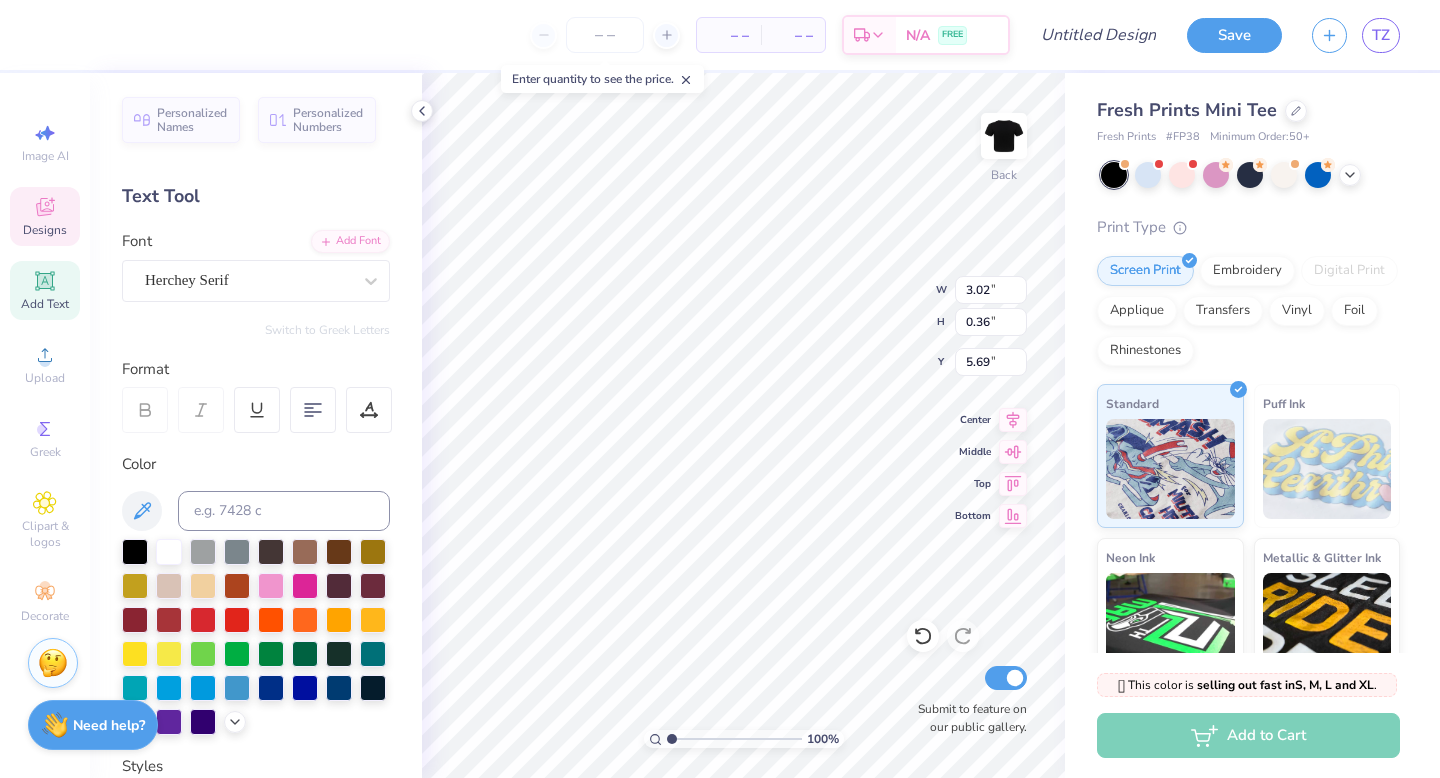 click at bounding box center (422, 111) 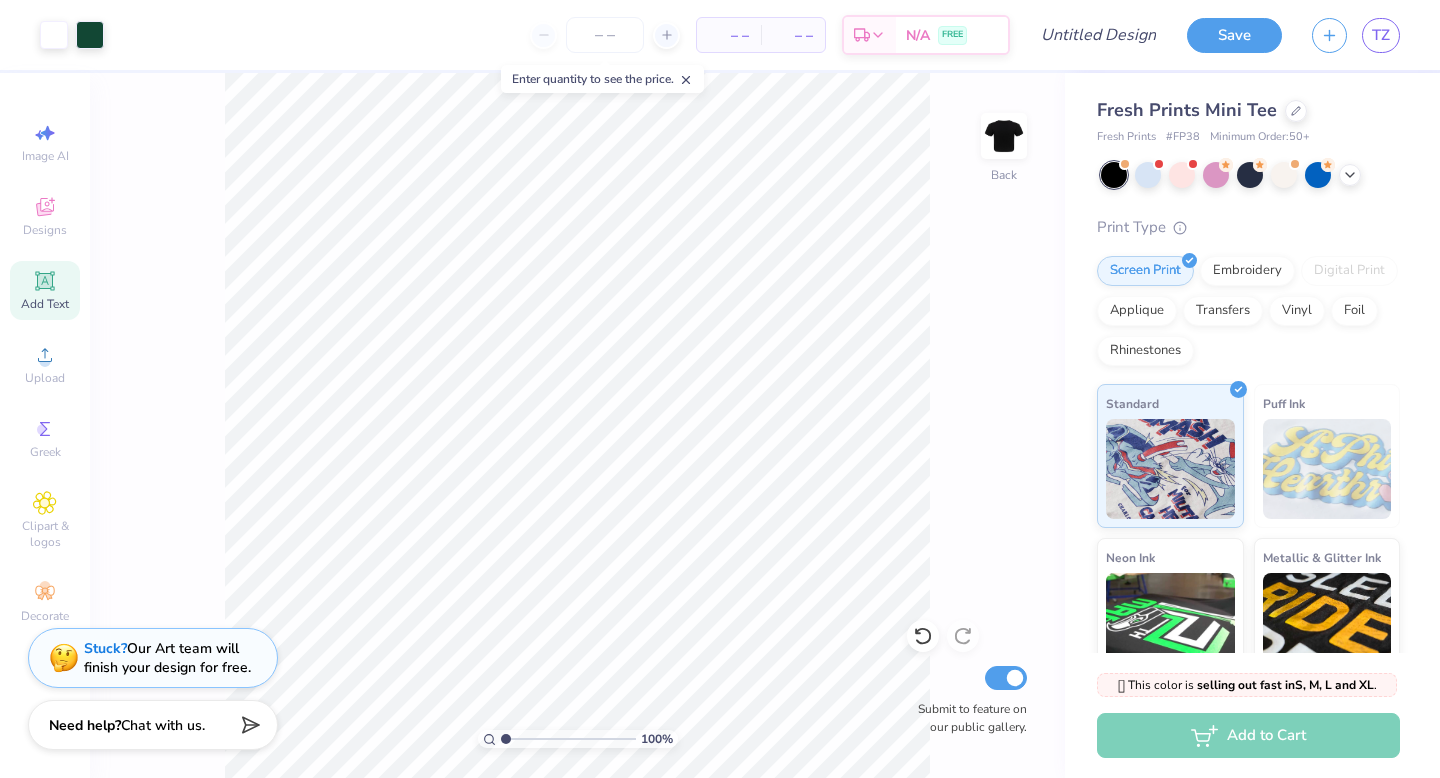 click on "Add Text" at bounding box center (45, 304) 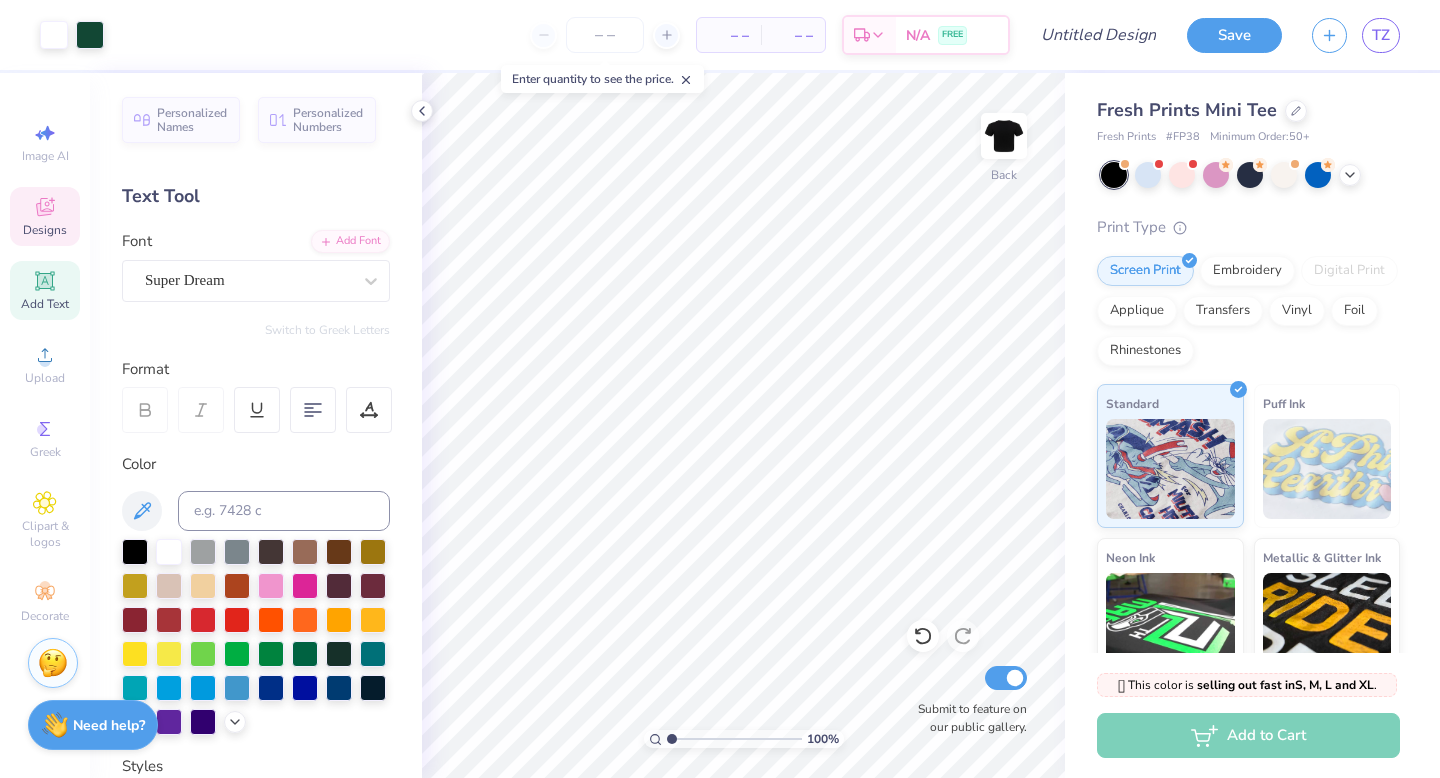 click 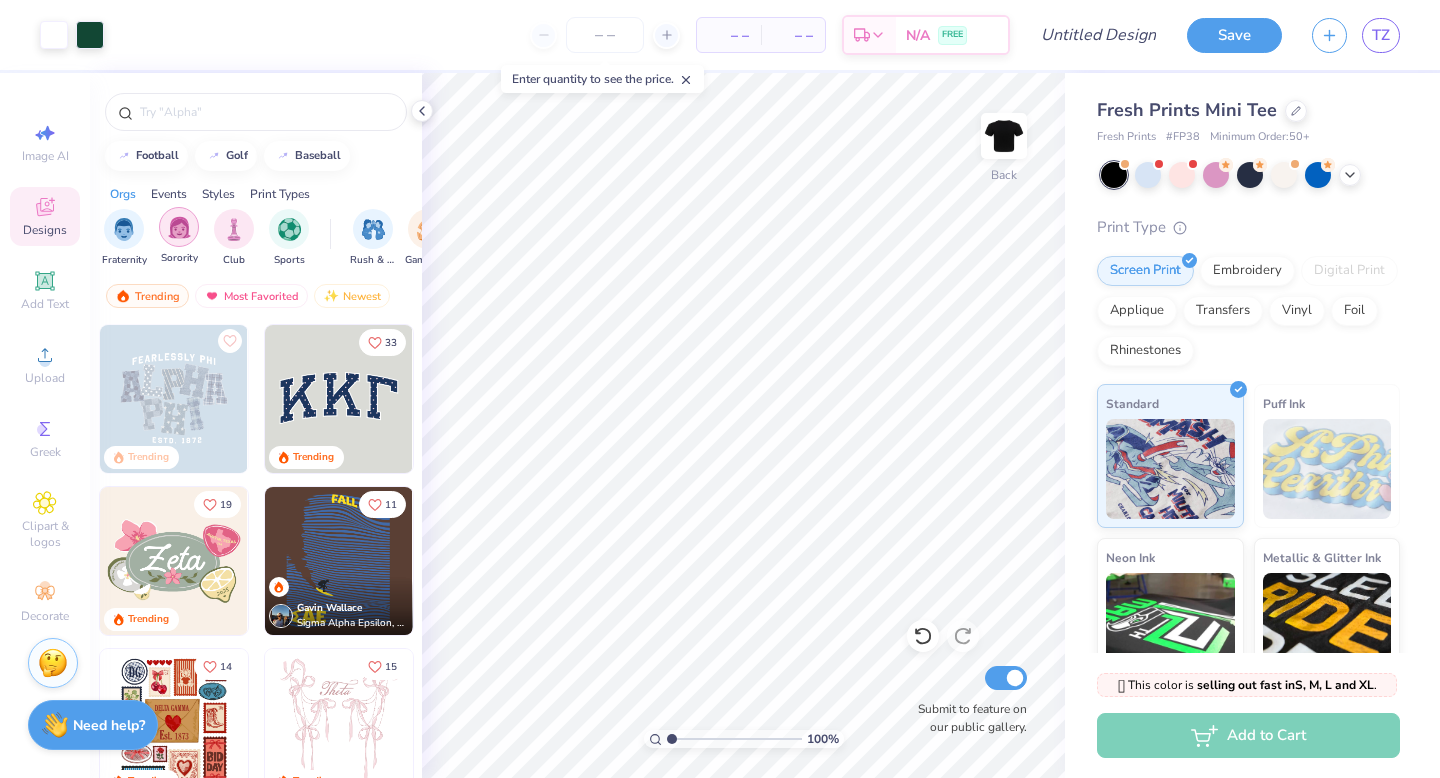click at bounding box center (179, 227) 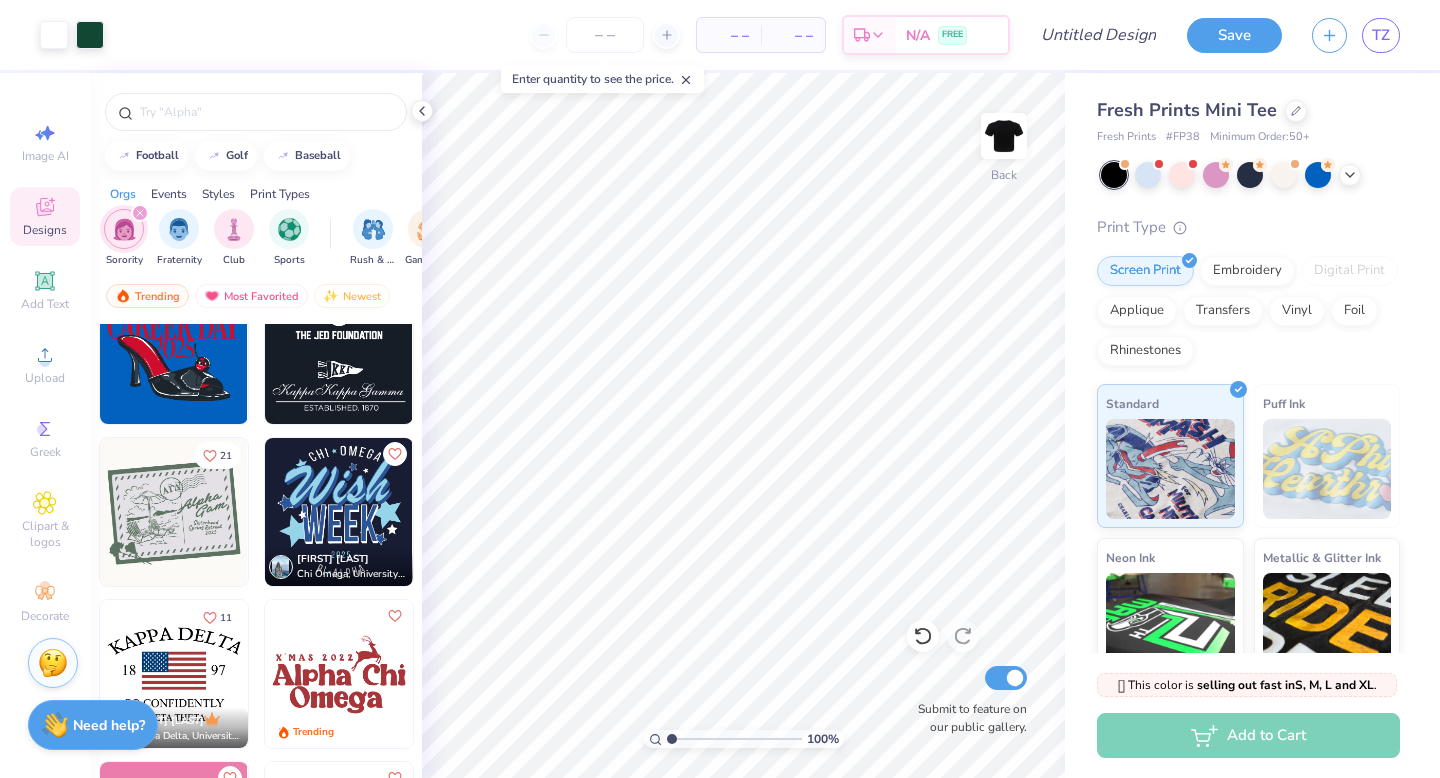 scroll, scrollTop: 12124, scrollLeft: 0, axis: vertical 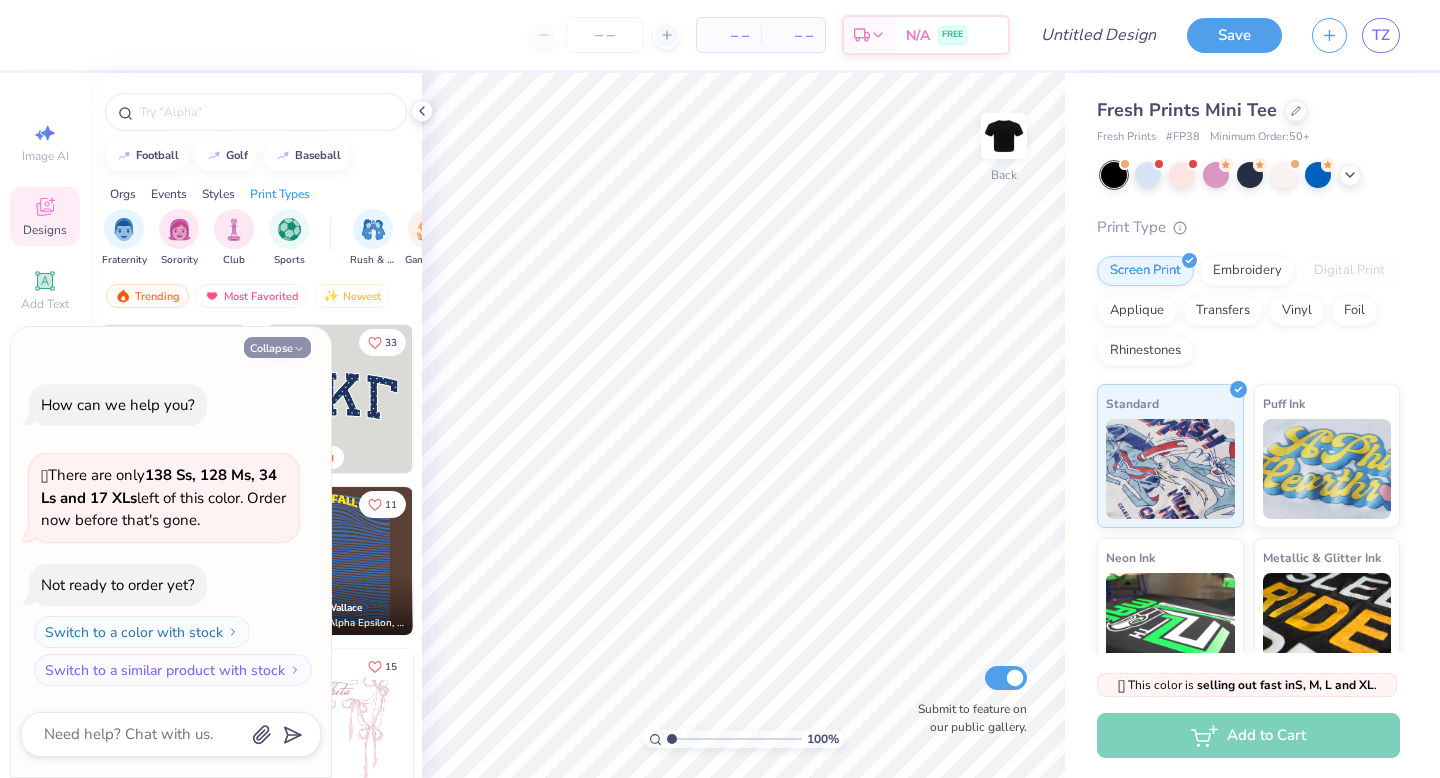 click on "Collapse" at bounding box center [277, 347] 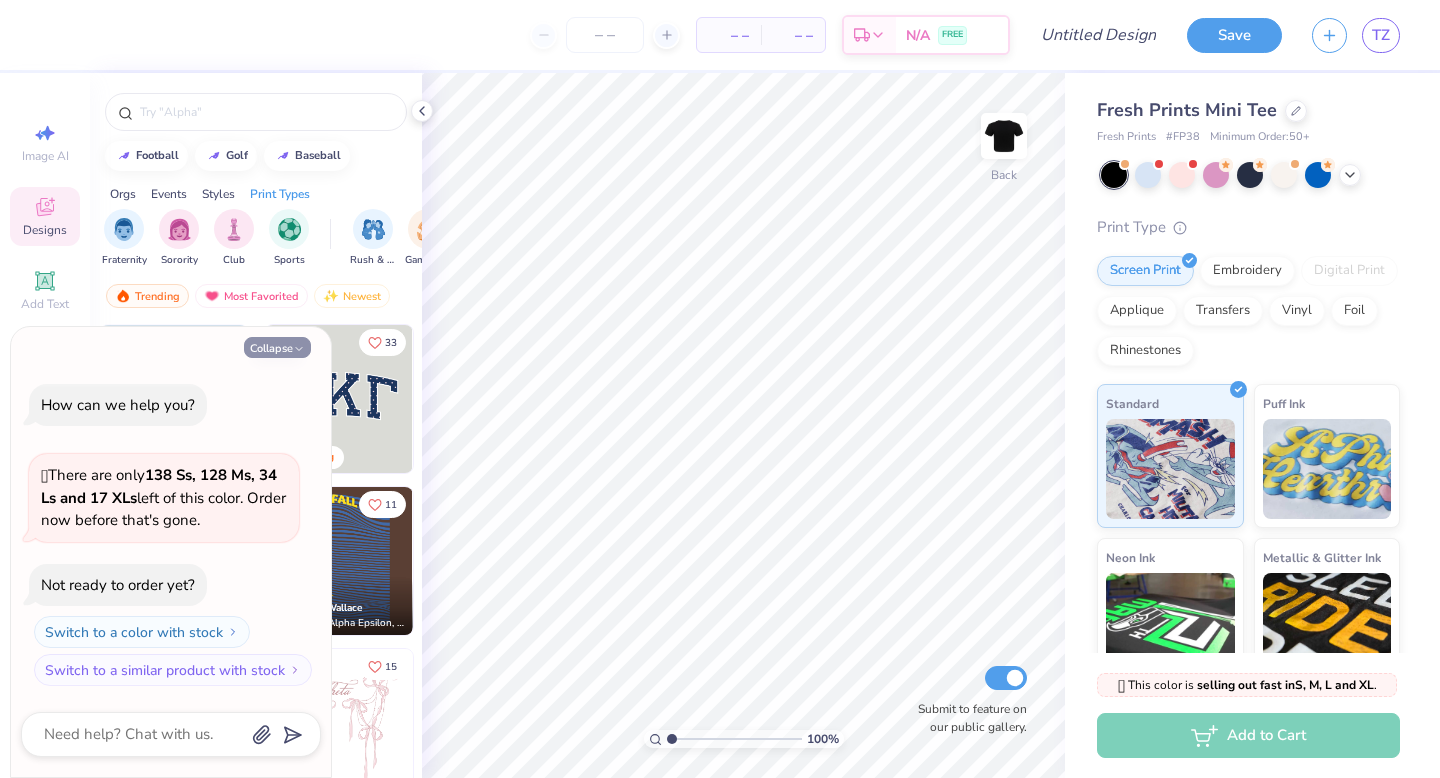 type on "x" 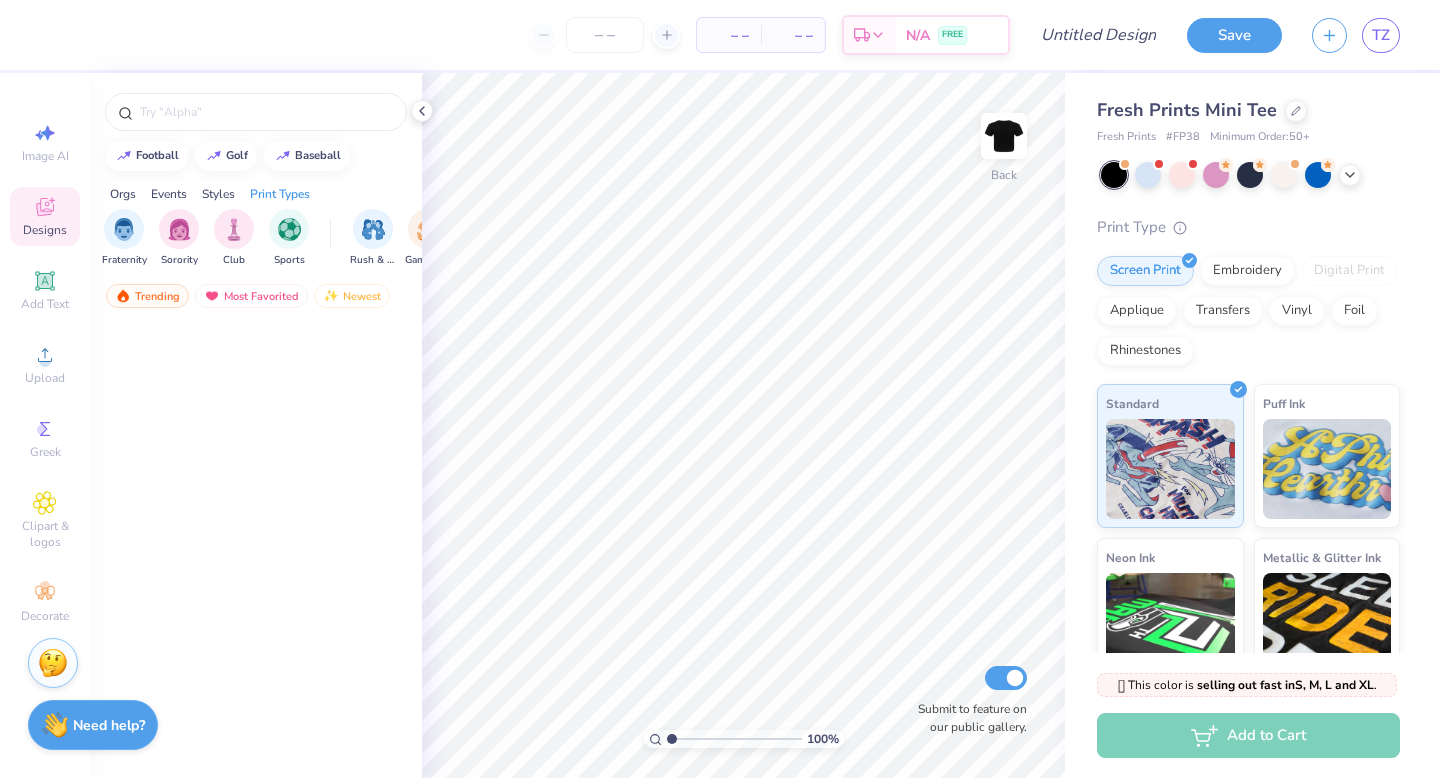 scroll, scrollTop: 0, scrollLeft: 0, axis: both 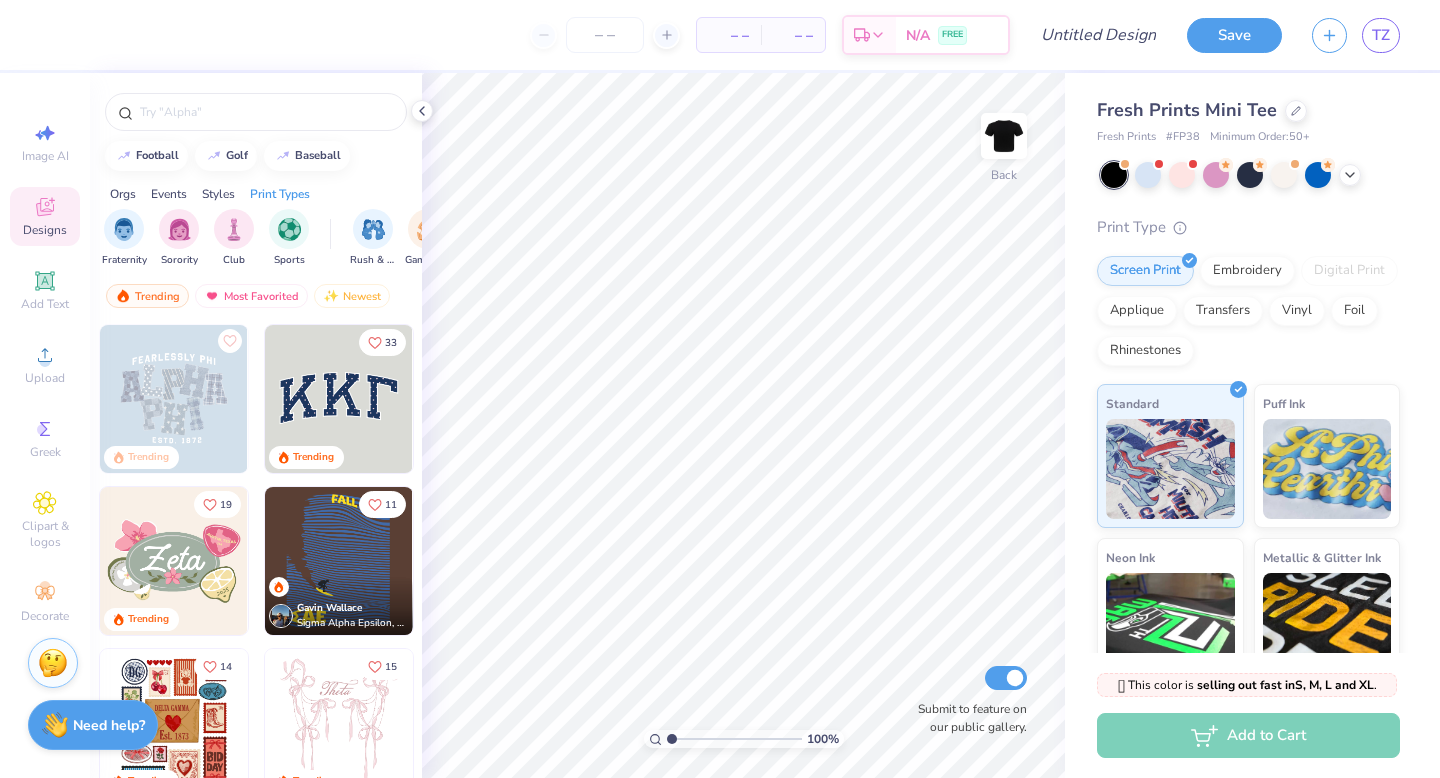 click on "Trending Most Favorited Newest" at bounding box center (256, 301) 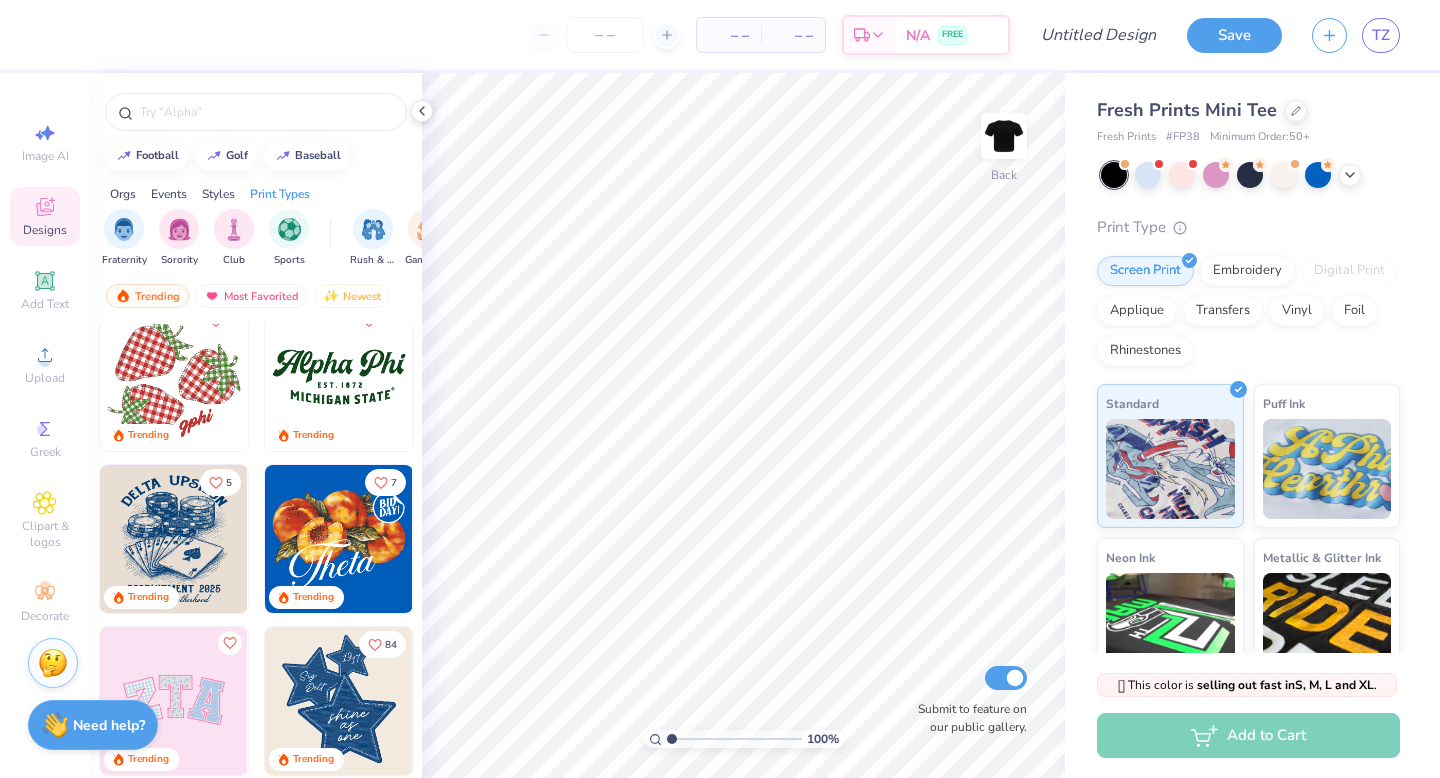 scroll, scrollTop: 804, scrollLeft: 0, axis: vertical 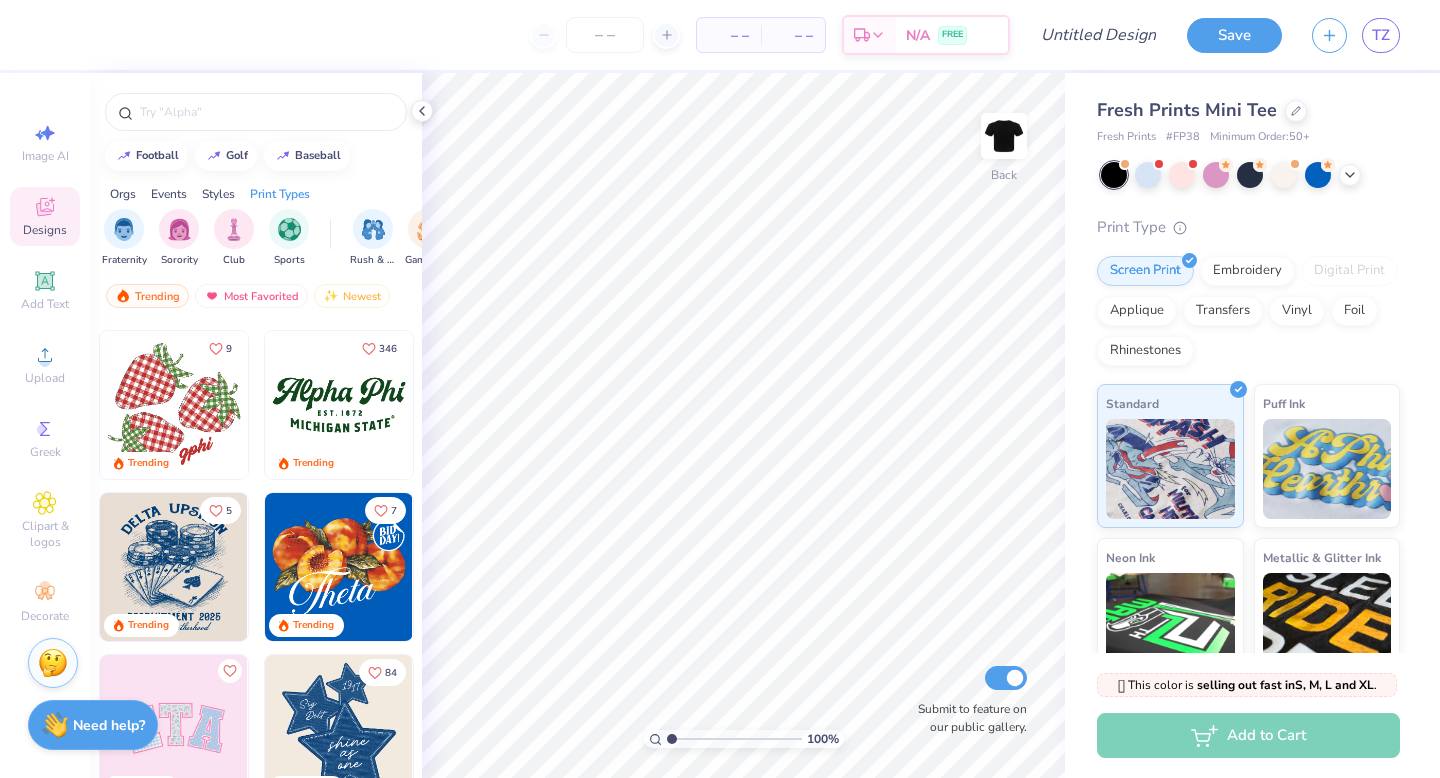 click at bounding box center [339, 405] 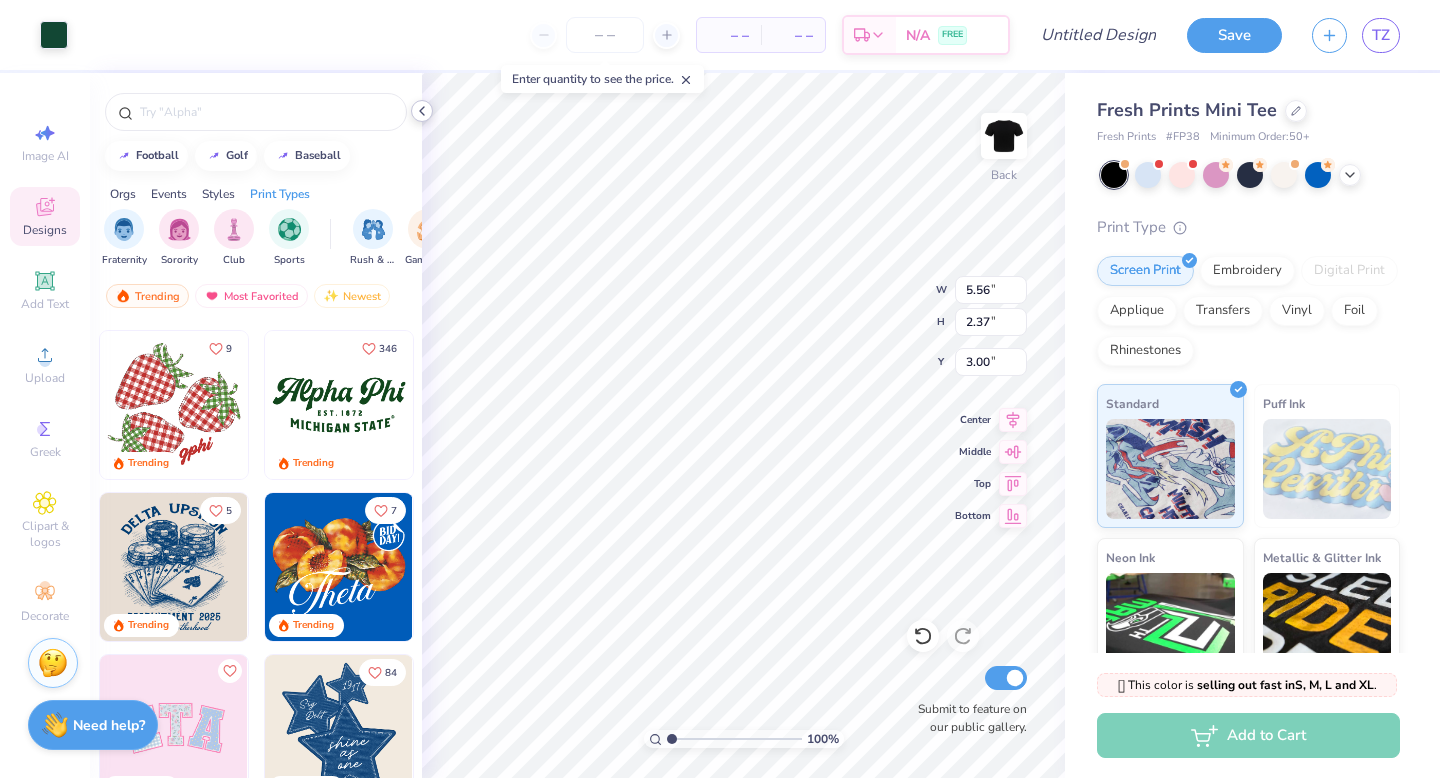 click 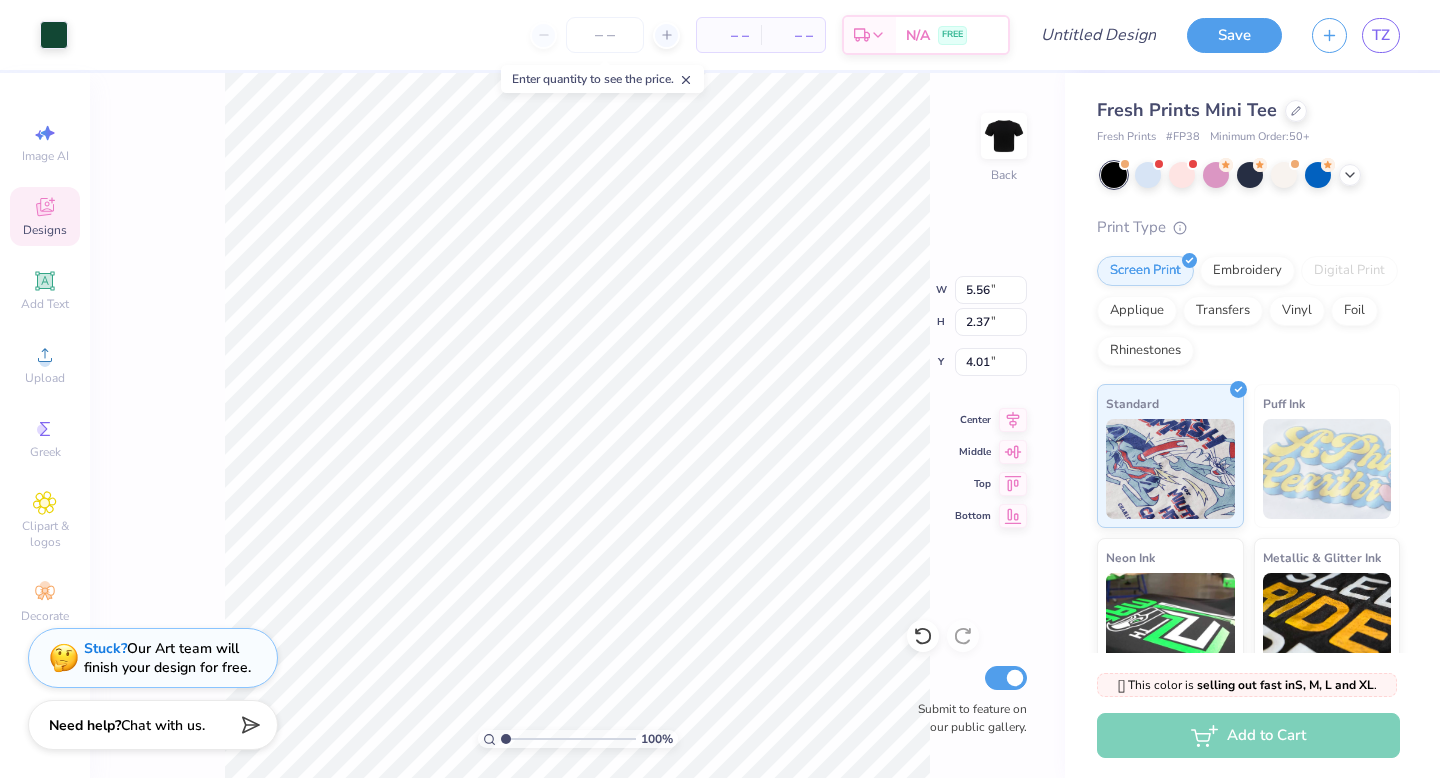 type on "2.04" 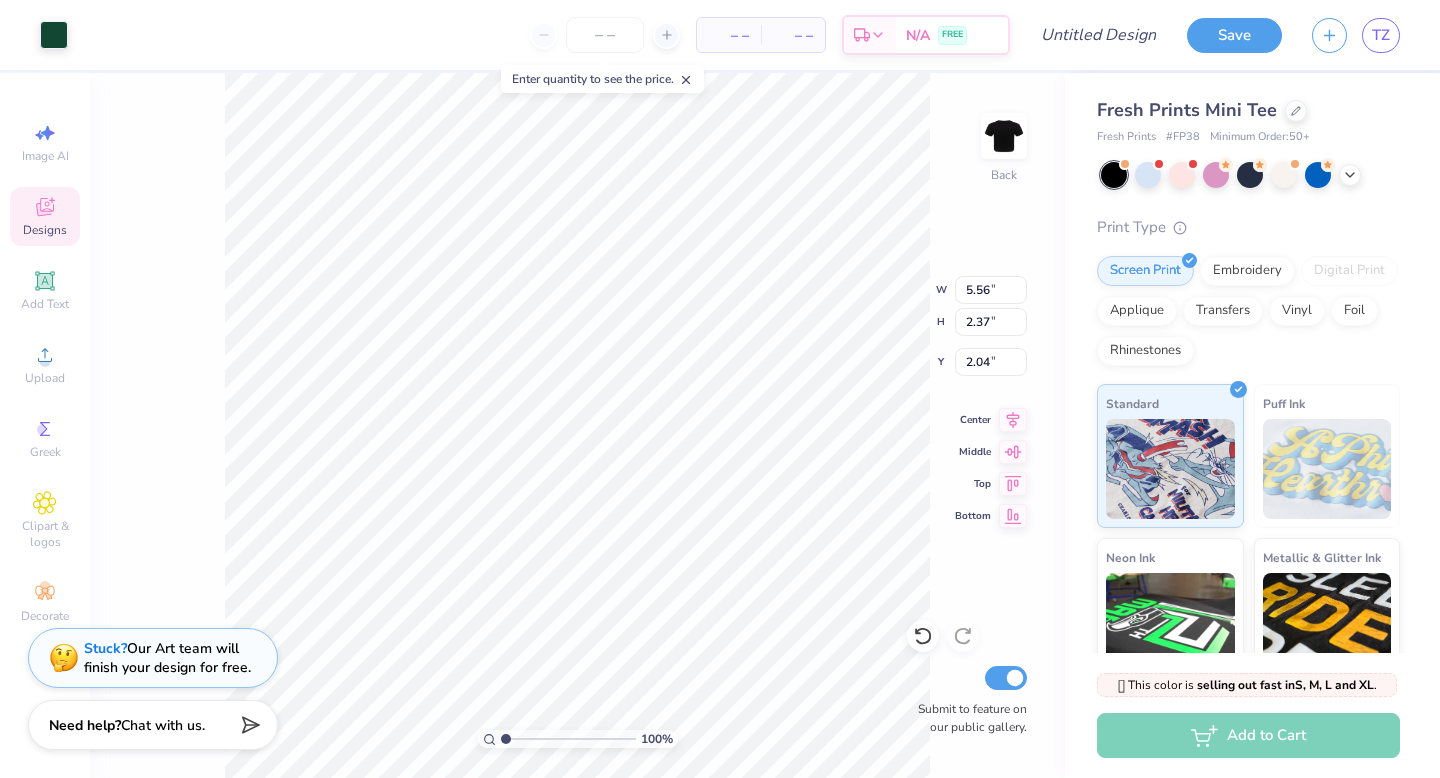 type on "10.10" 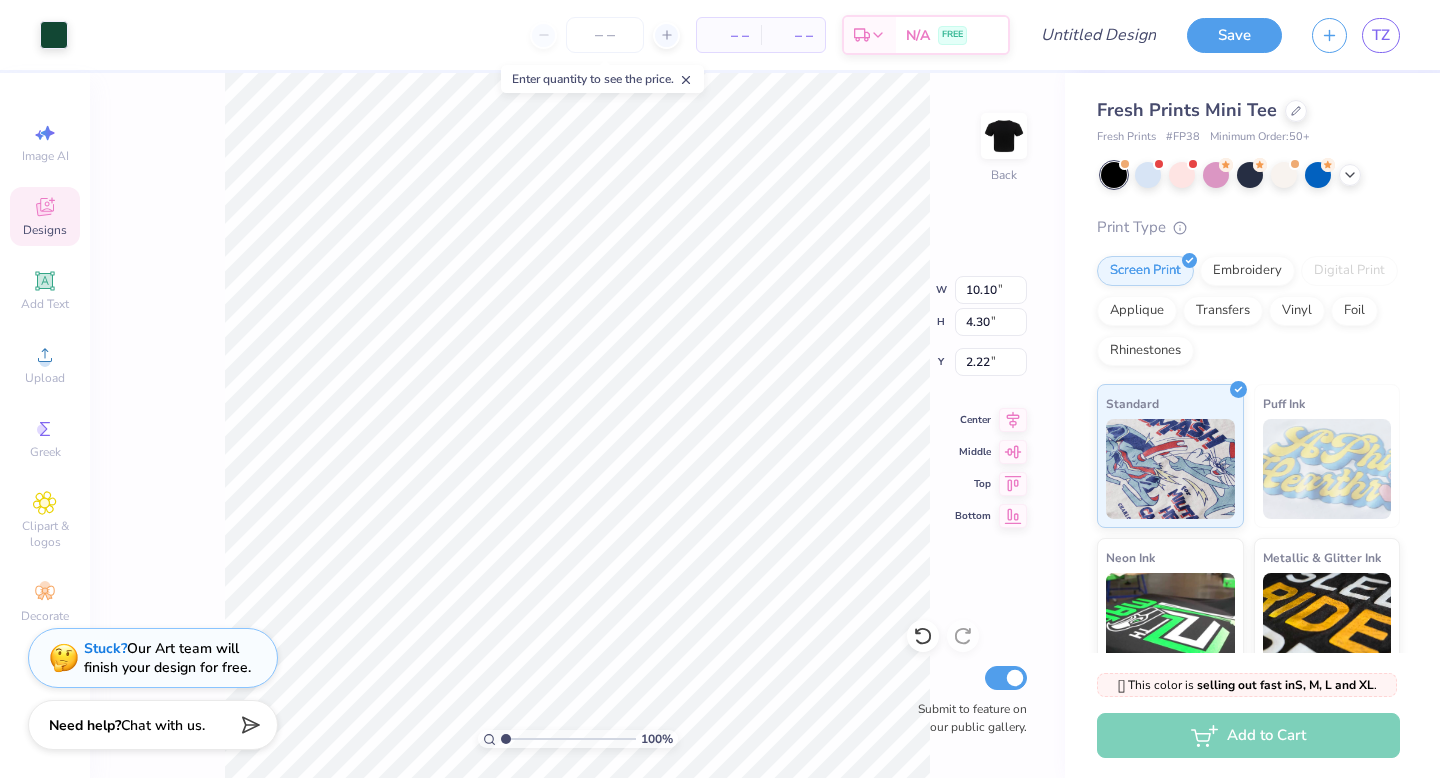 type on "3.42" 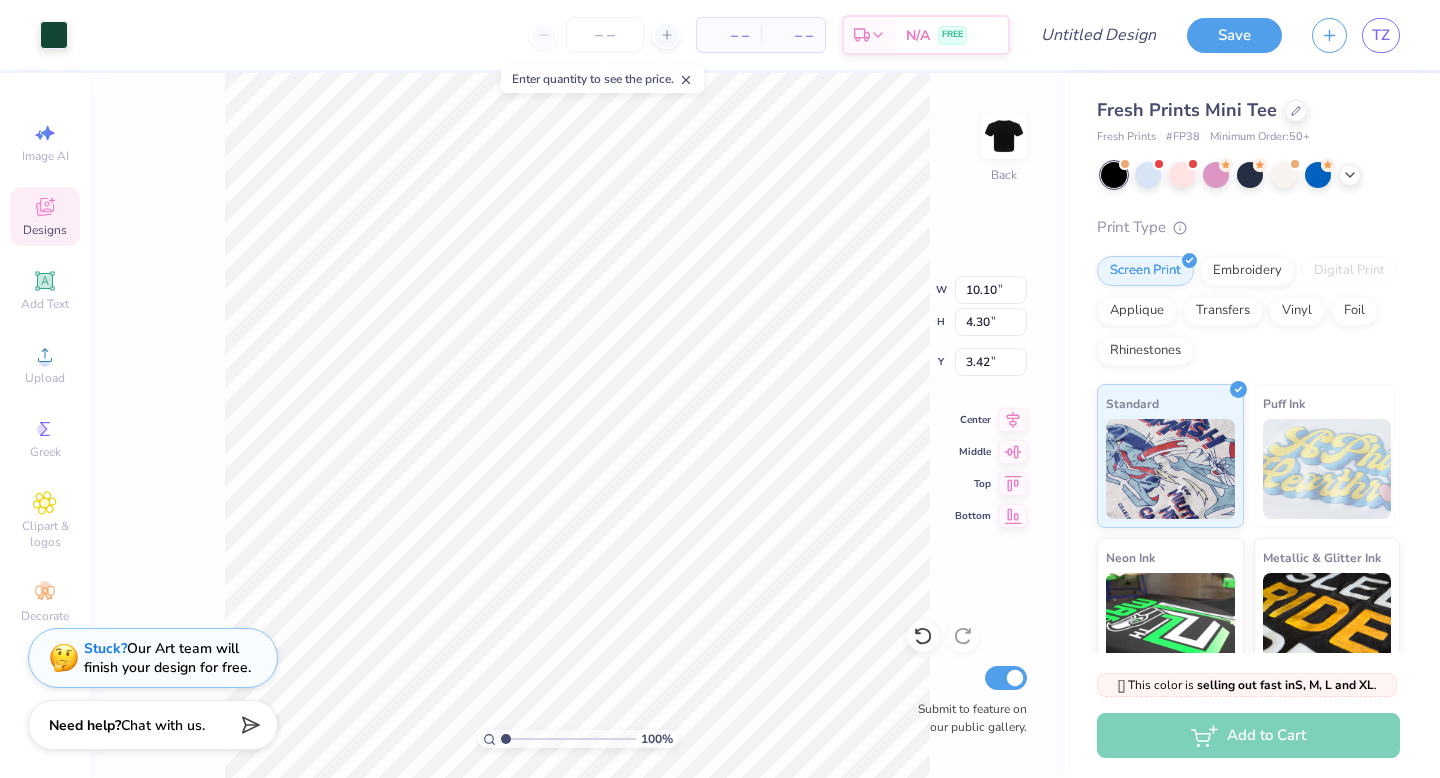 type on "9.13" 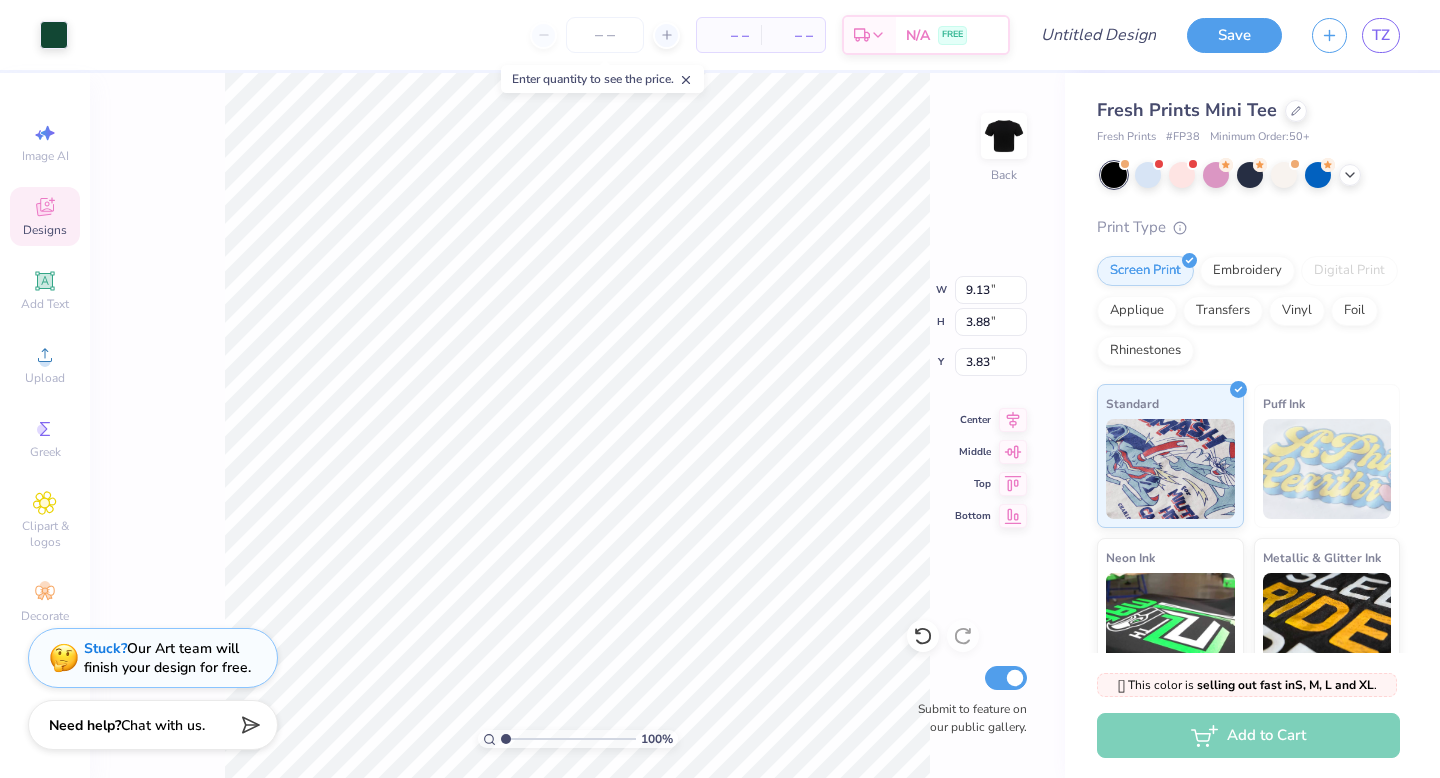 type on "3.42" 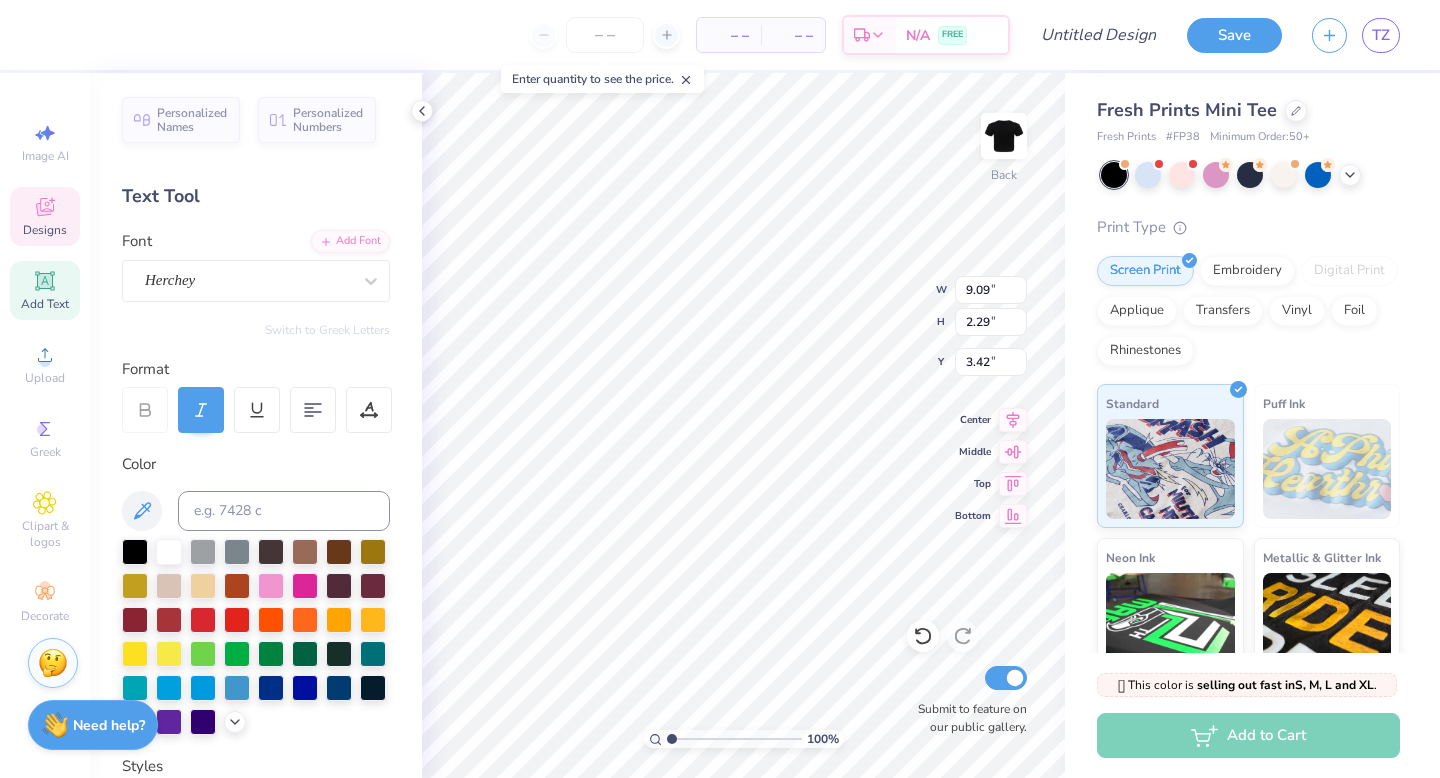 scroll, scrollTop: 0, scrollLeft: 1, axis: horizontal 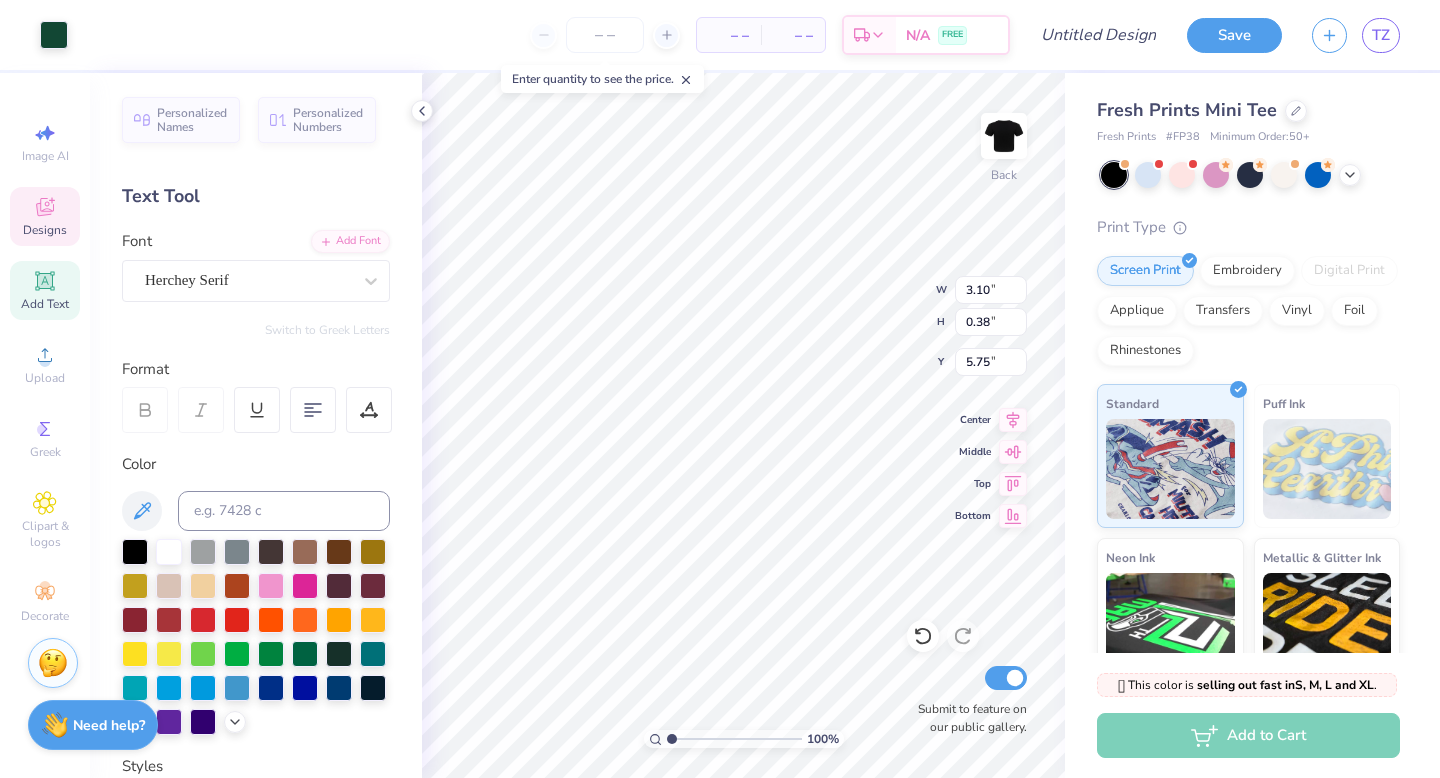 type on "3.10" 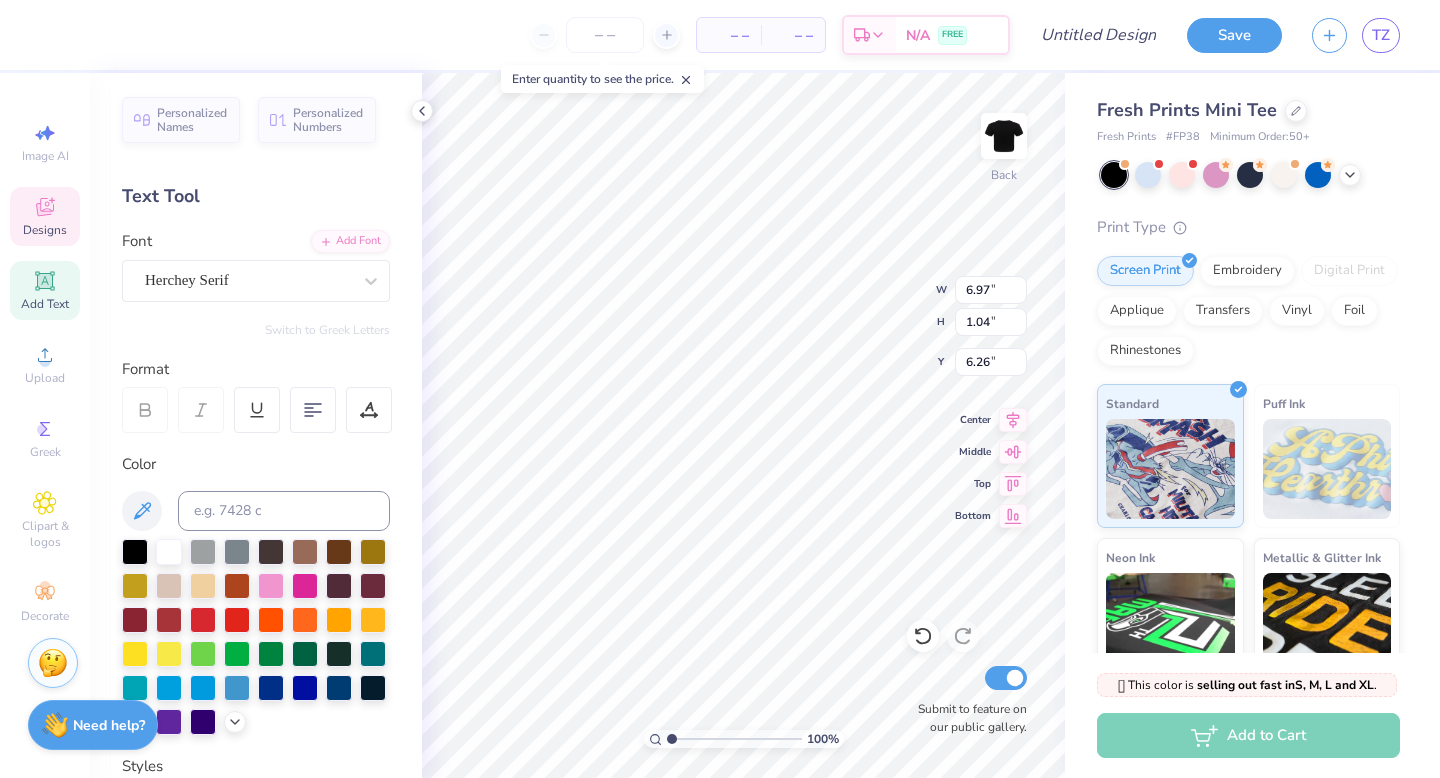 type on "9.09" 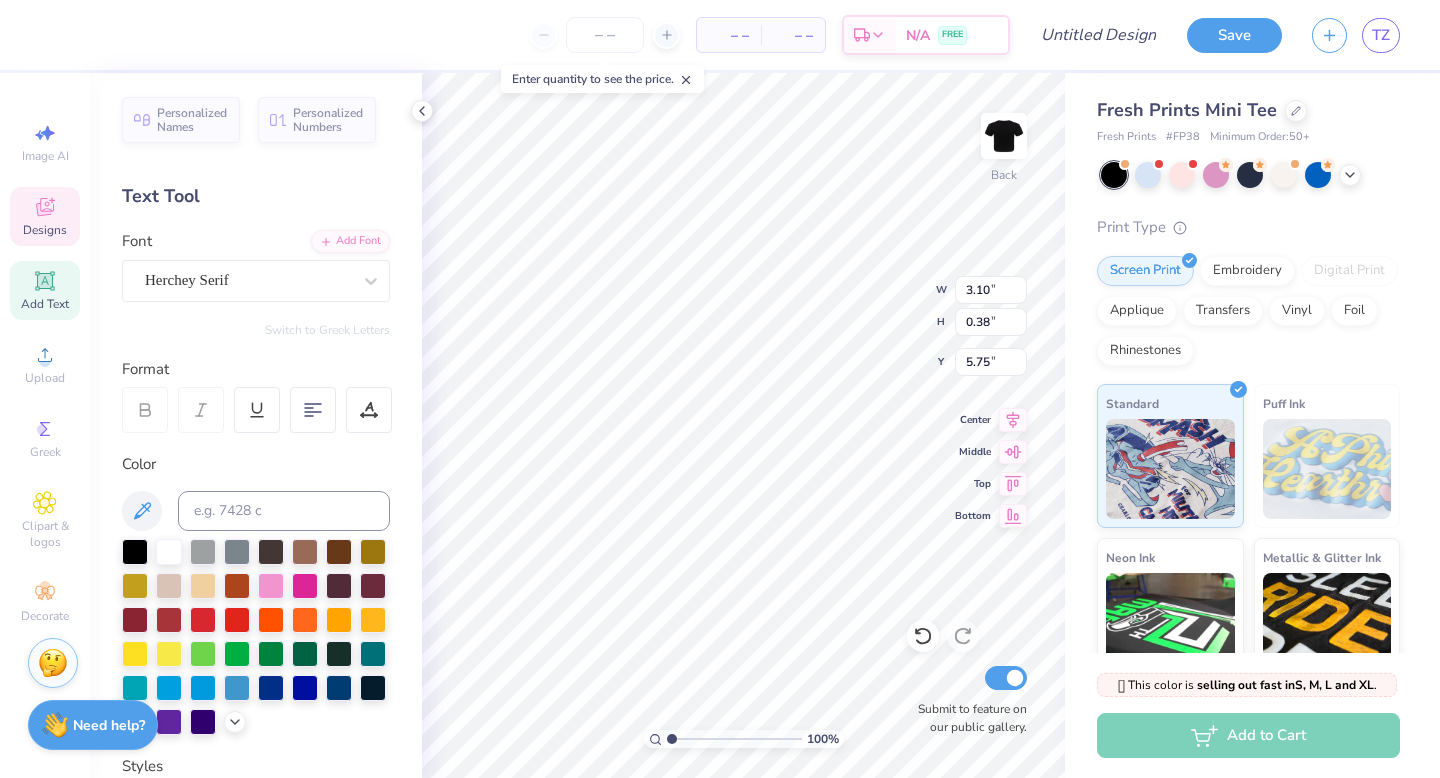 type on "3.10" 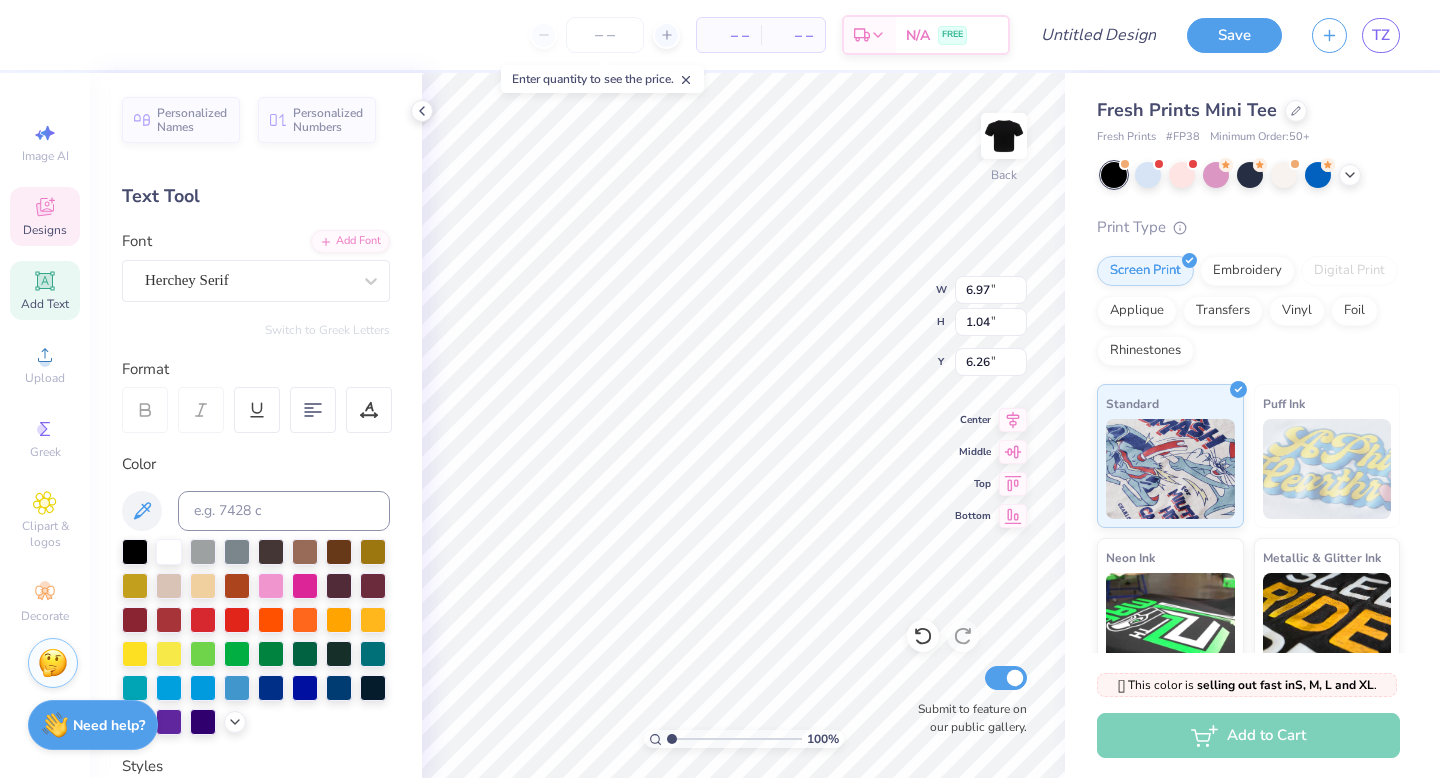 type on "6.97" 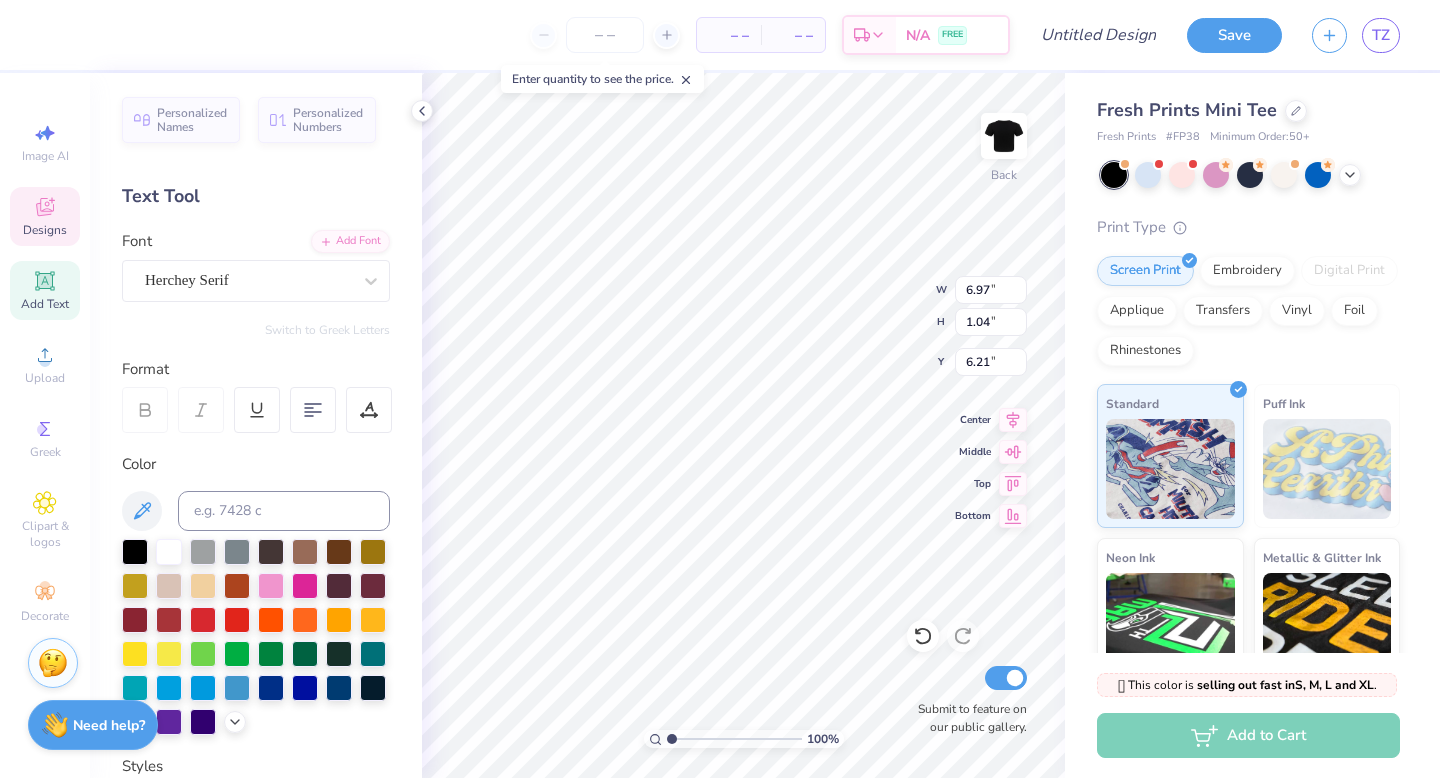 scroll, scrollTop: 0, scrollLeft: 6, axis: horizontal 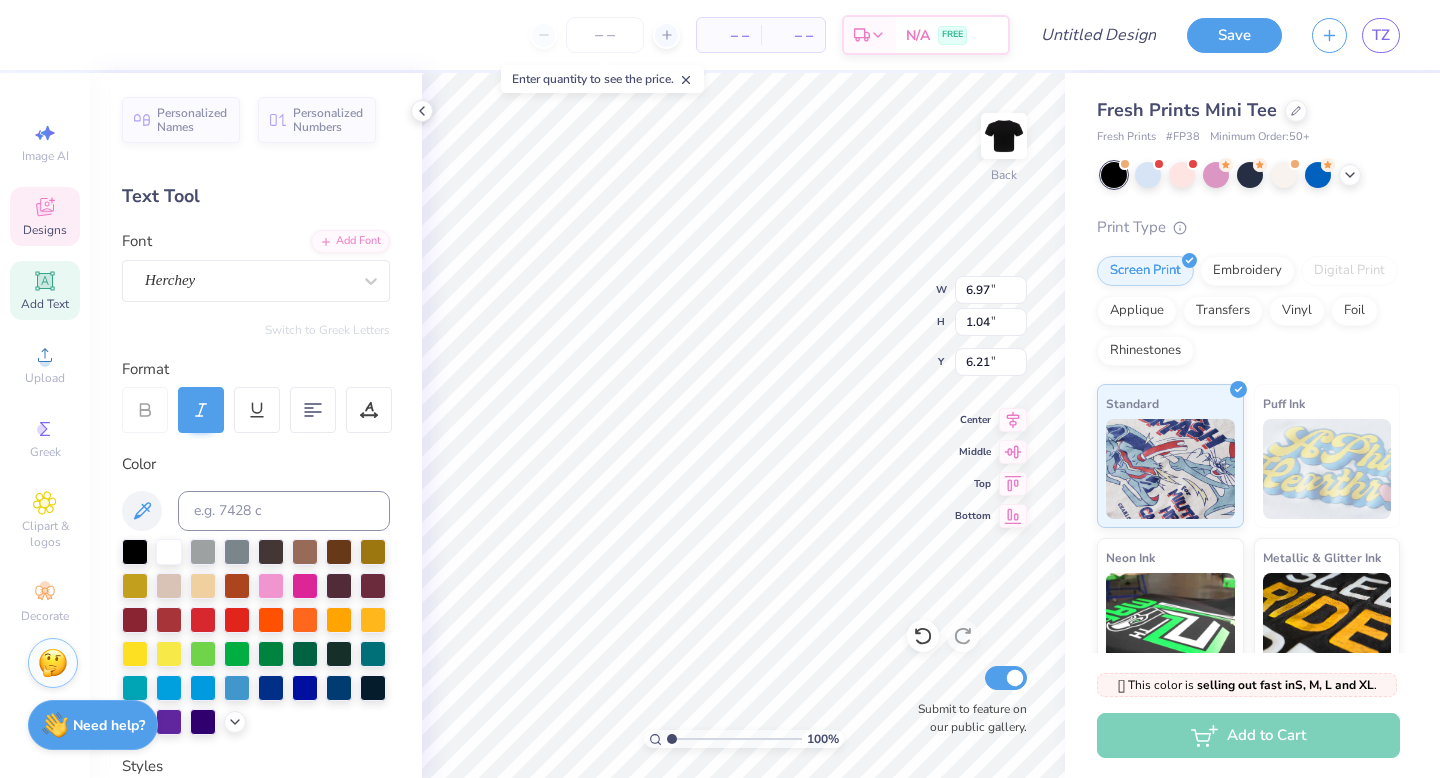 type on "9.09" 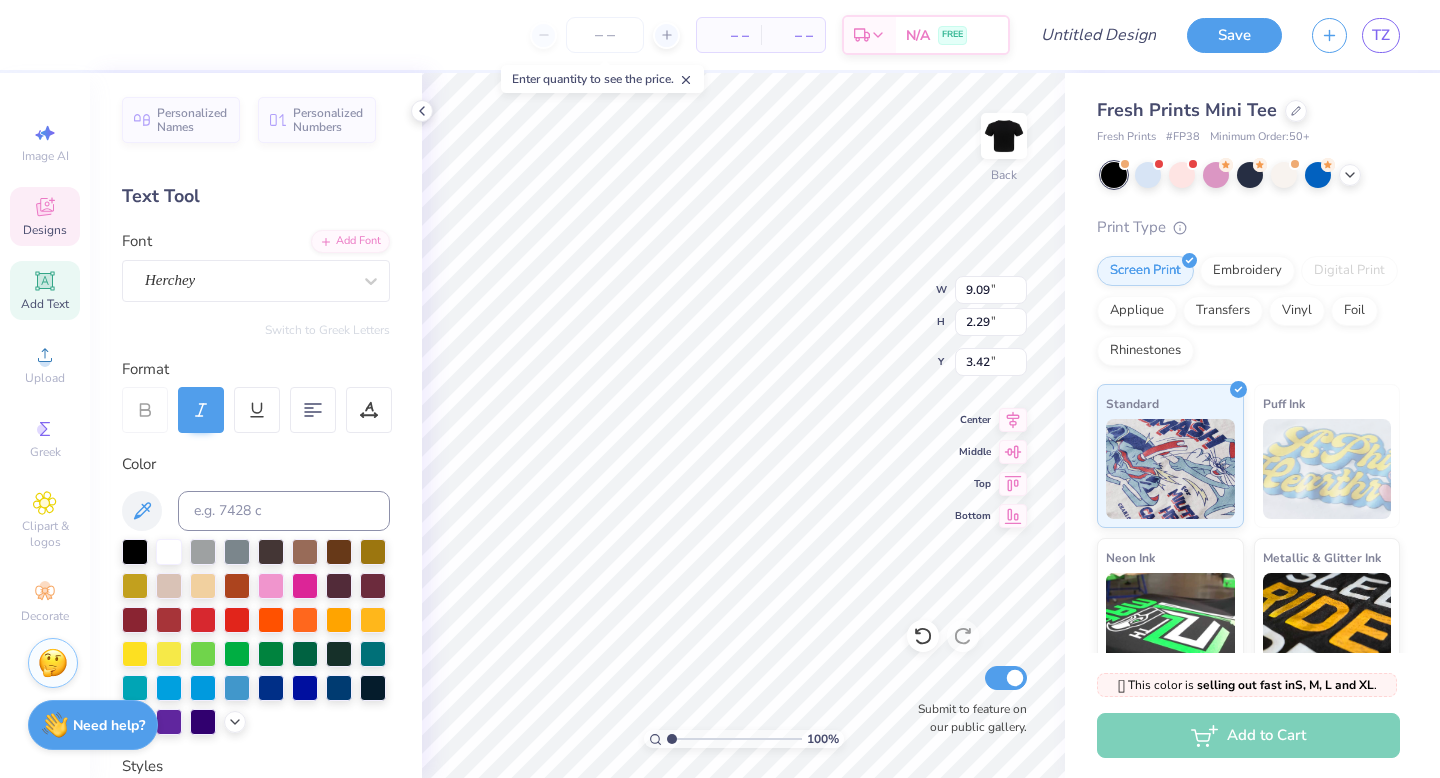scroll, scrollTop: 0, scrollLeft: 2, axis: horizontal 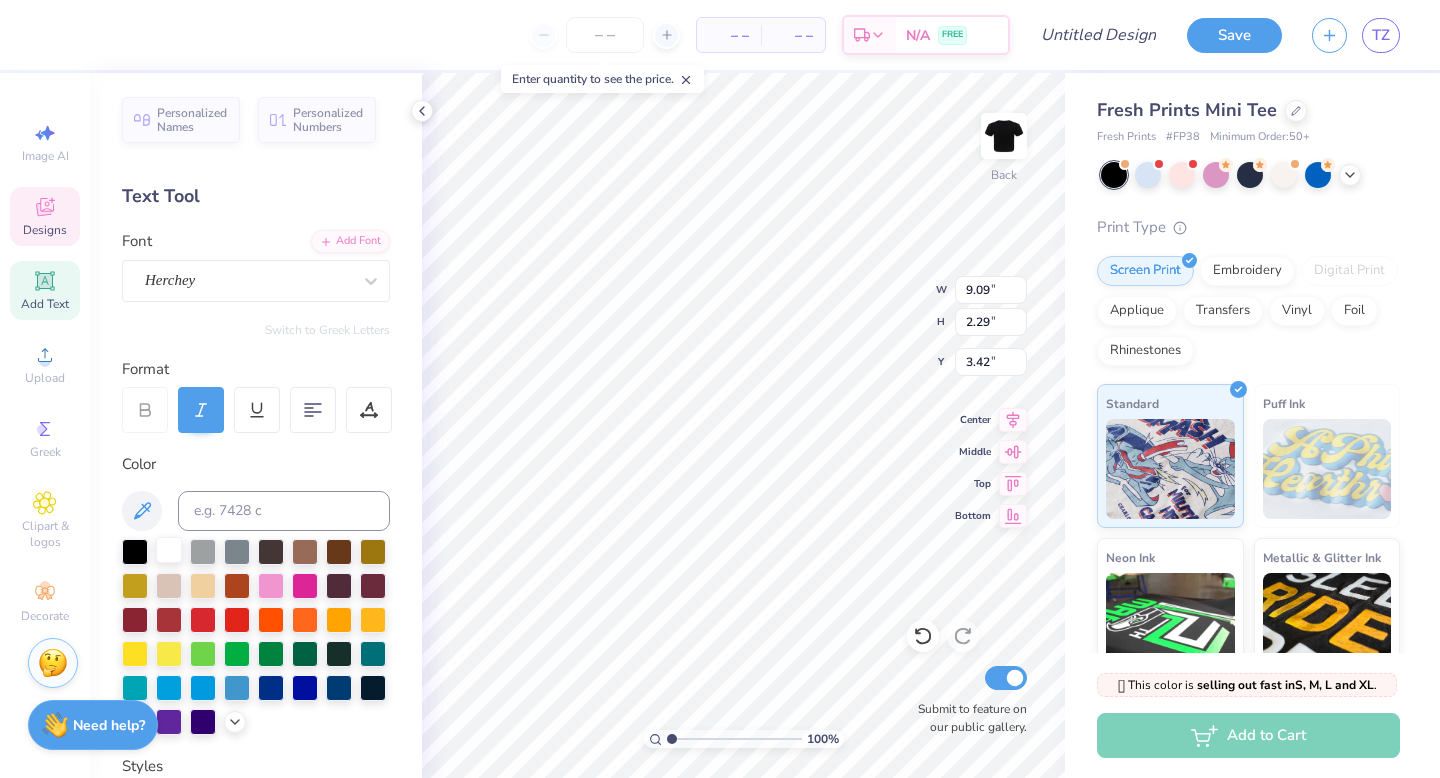 type on "Pi Beta Phi" 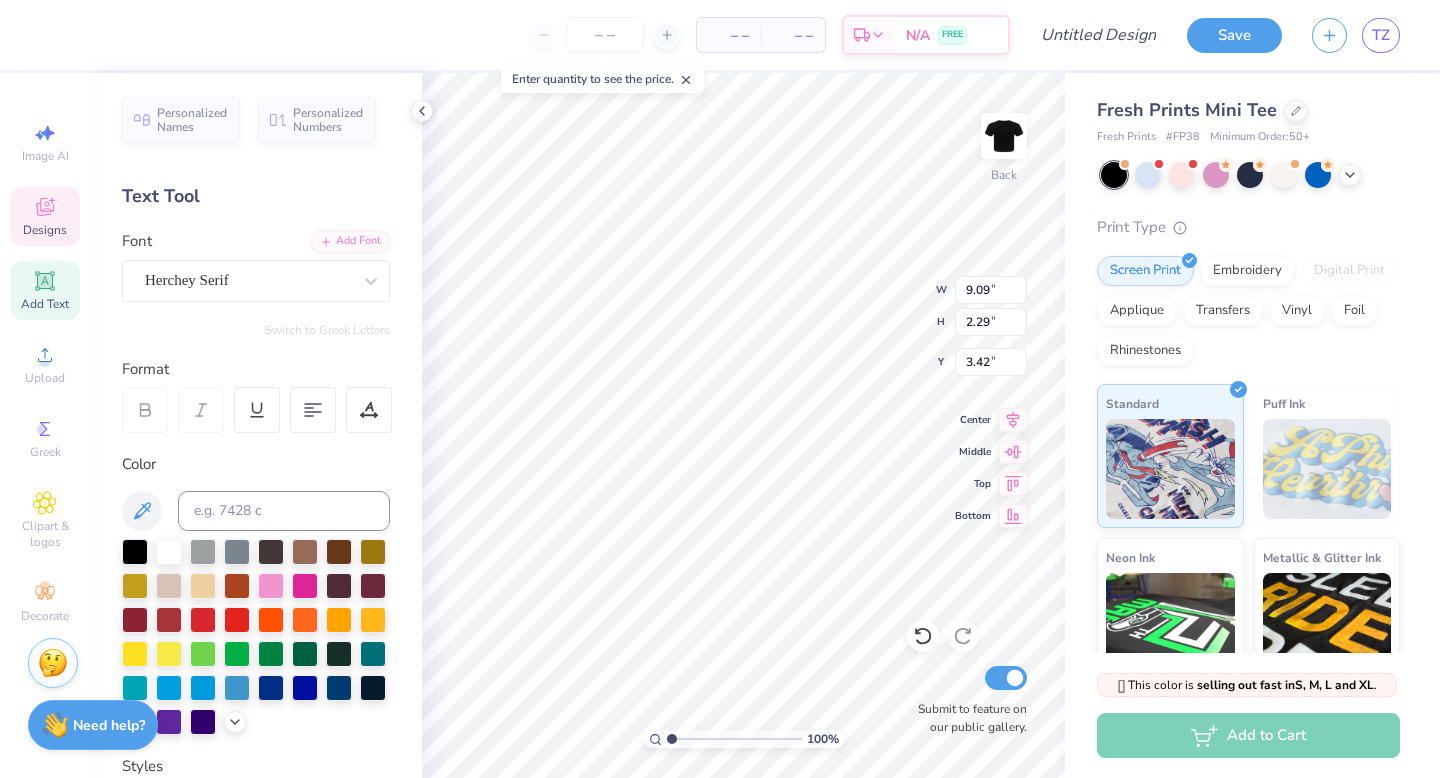 type on "6.66" 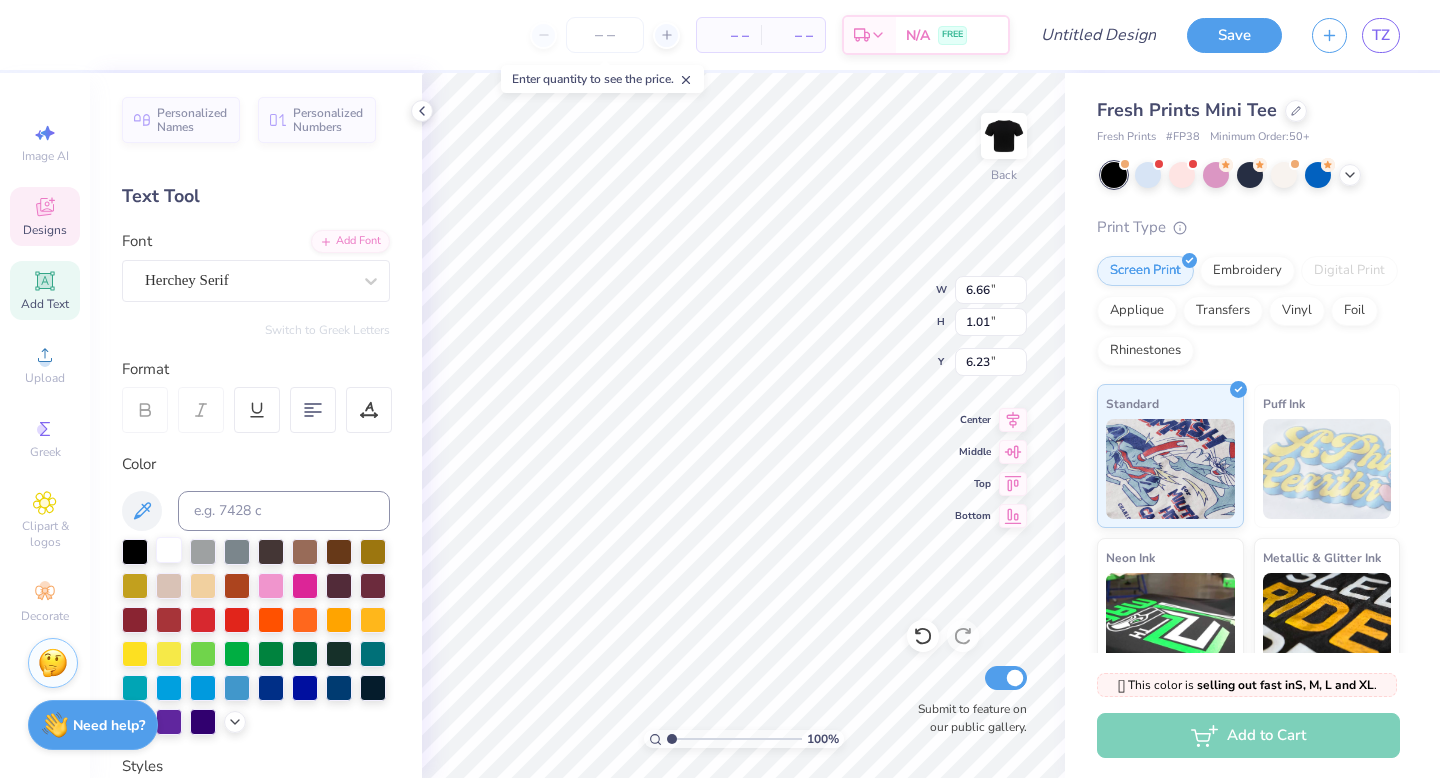 click at bounding box center [169, 550] 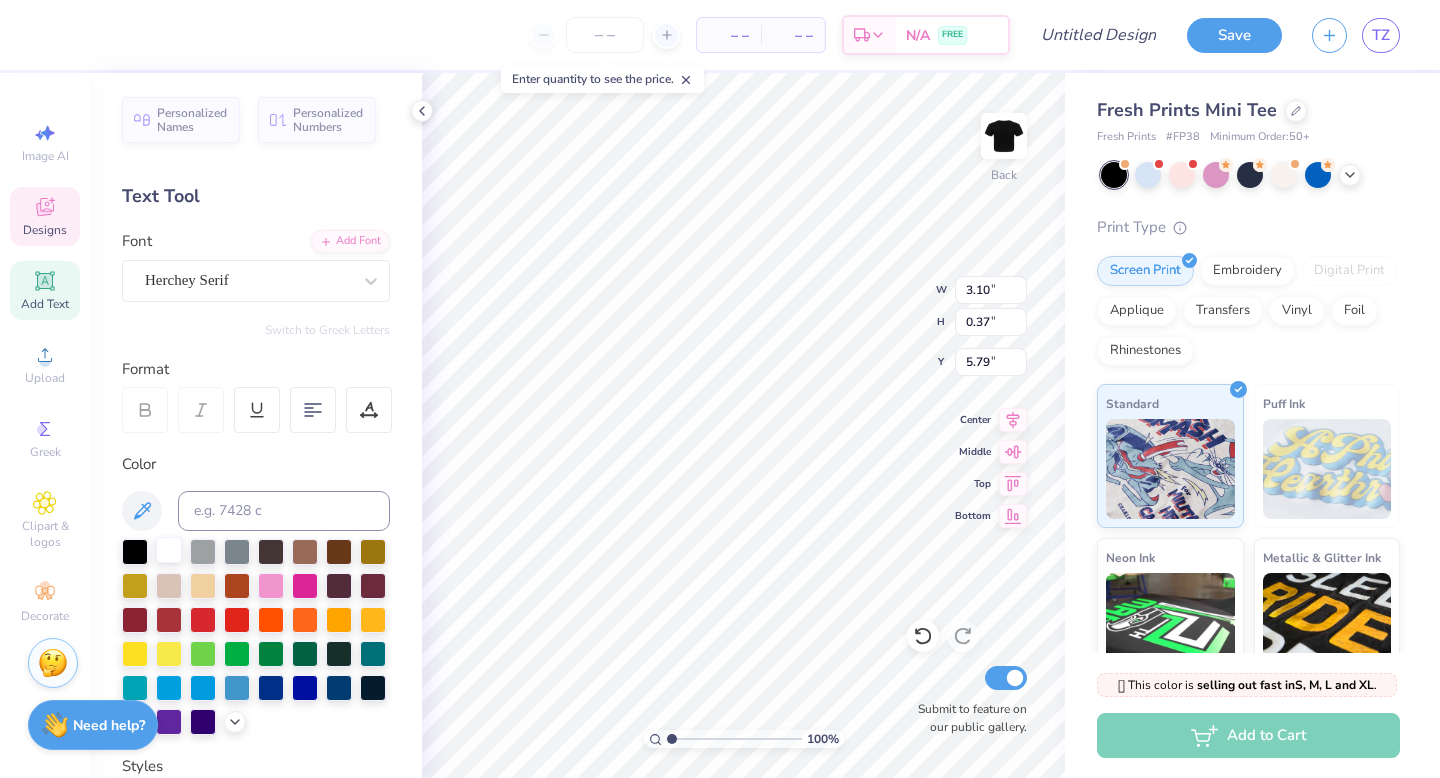click at bounding box center [169, 550] 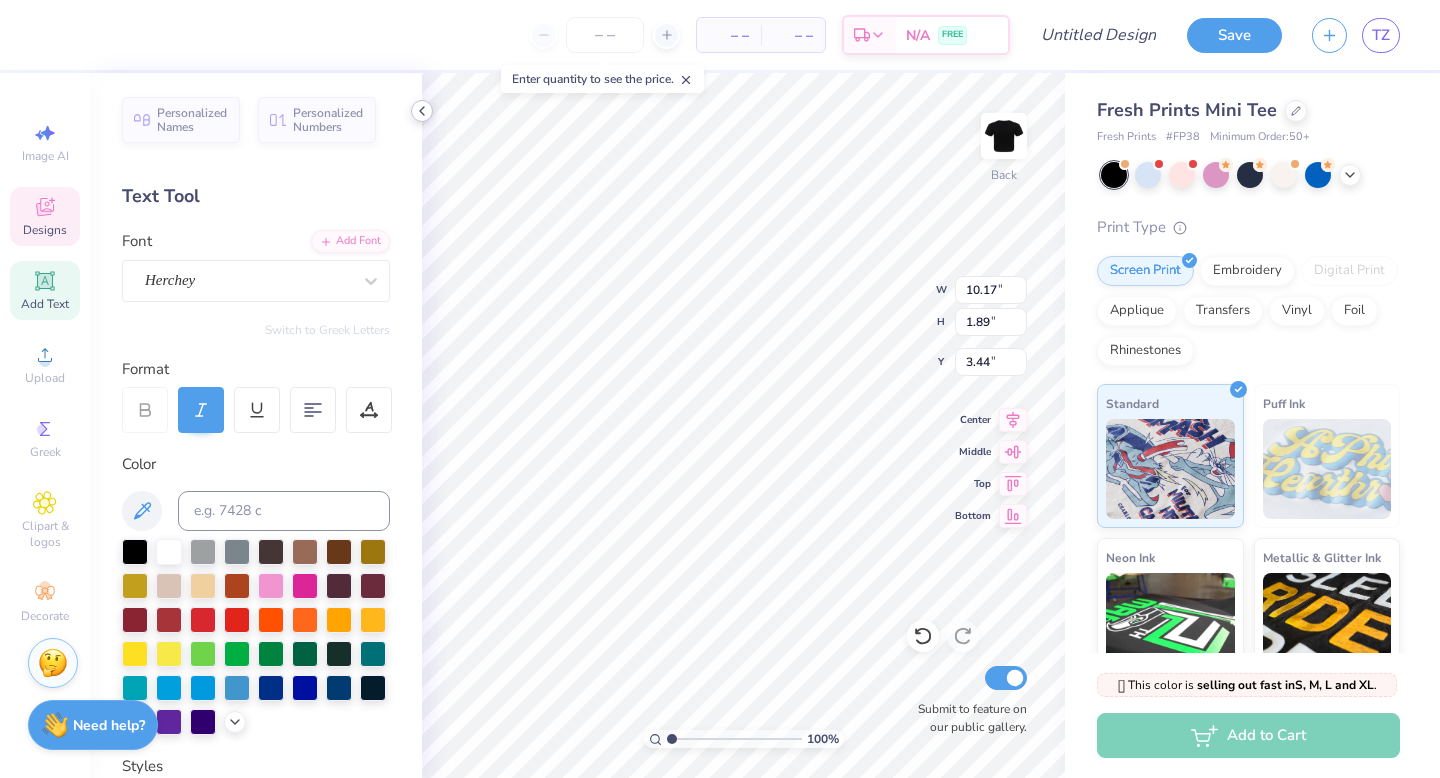 click 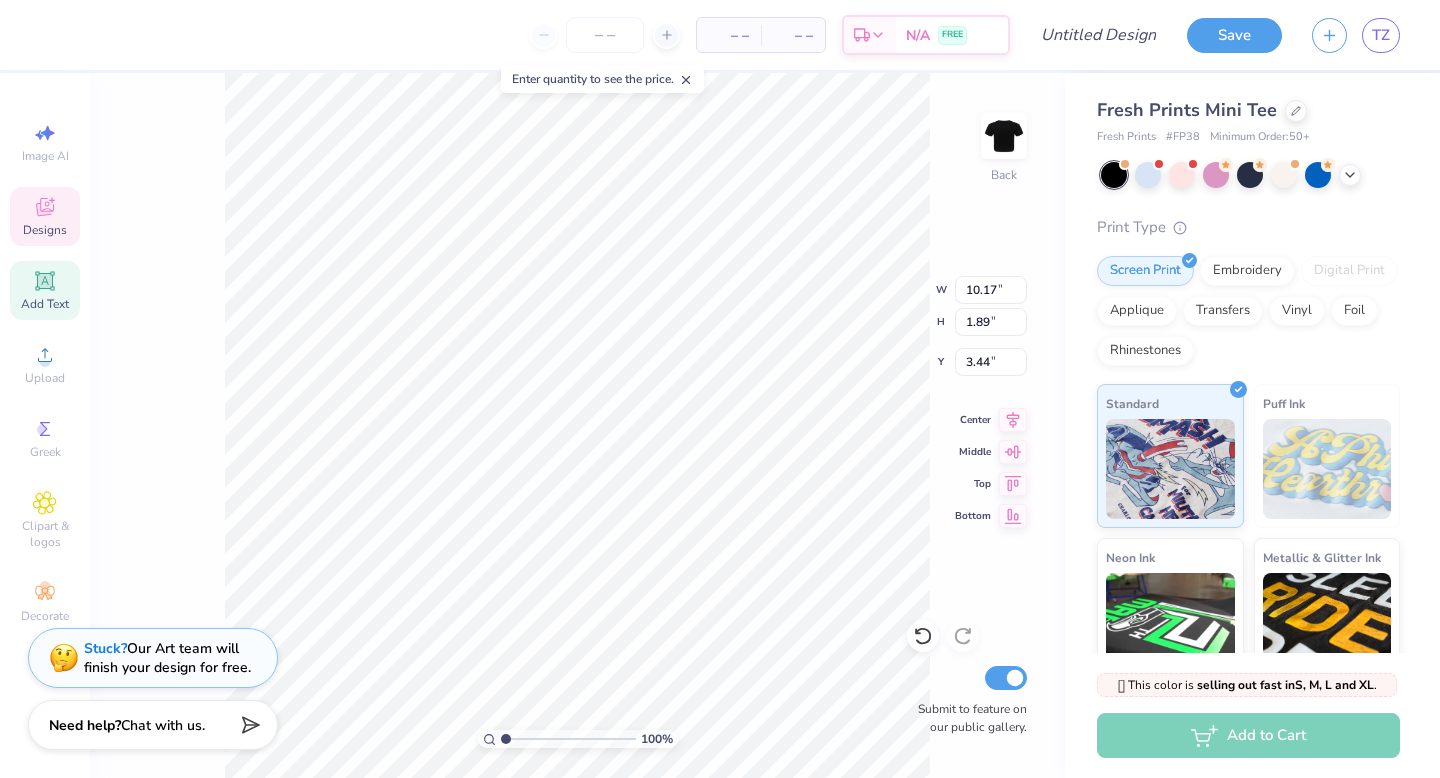 type on "6.66" 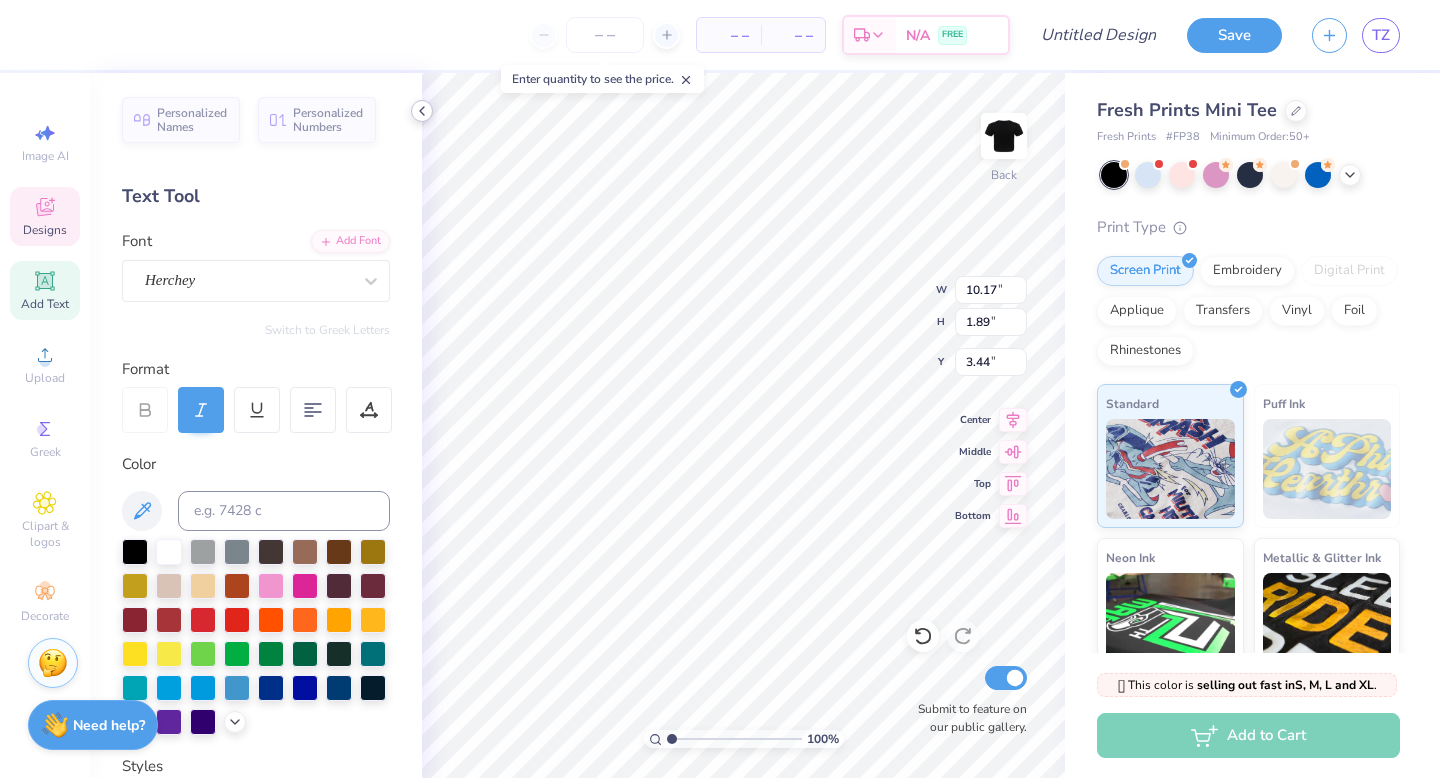 click 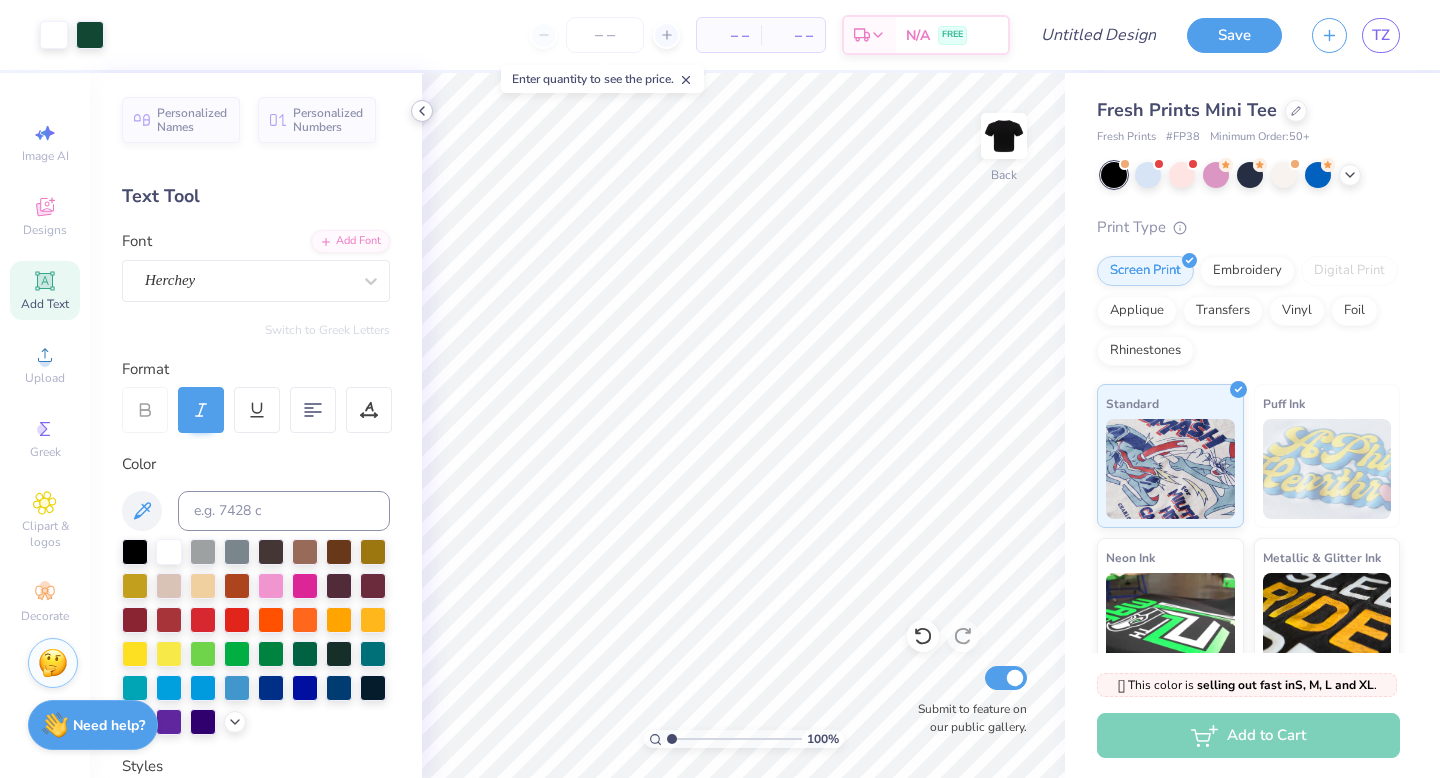 click 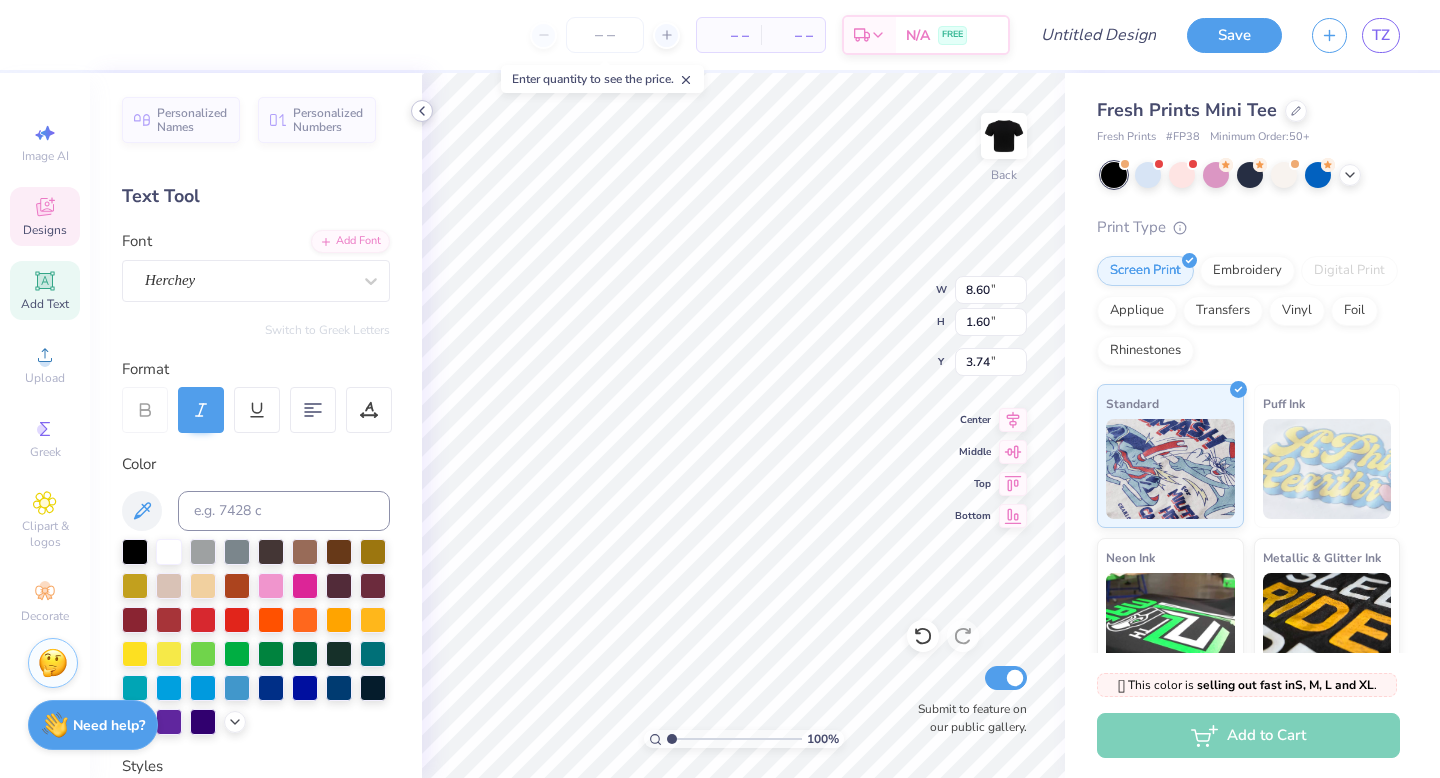 type on "8.60" 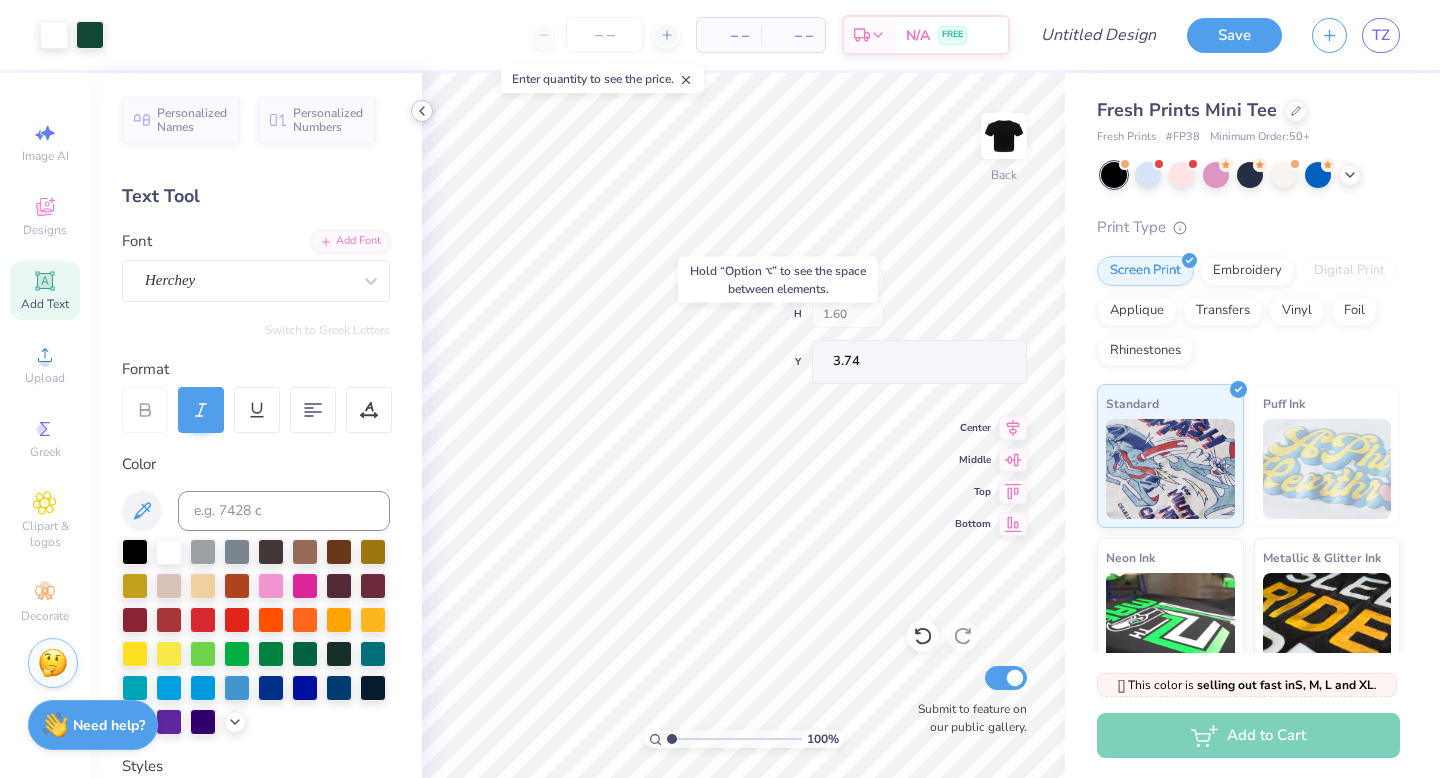type on "3.75" 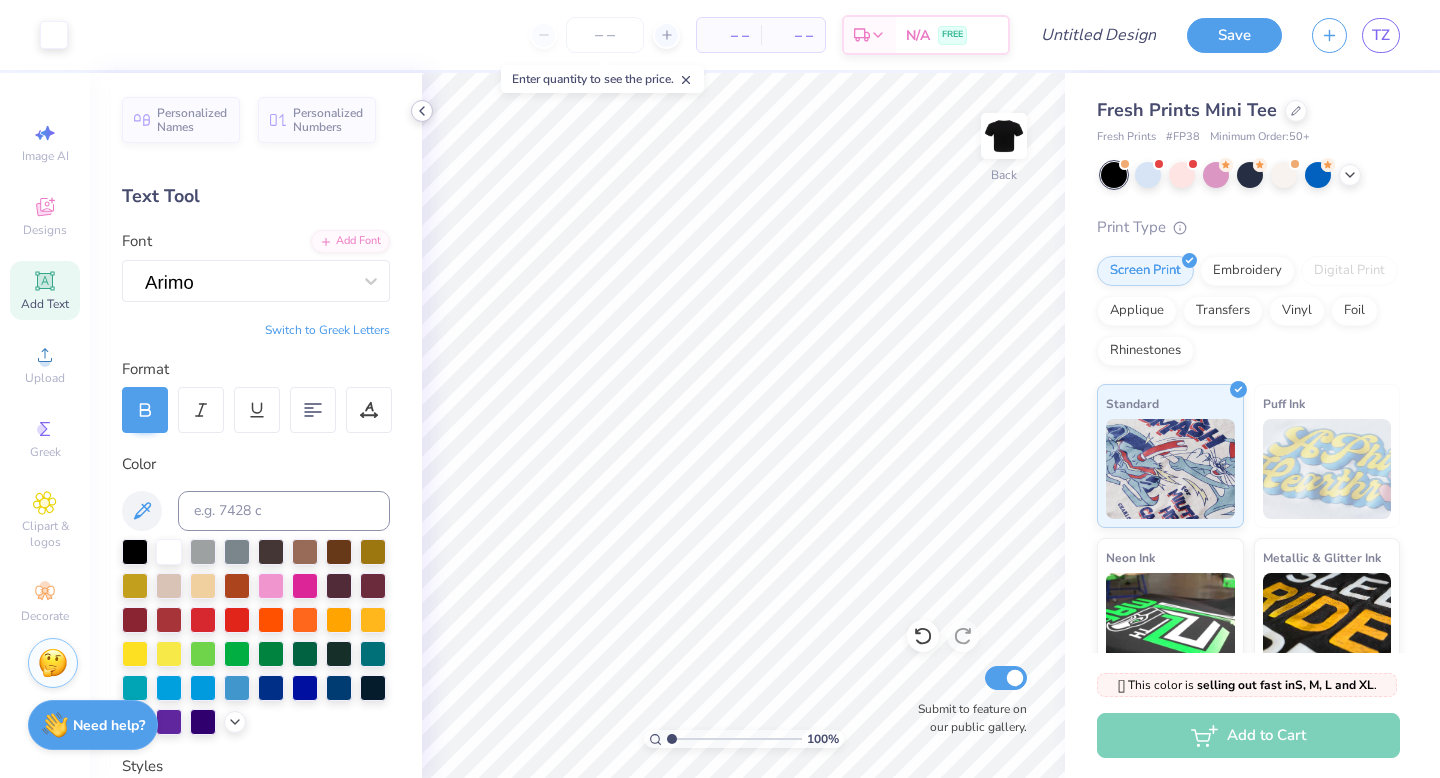 click 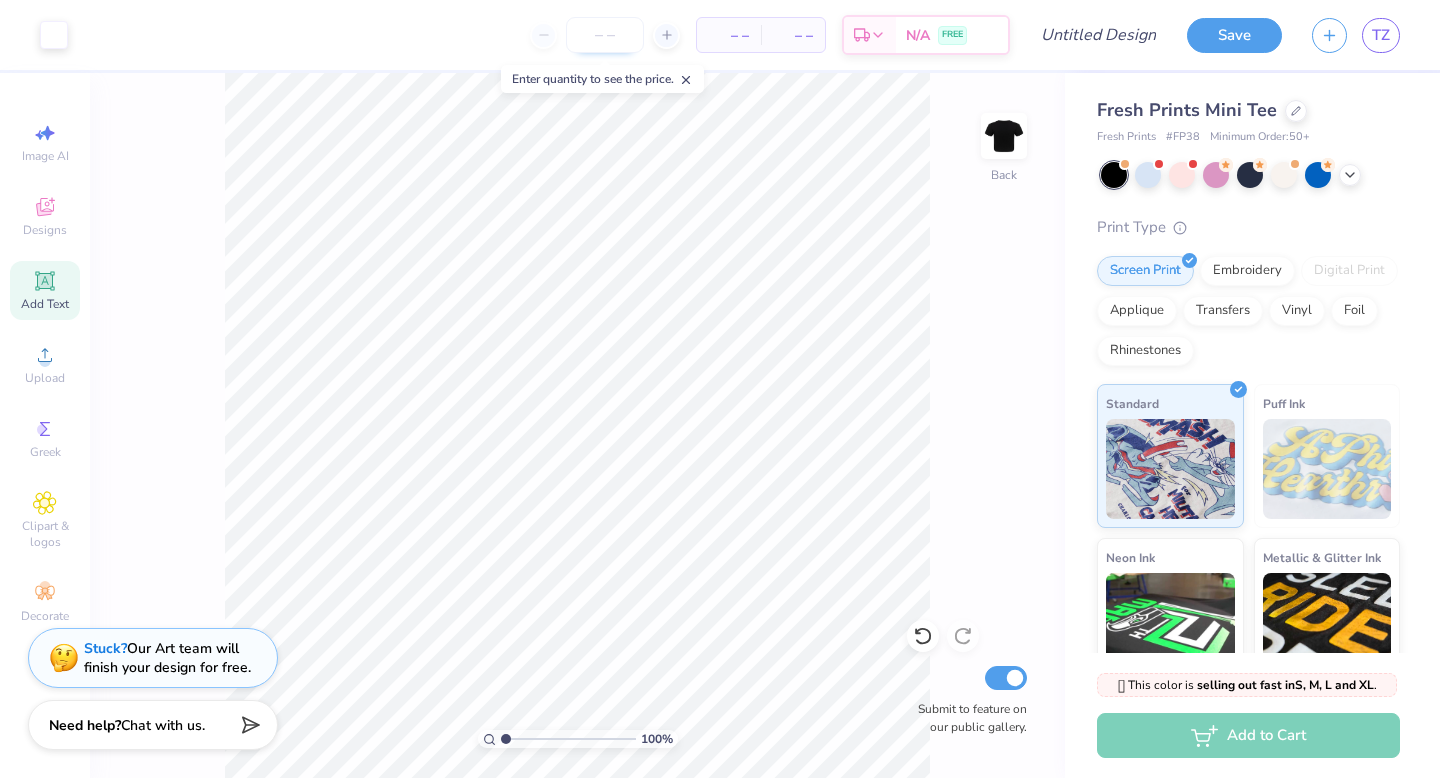 click at bounding box center (605, 35) 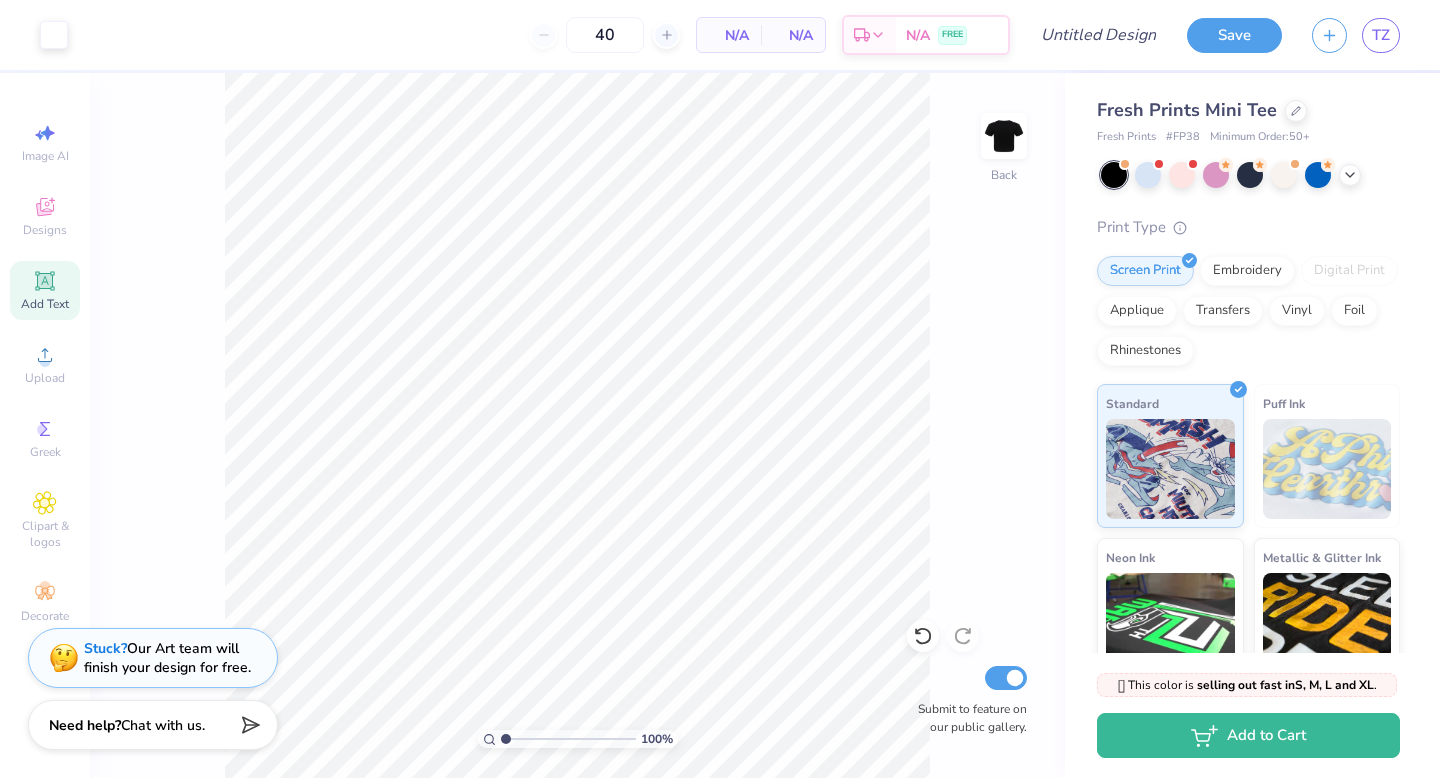 type on "50" 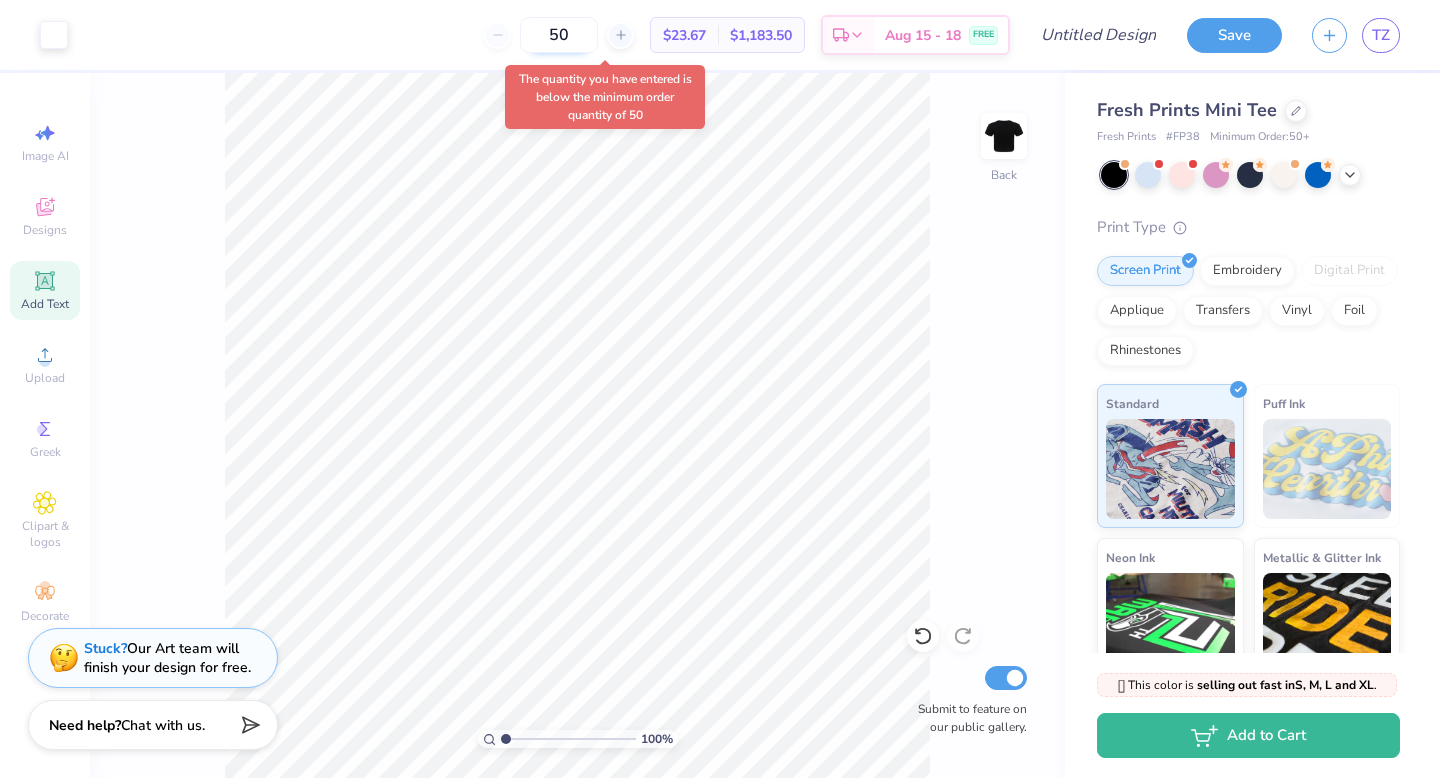click on "50" at bounding box center [559, 35] 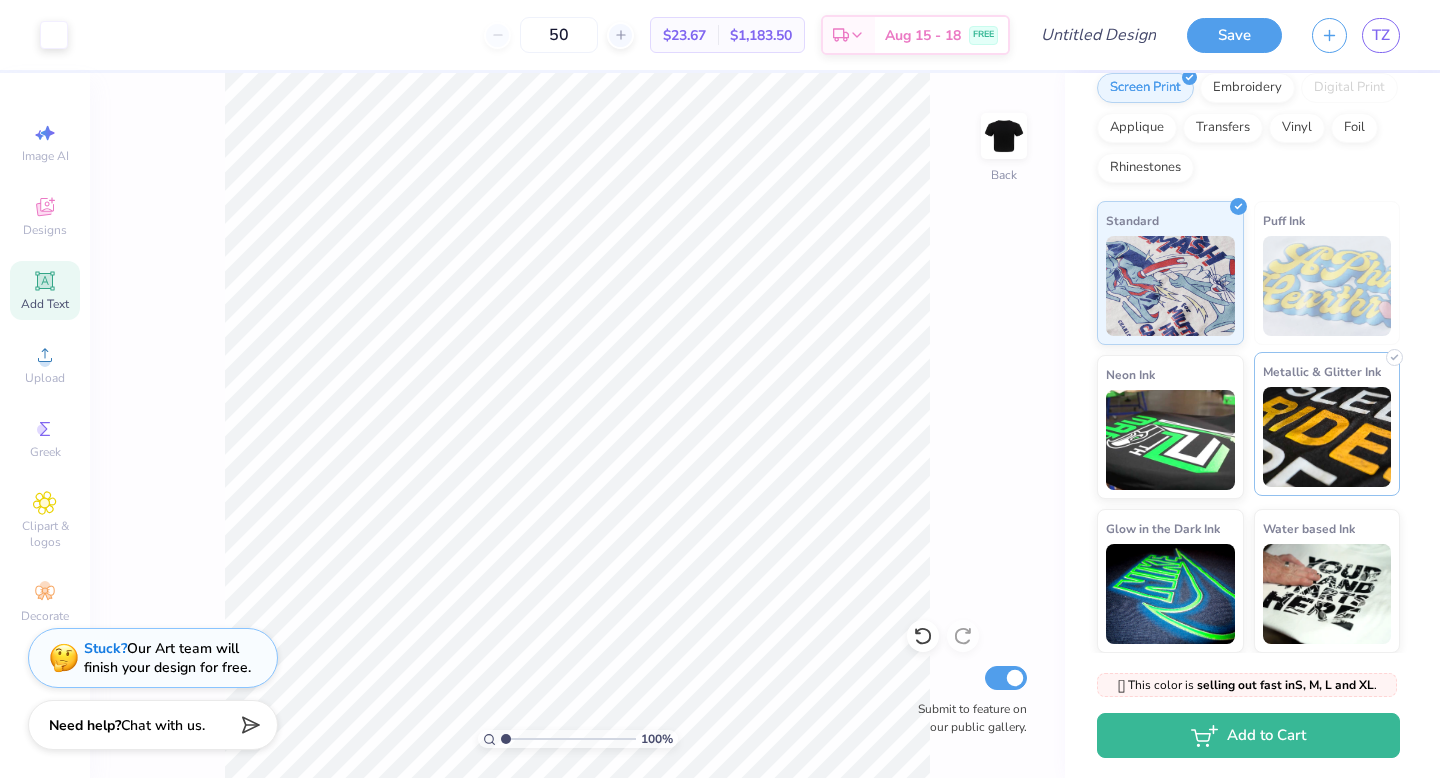 scroll, scrollTop: 0, scrollLeft: 0, axis: both 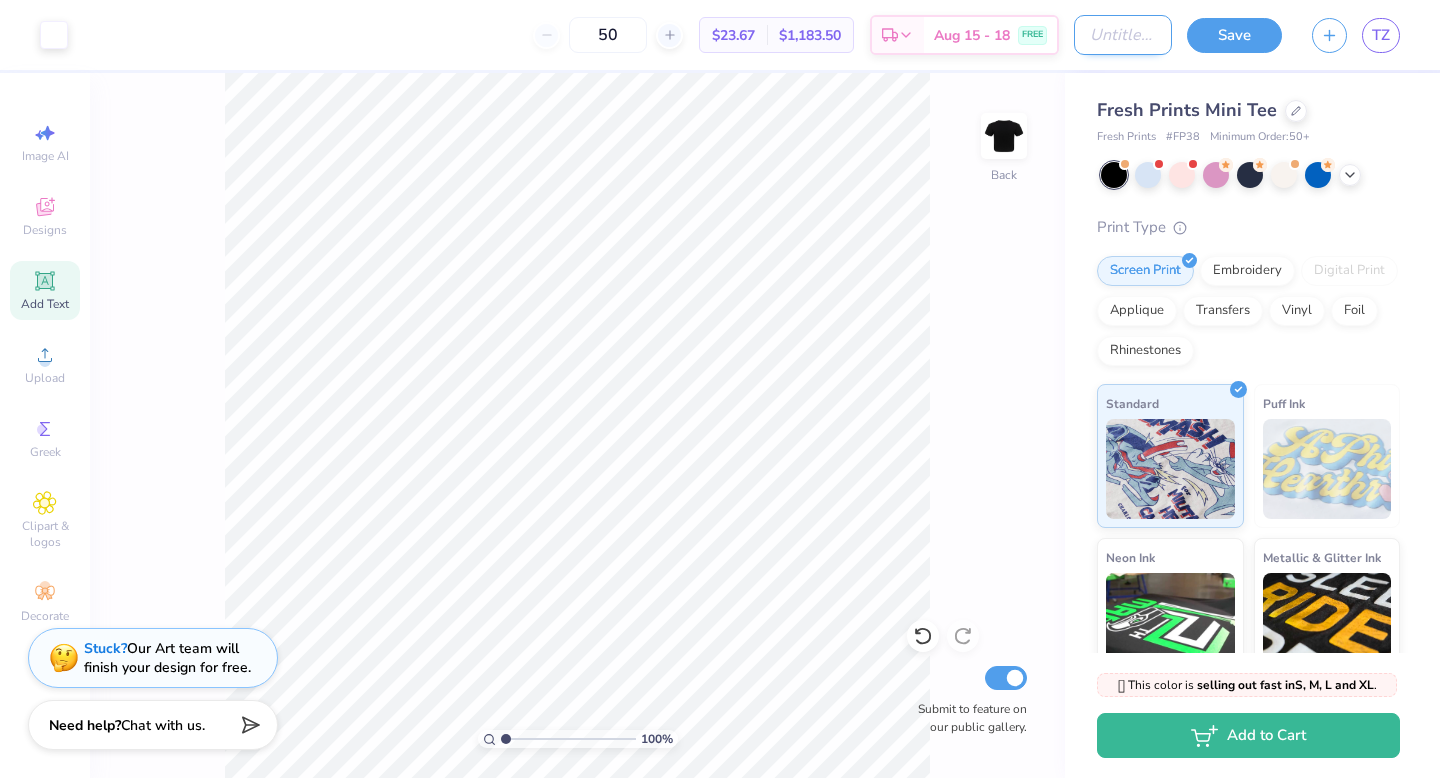 click on "Design Title" at bounding box center [1123, 35] 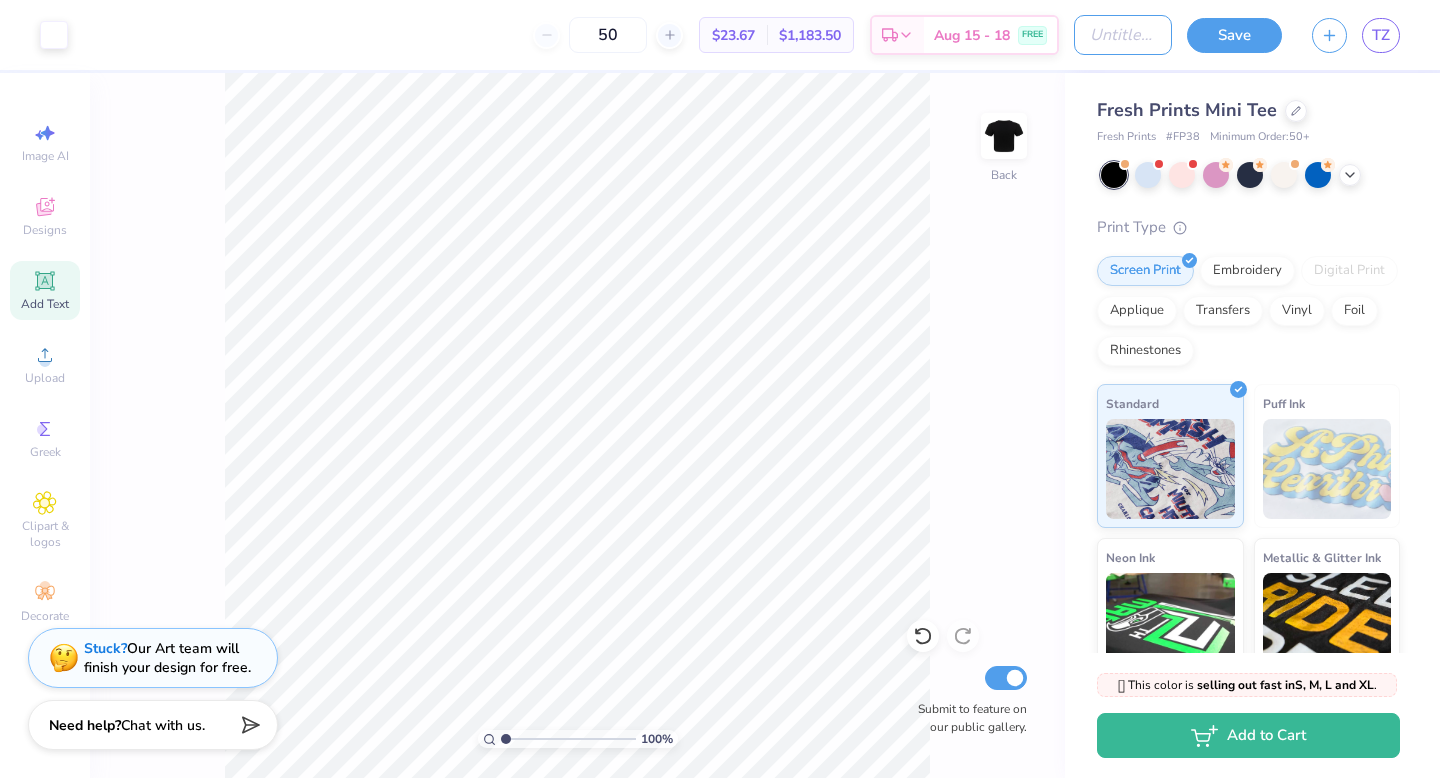 type on "FDOC Shirts" 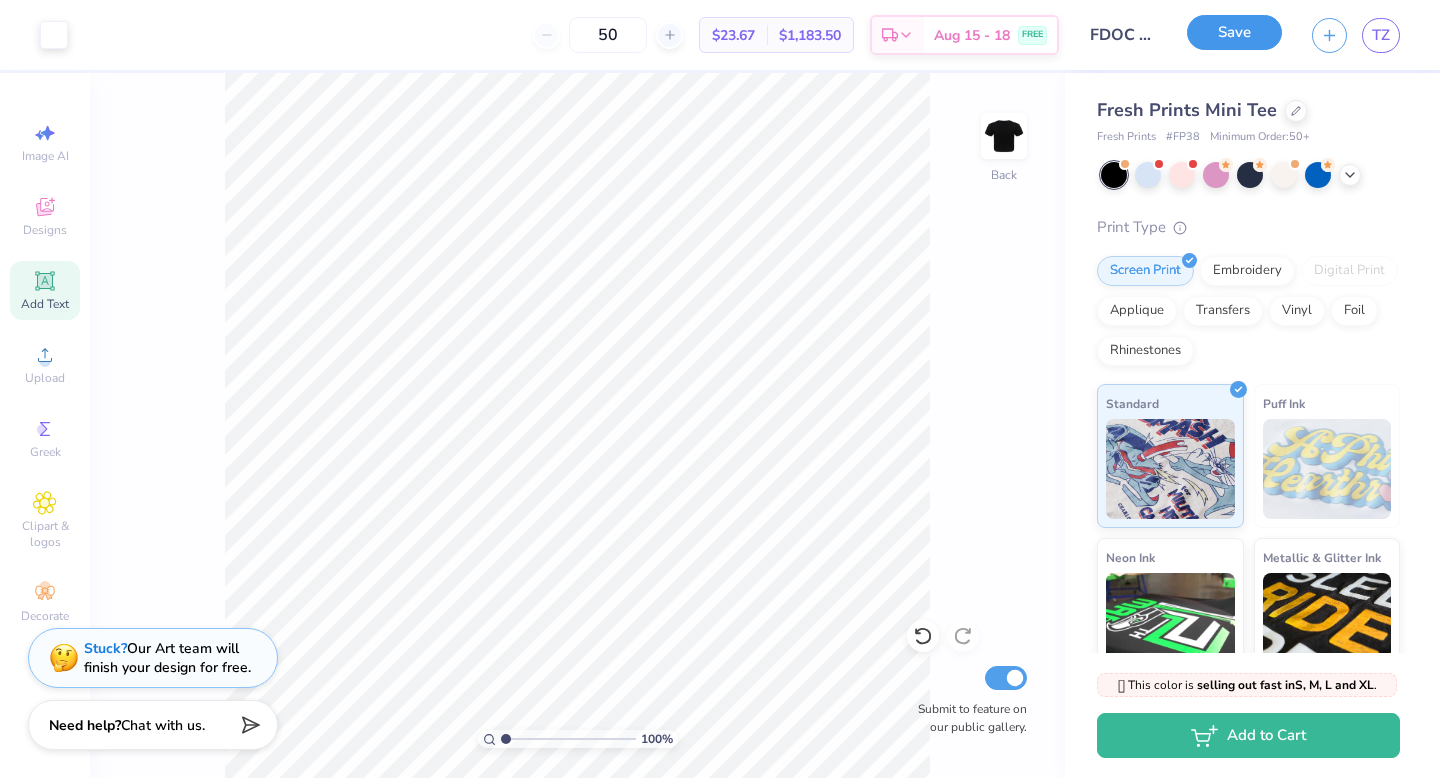 click on "Save" at bounding box center [1234, 32] 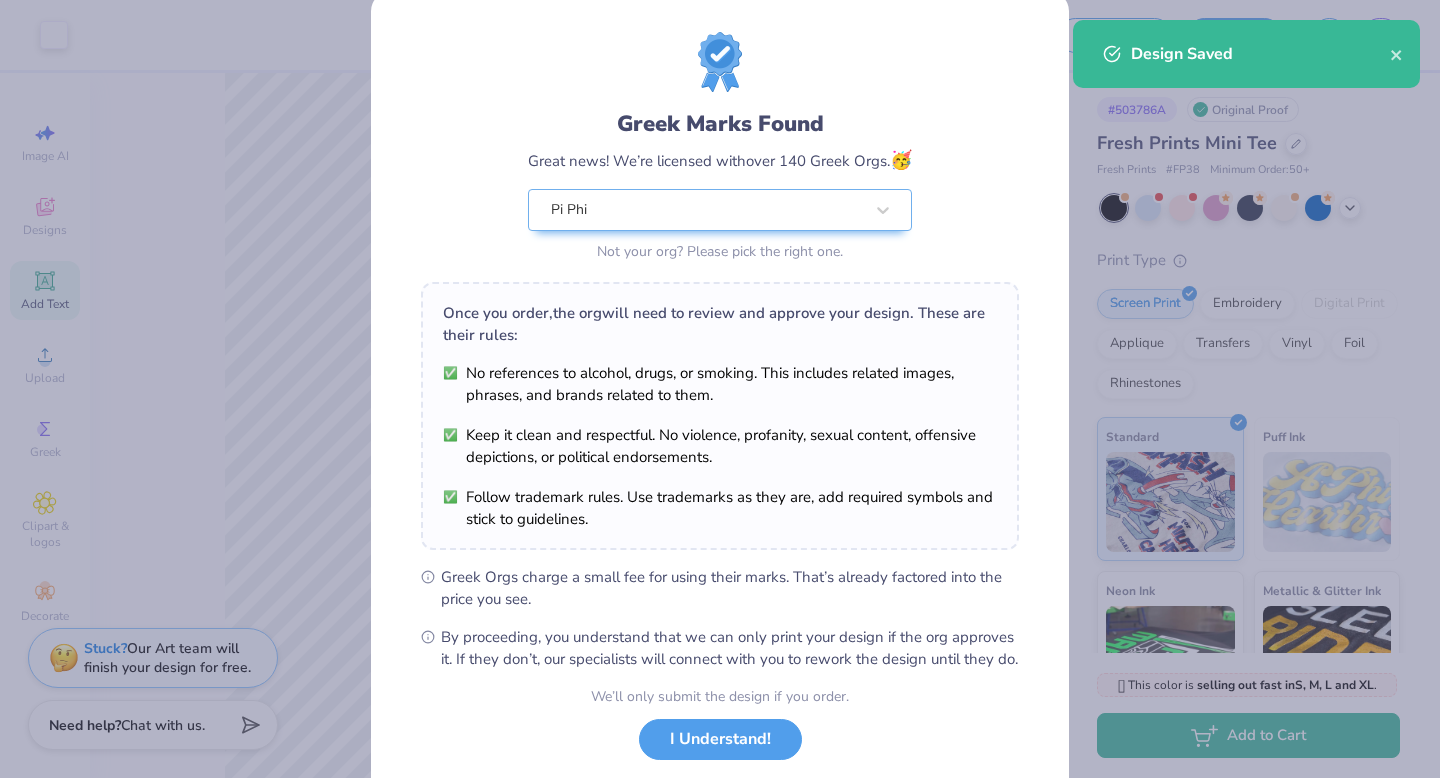 scroll, scrollTop: 54, scrollLeft: 0, axis: vertical 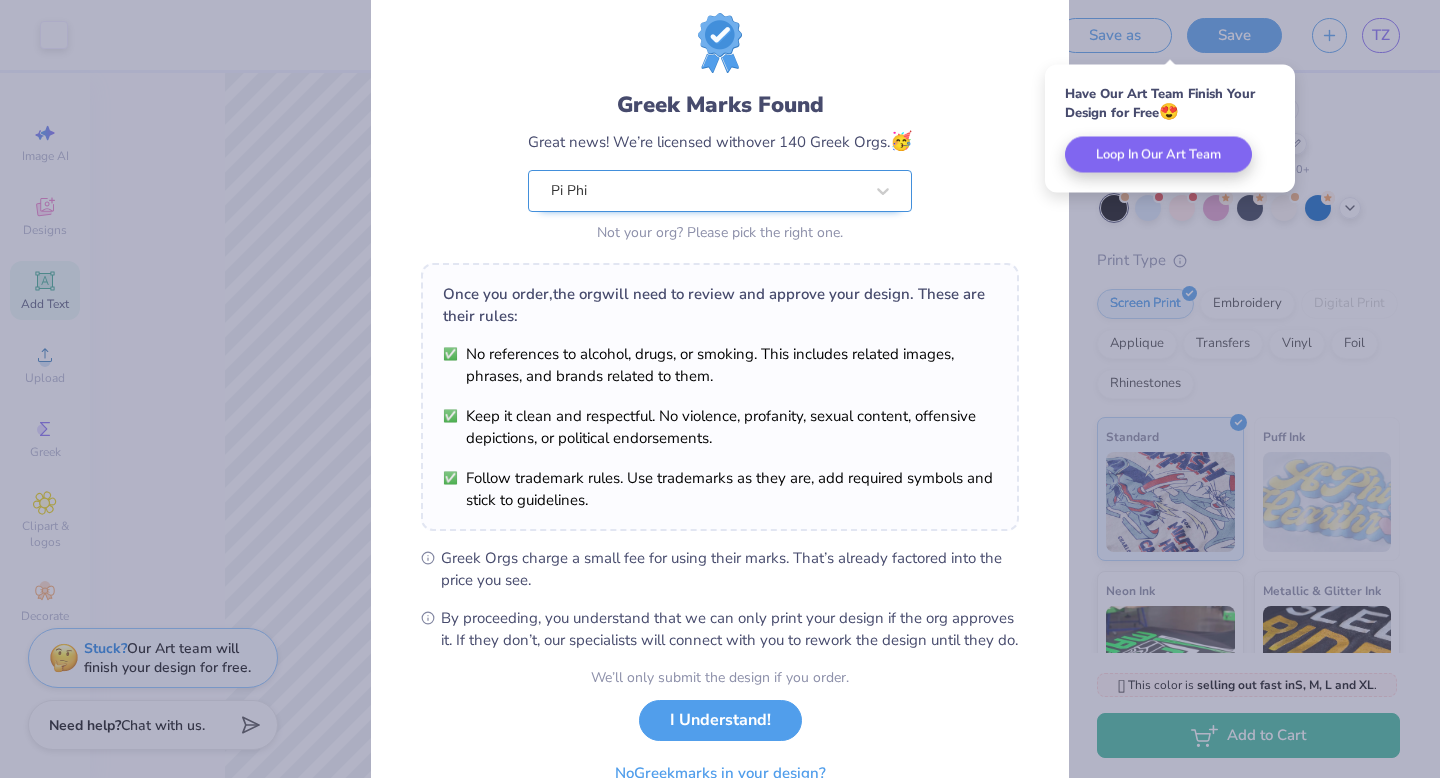click on "Pi Phi" at bounding box center (707, 191) 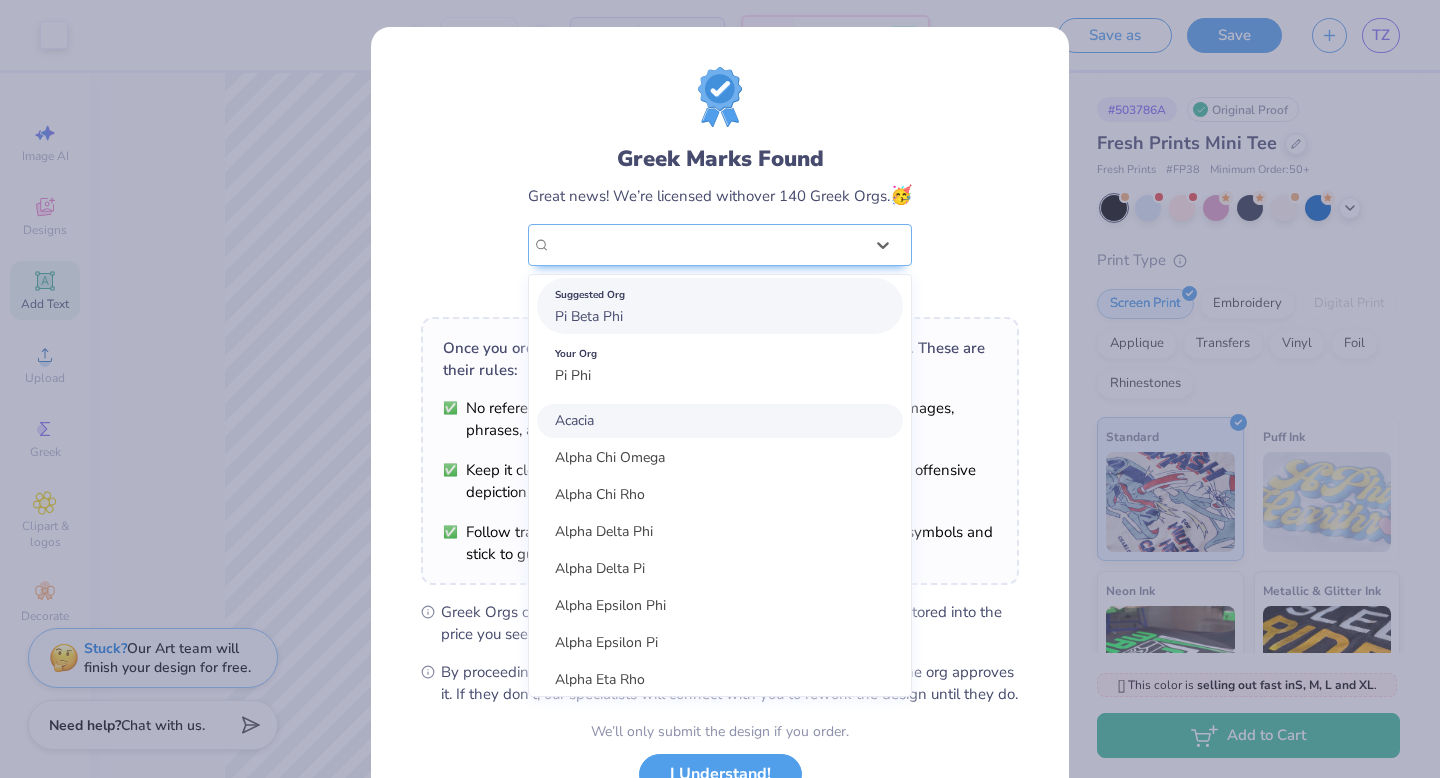 click on "Suggested Org Pi Beta Phi" at bounding box center [720, 306] 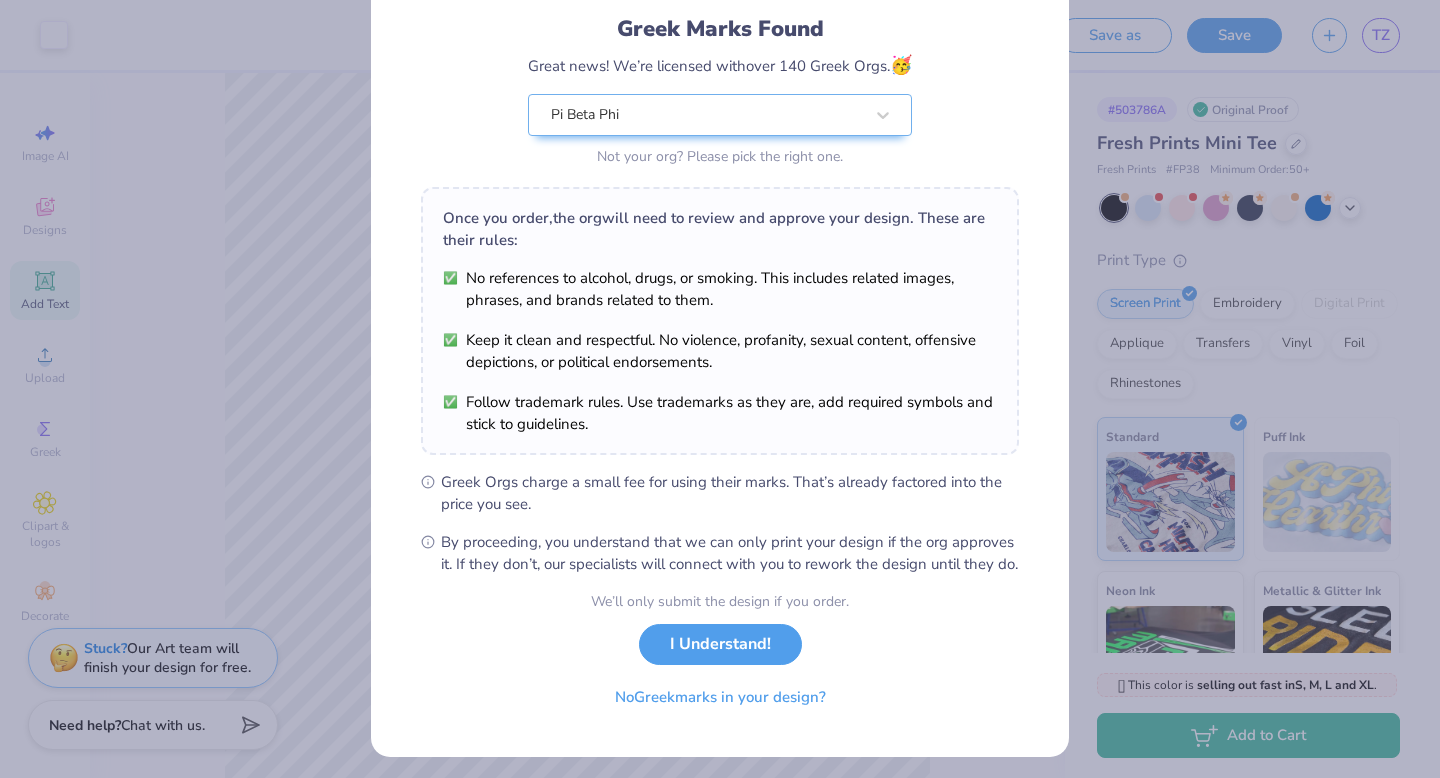 scroll, scrollTop: 158, scrollLeft: 0, axis: vertical 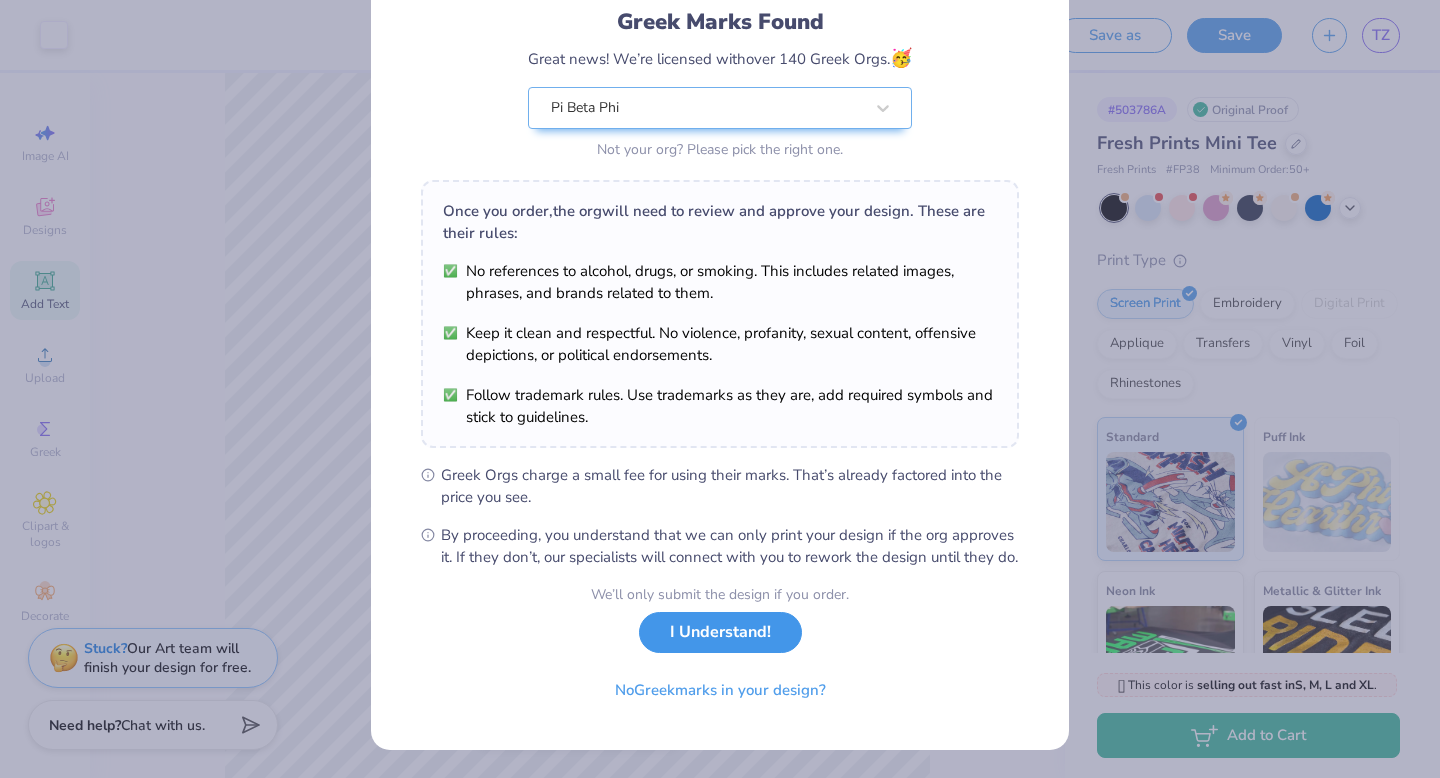 click on "I Understand!" at bounding box center [720, 632] 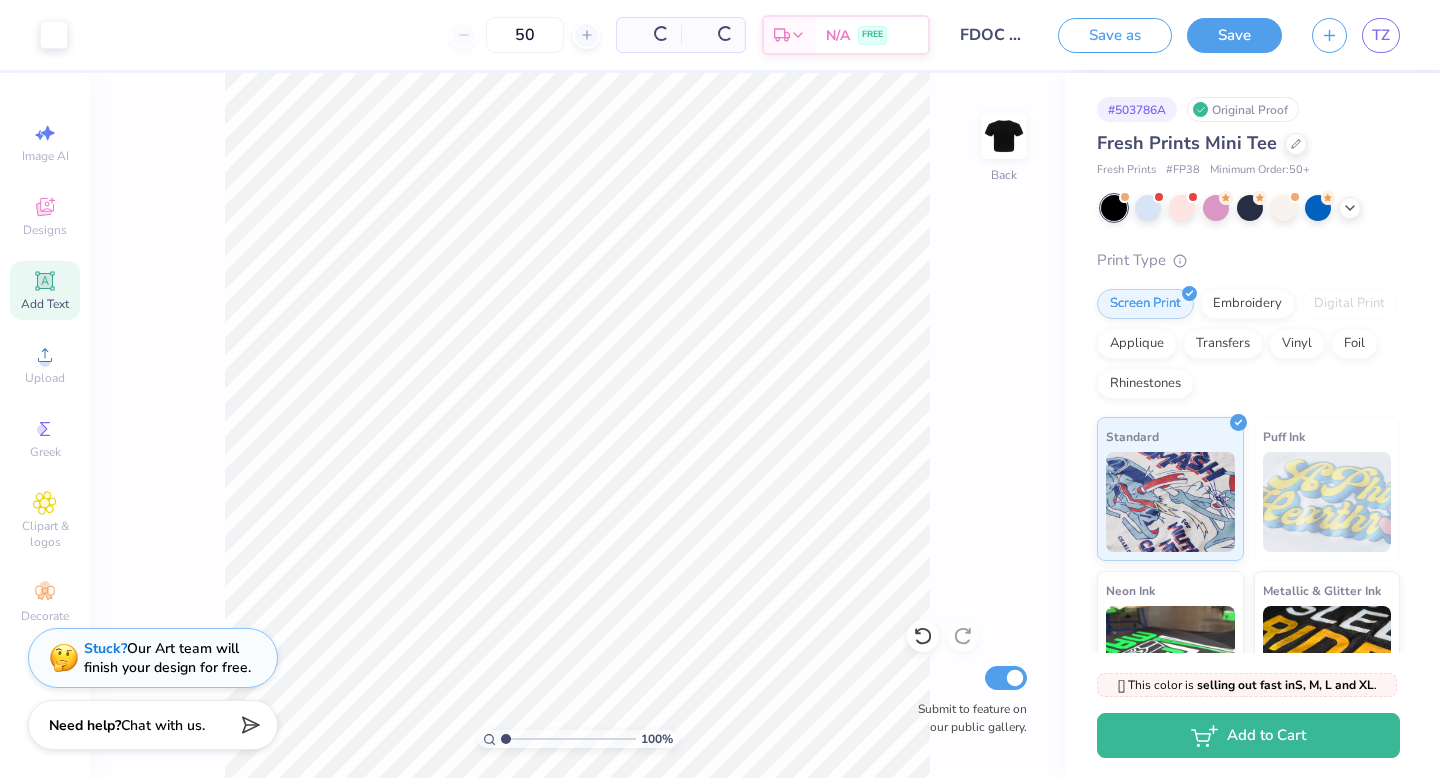 scroll, scrollTop: 0, scrollLeft: 0, axis: both 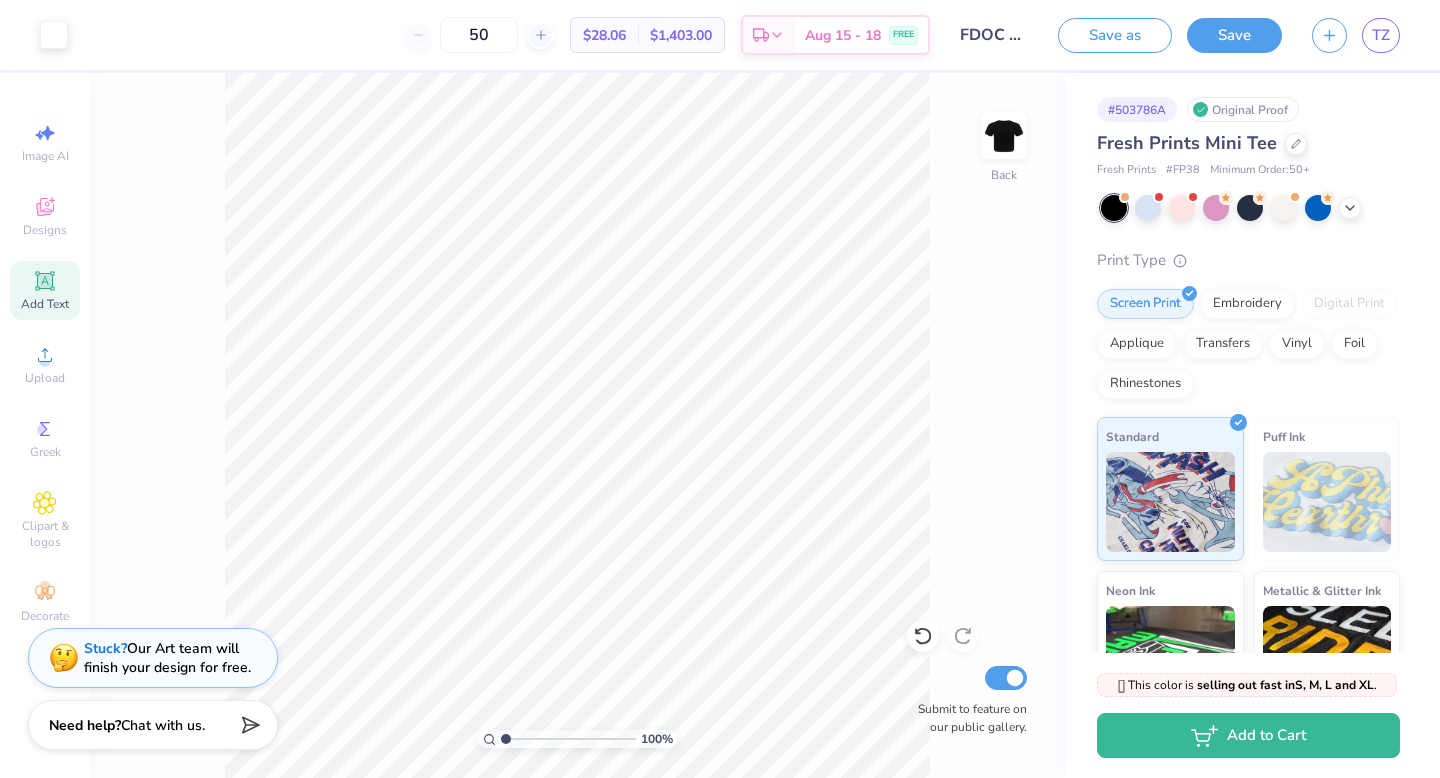 click on "Save" at bounding box center [1234, 35] 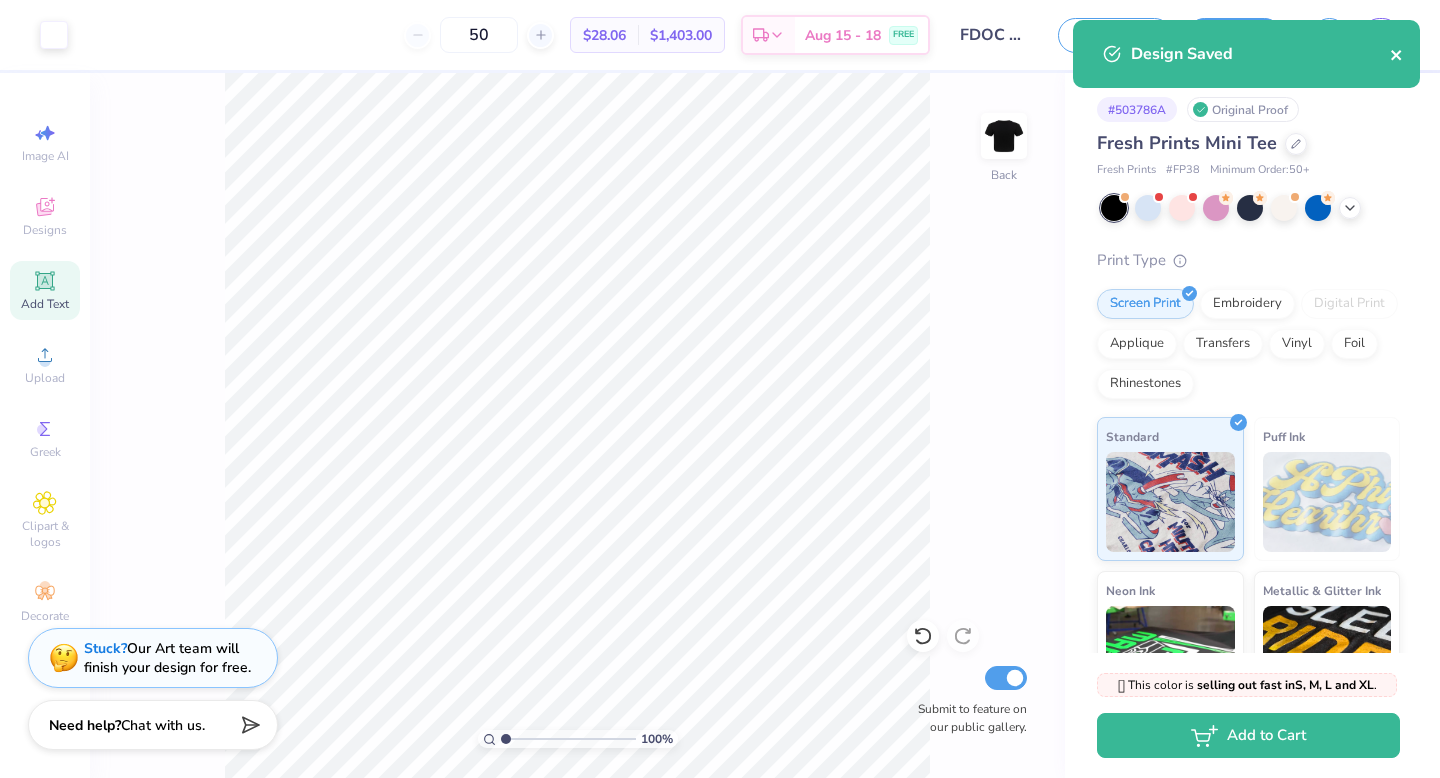 click 